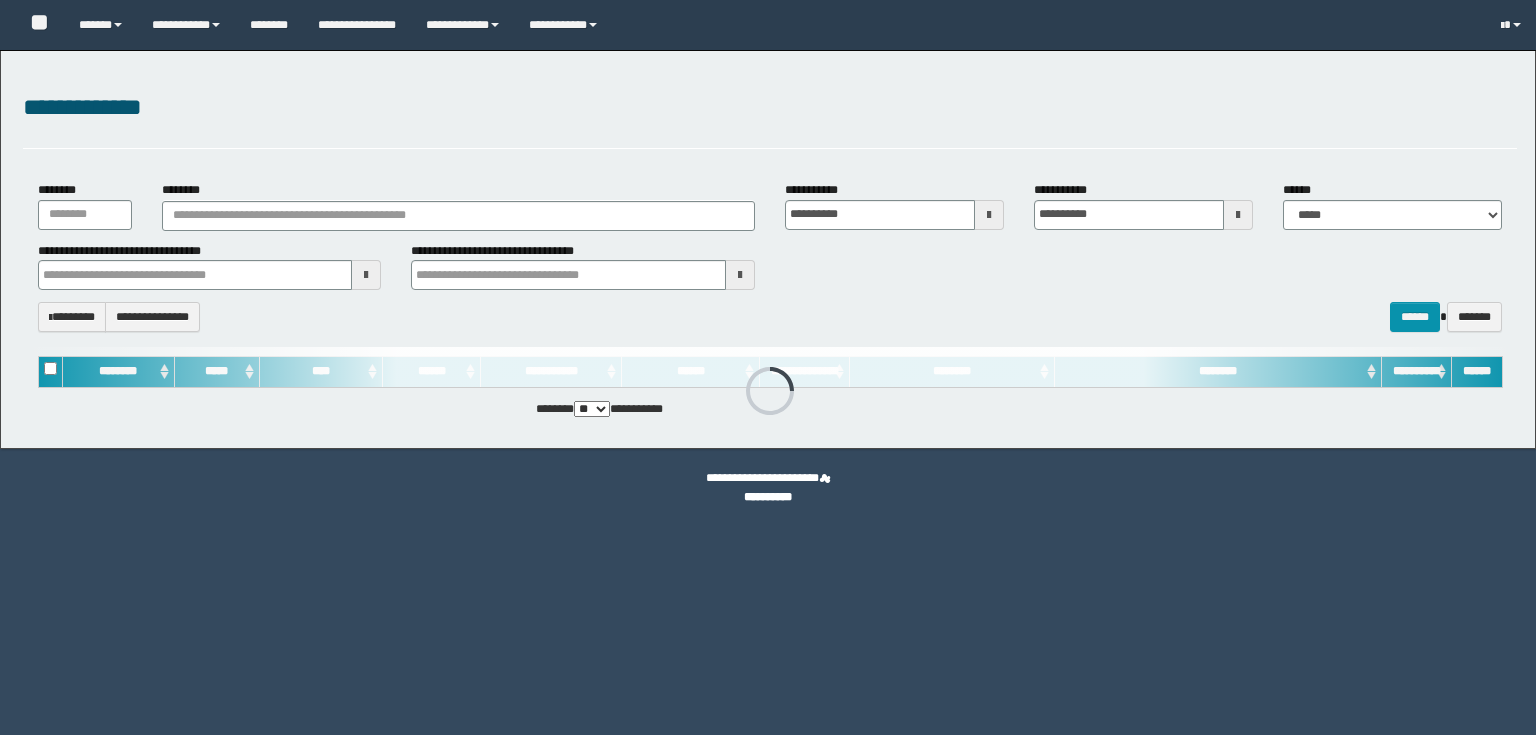 scroll, scrollTop: 0, scrollLeft: 0, axis: both 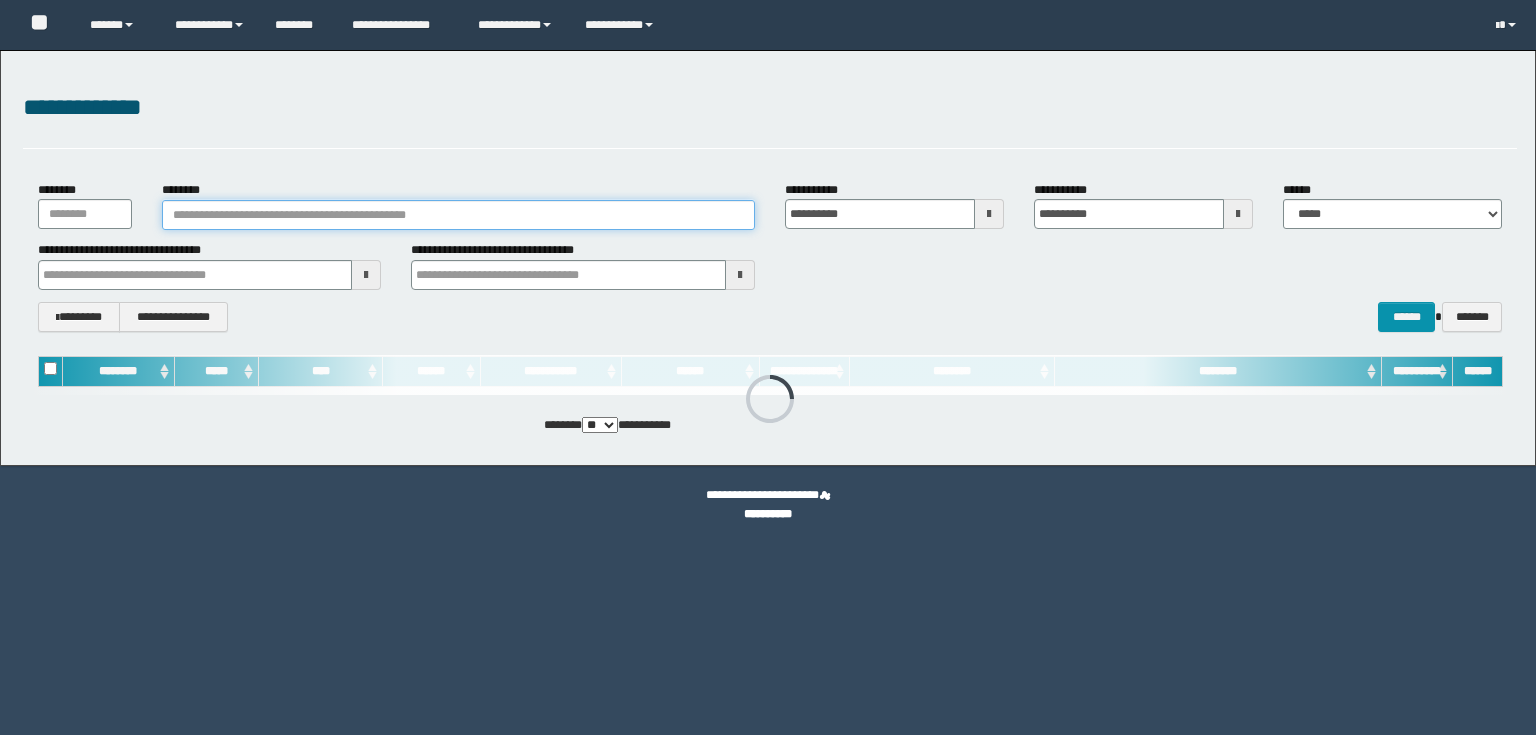 click on "********" at bounding box center [458, 215] 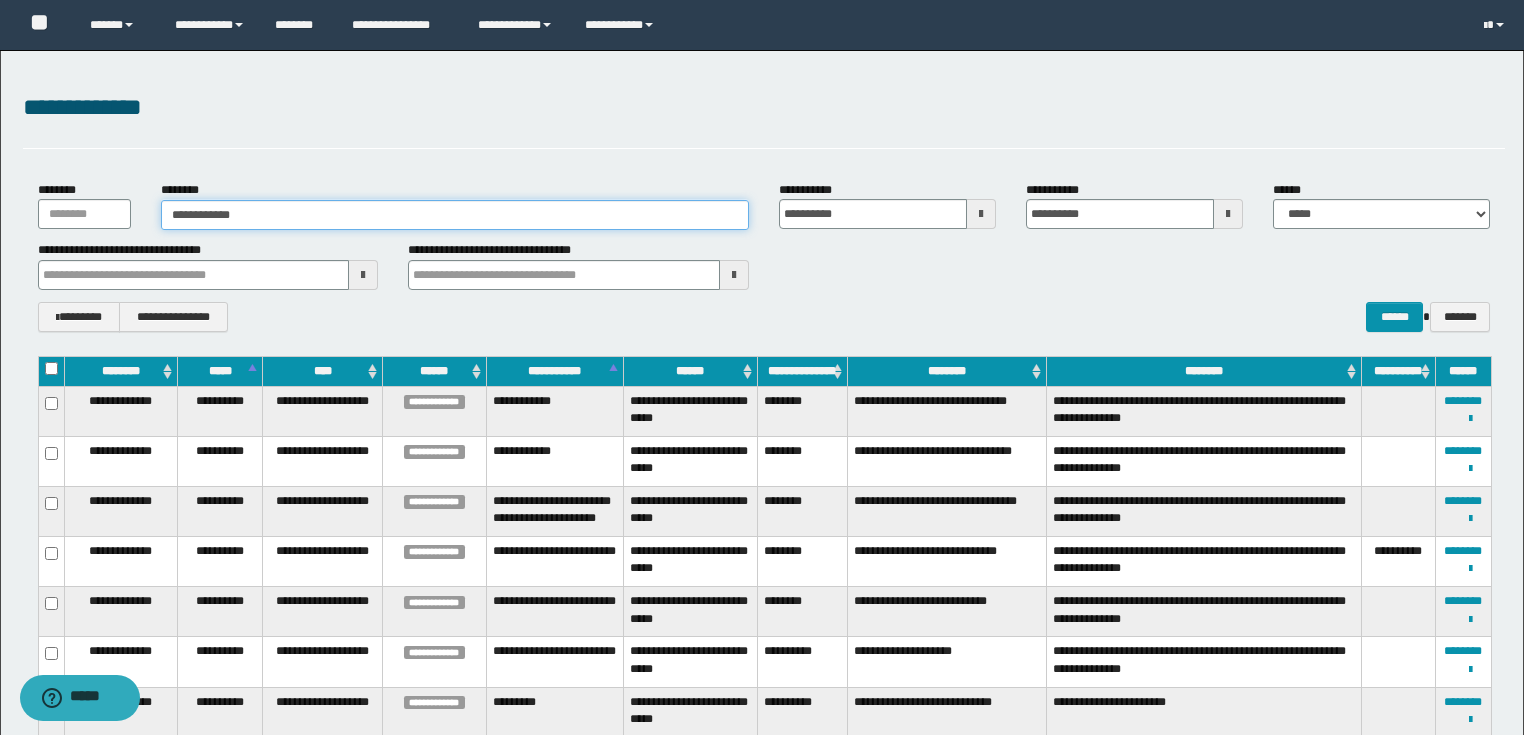 type on "**********" 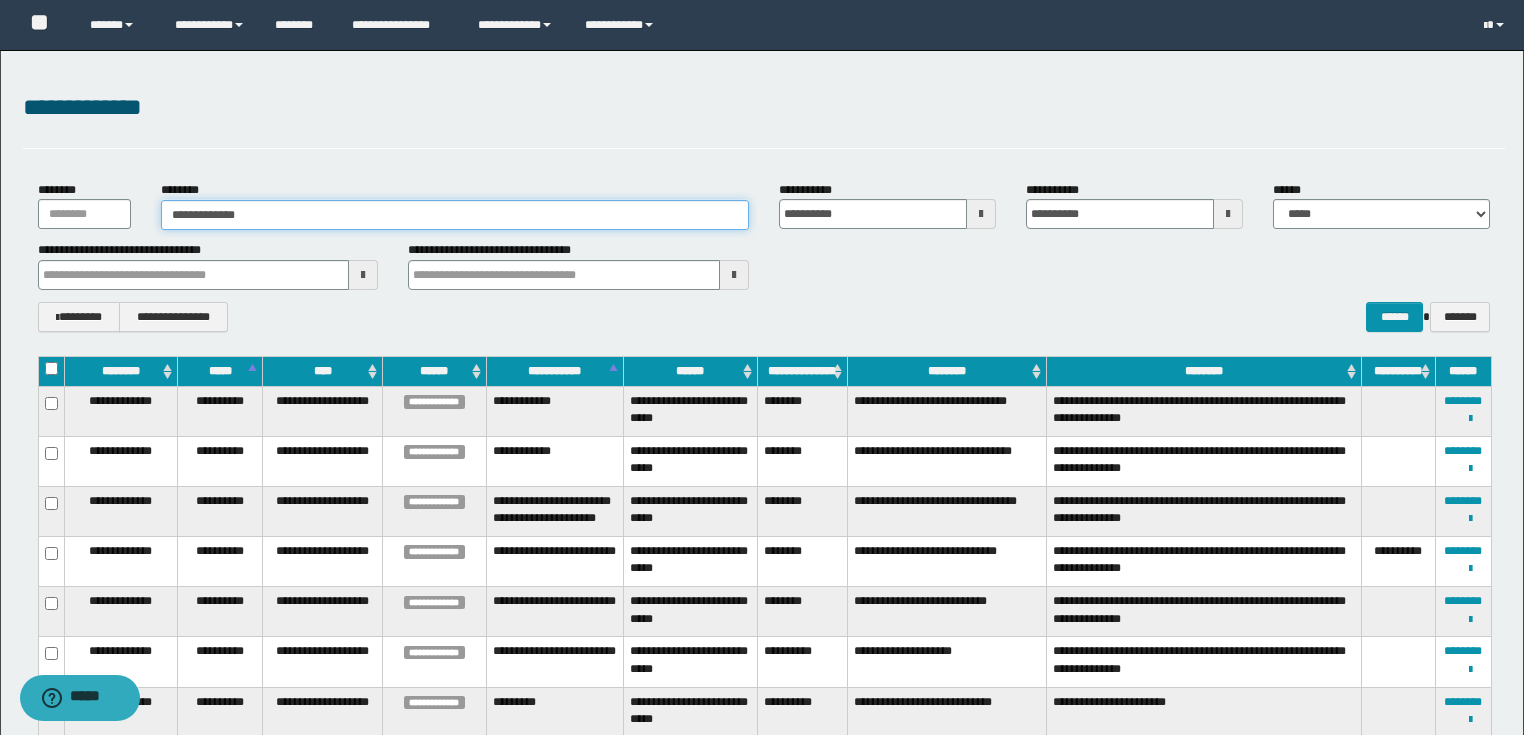 type on "**********" 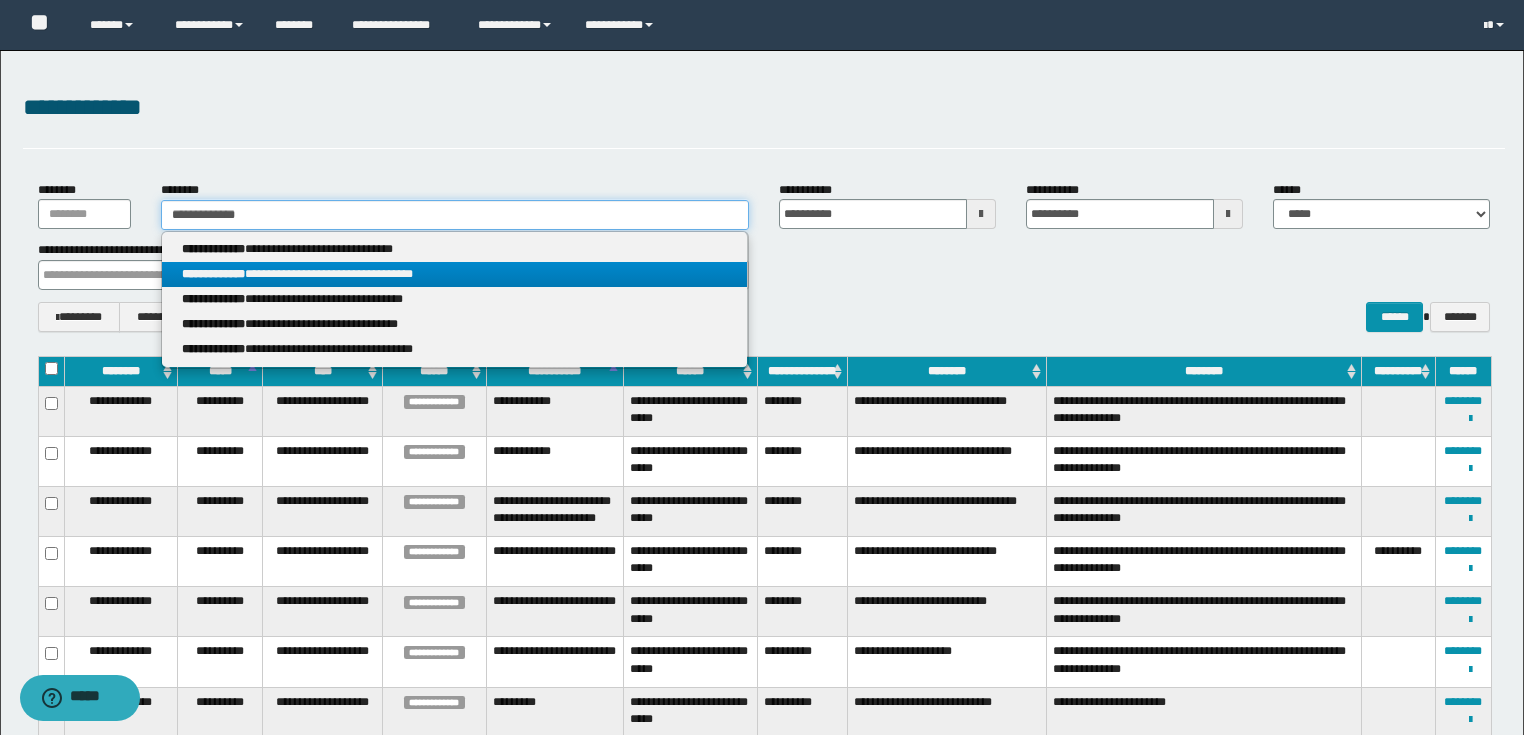 type on "**********" 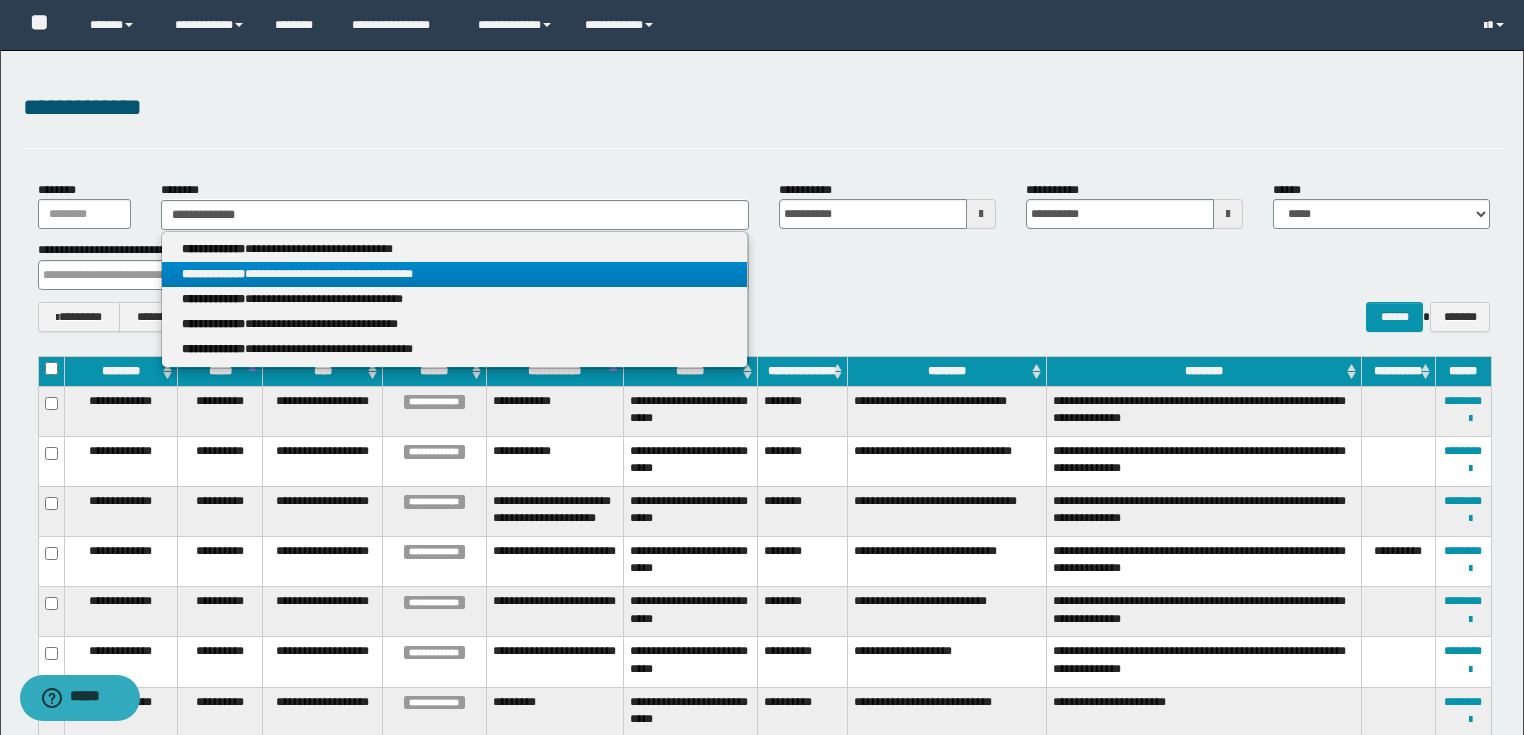 click on "**********" at bounding box center (454, 274) 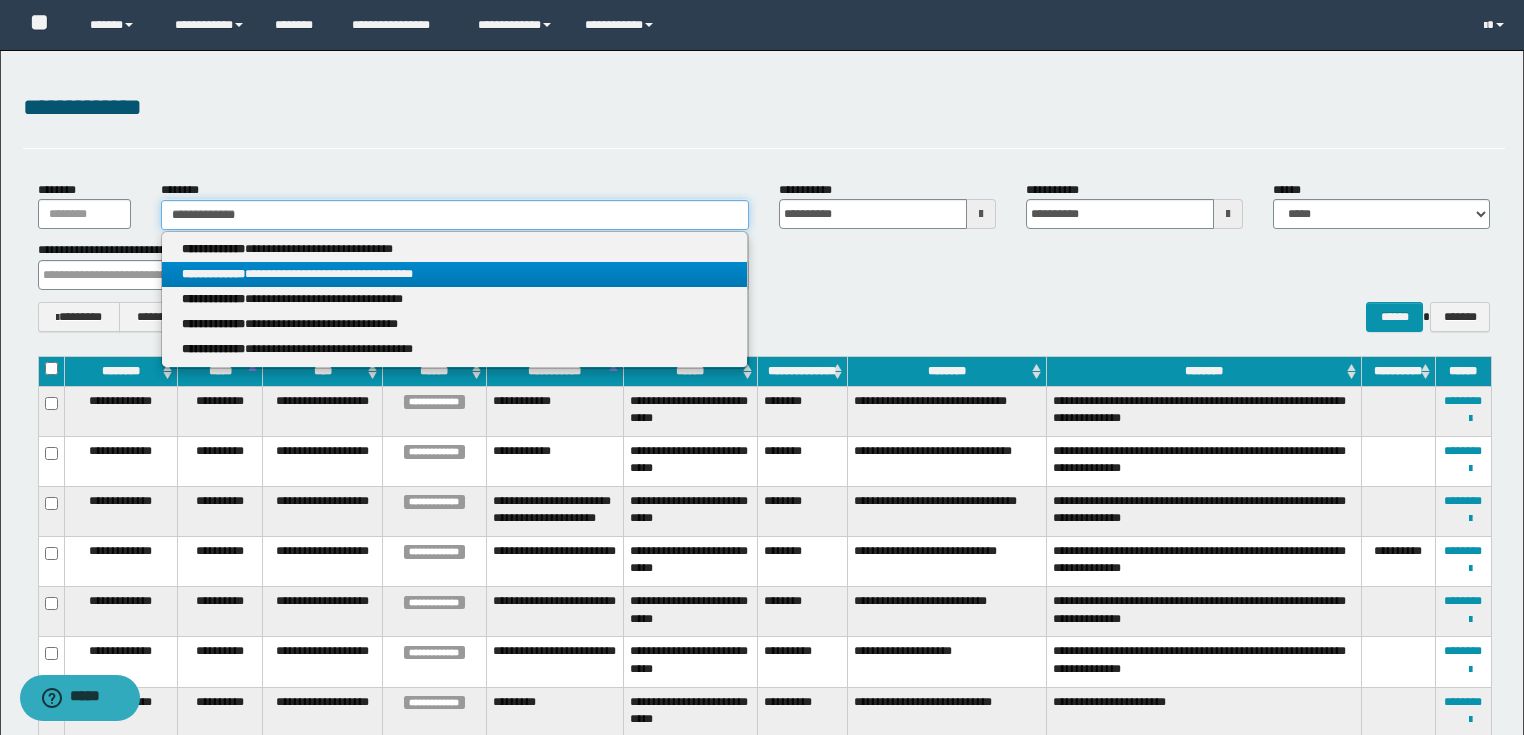 type 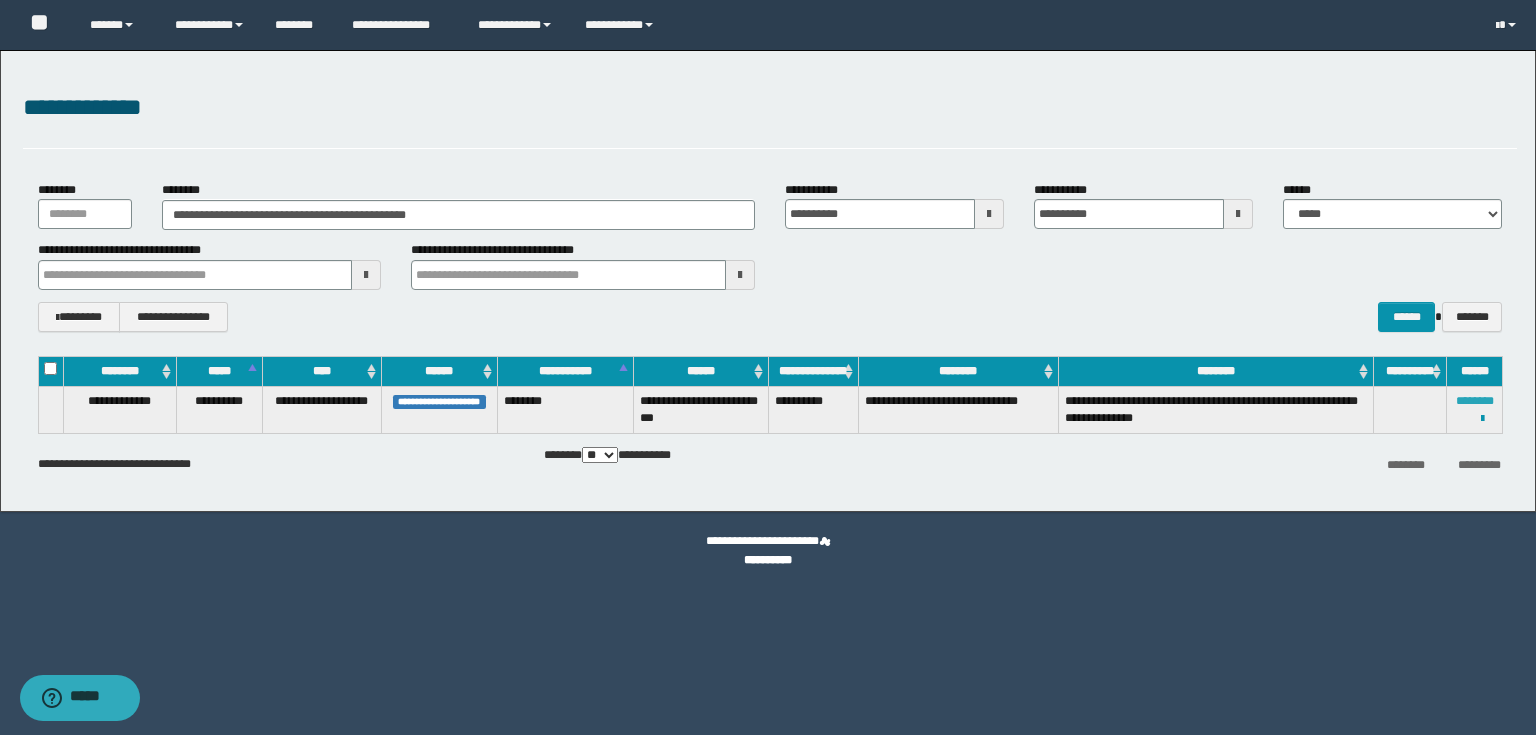 click on "********" at bounding box center [1475, 401] 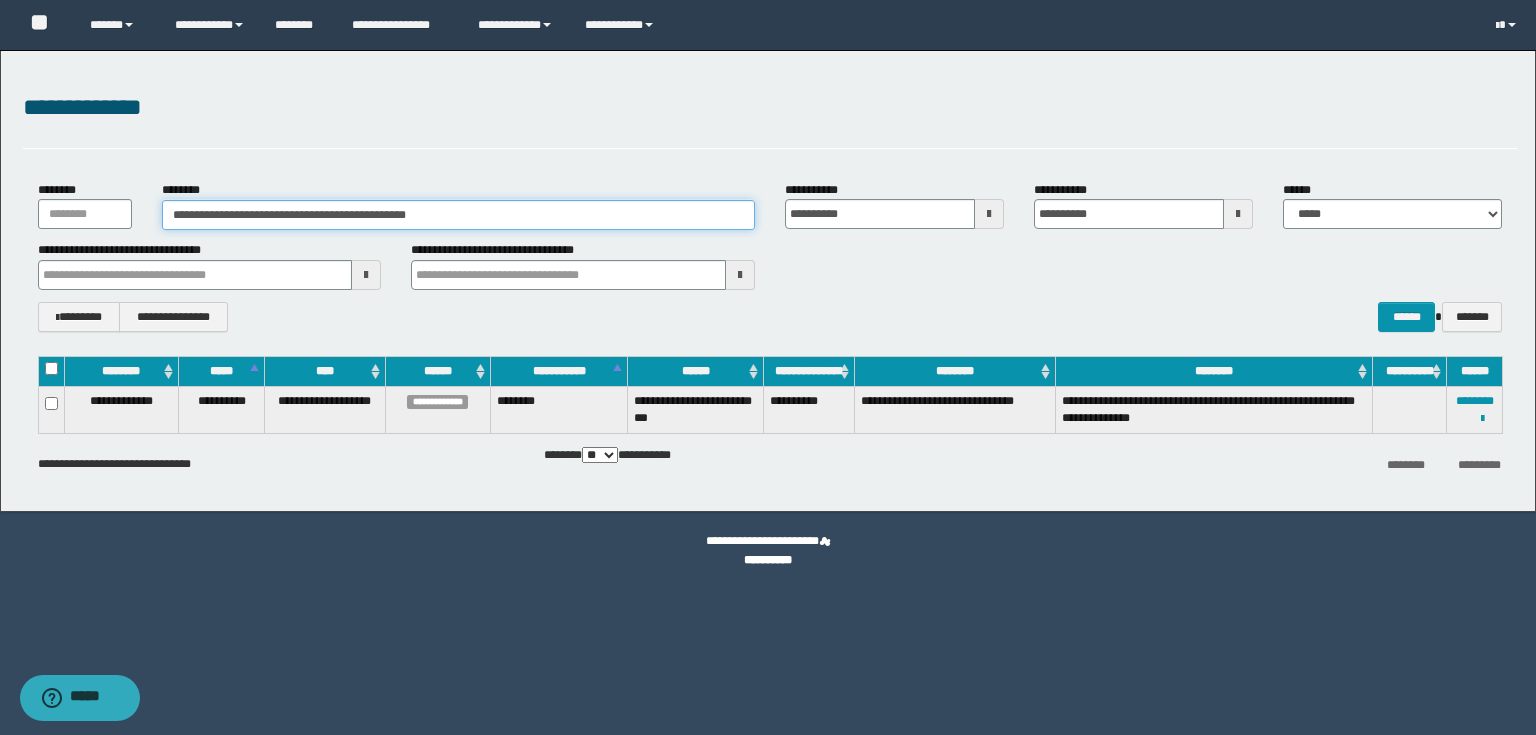 drag, startPoint x: 462, startPoint y: 213, endPoint x: 0, endPoint y: 85, distance: 479.4038 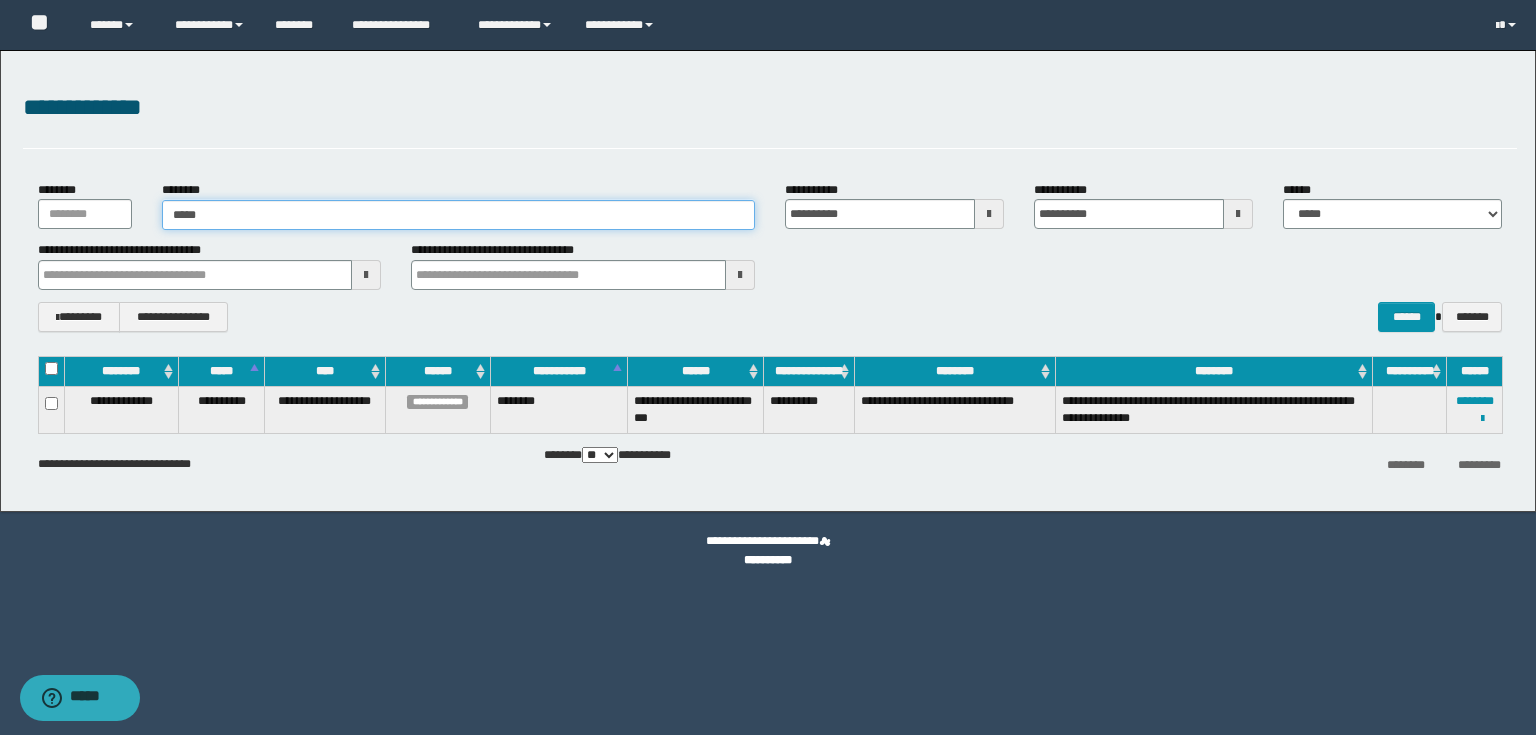 type on "******" 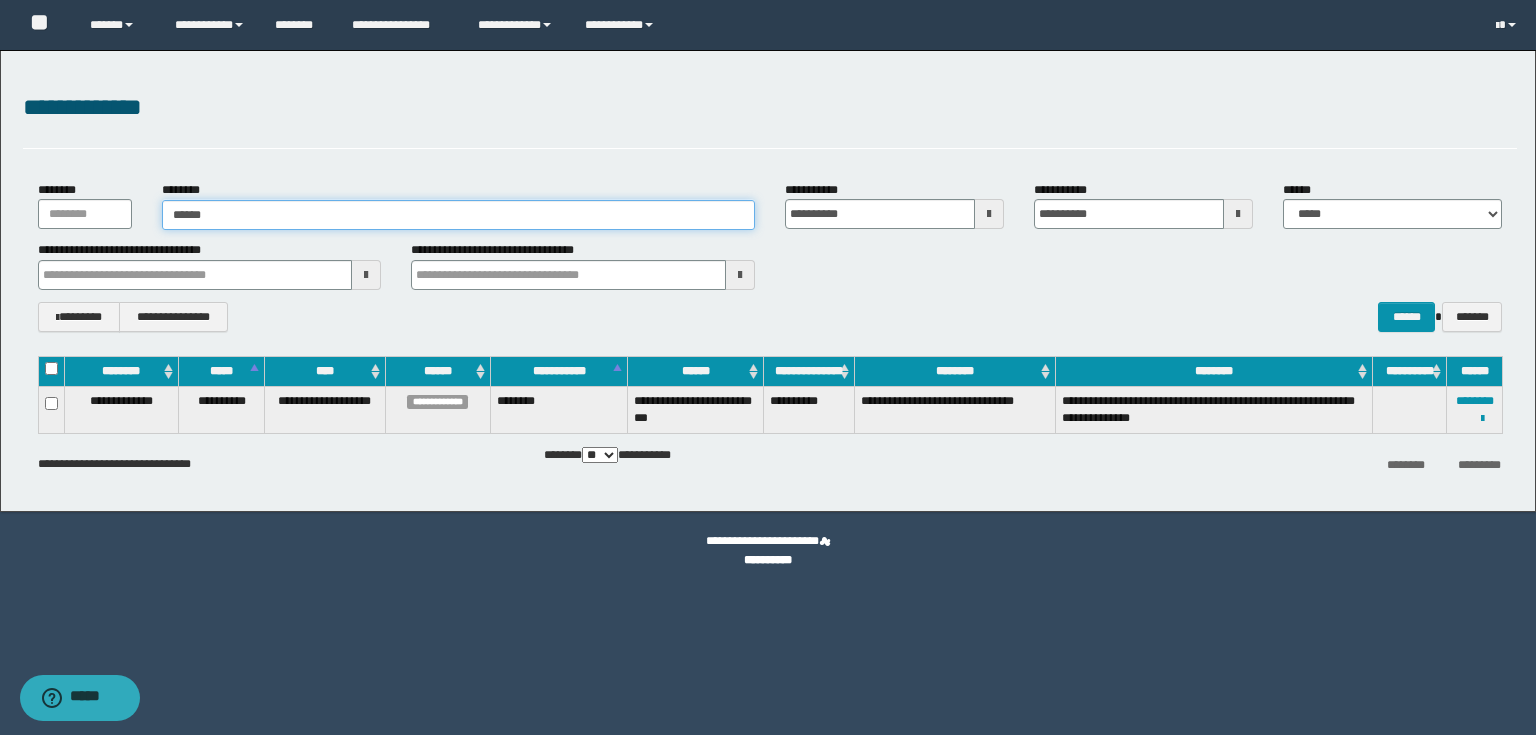 type on "******" 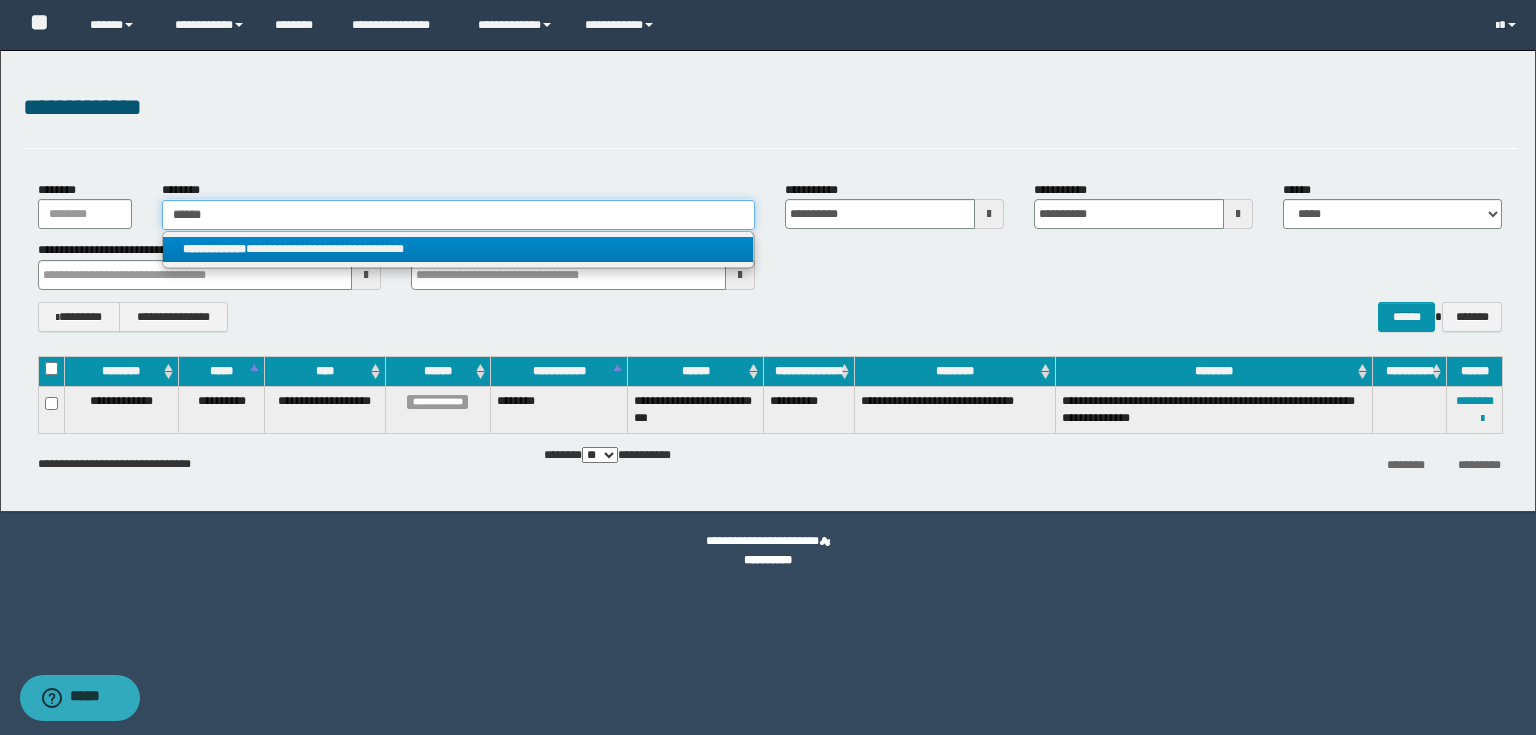 type on "******" 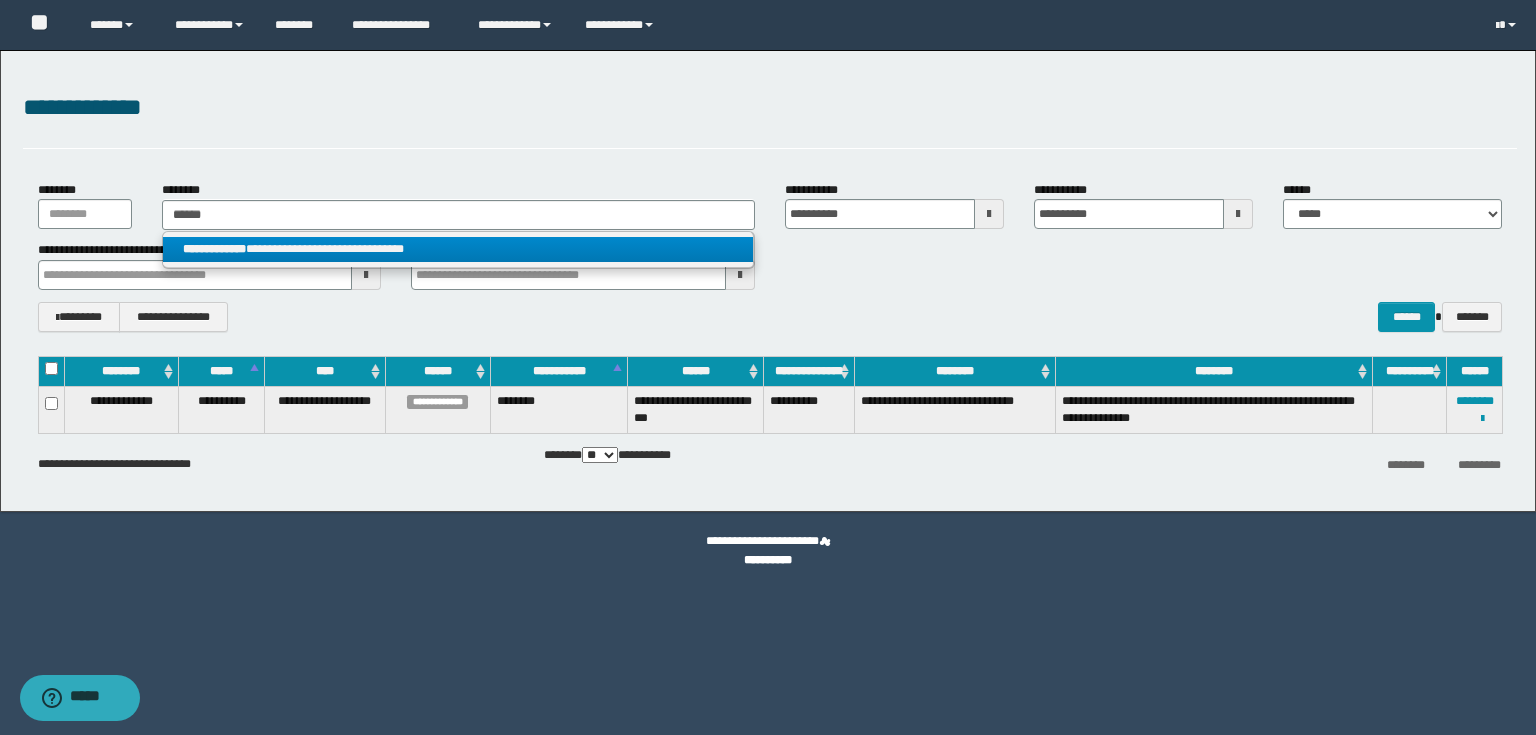 click on "**********" at bounding box center [458, 249] 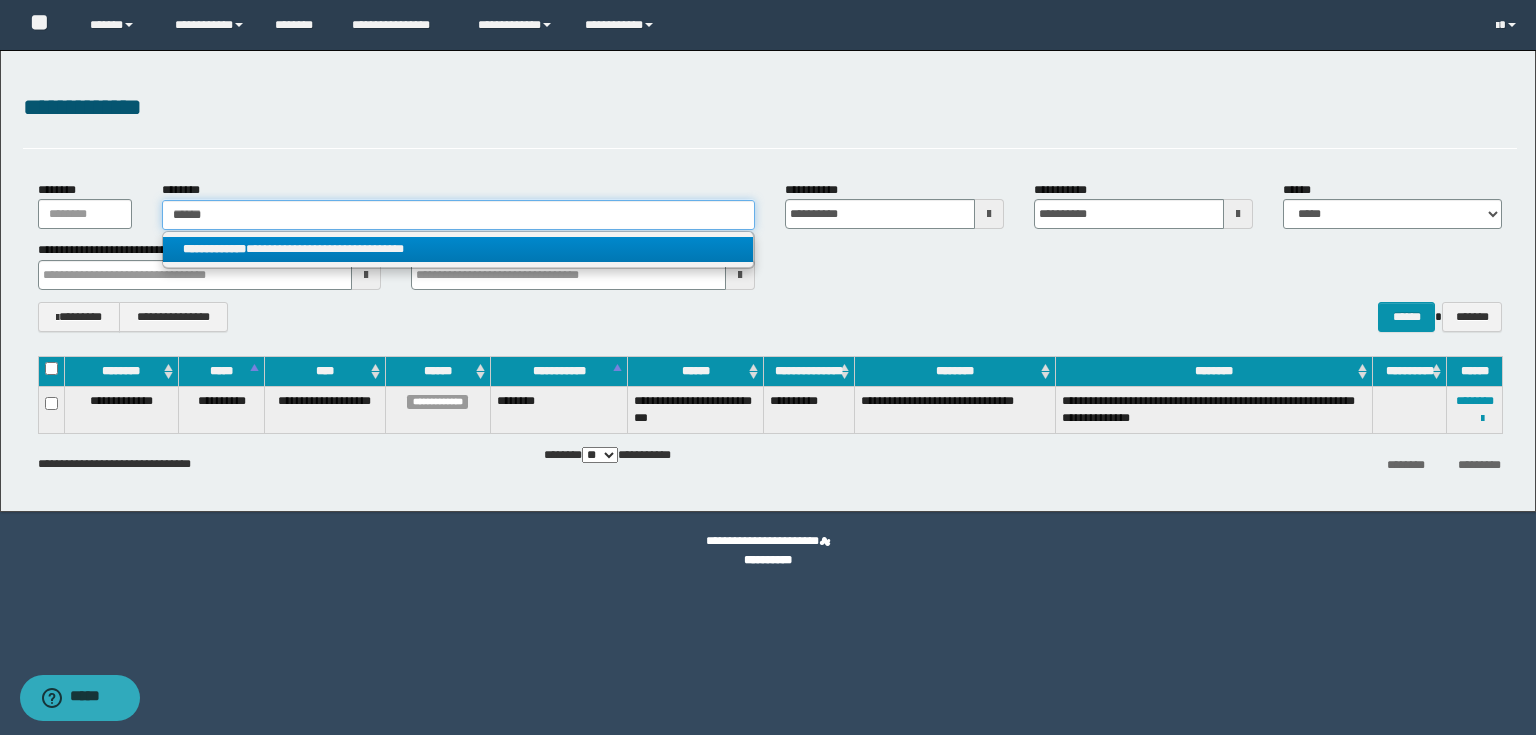 type 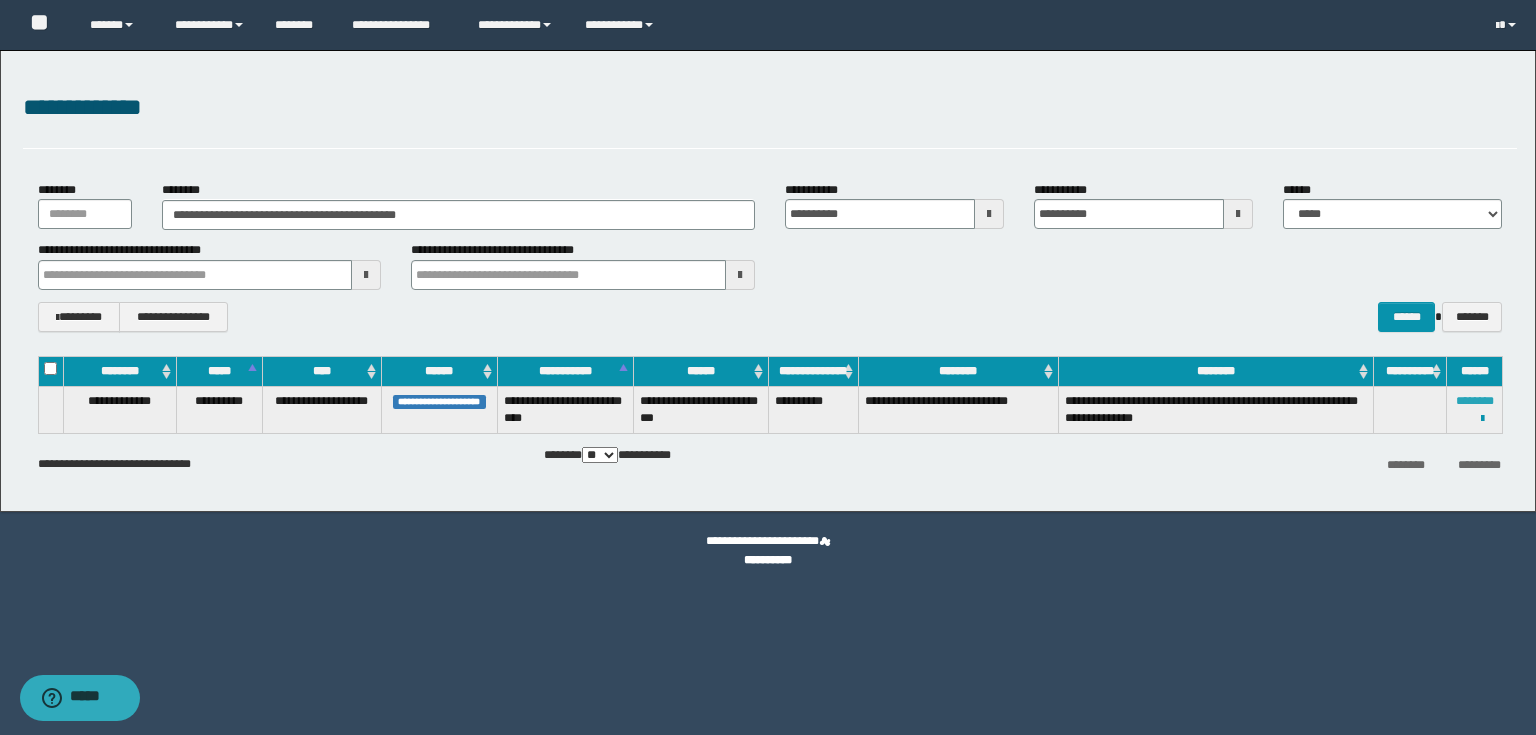 click on "********" at bounding box center (1475, 401) 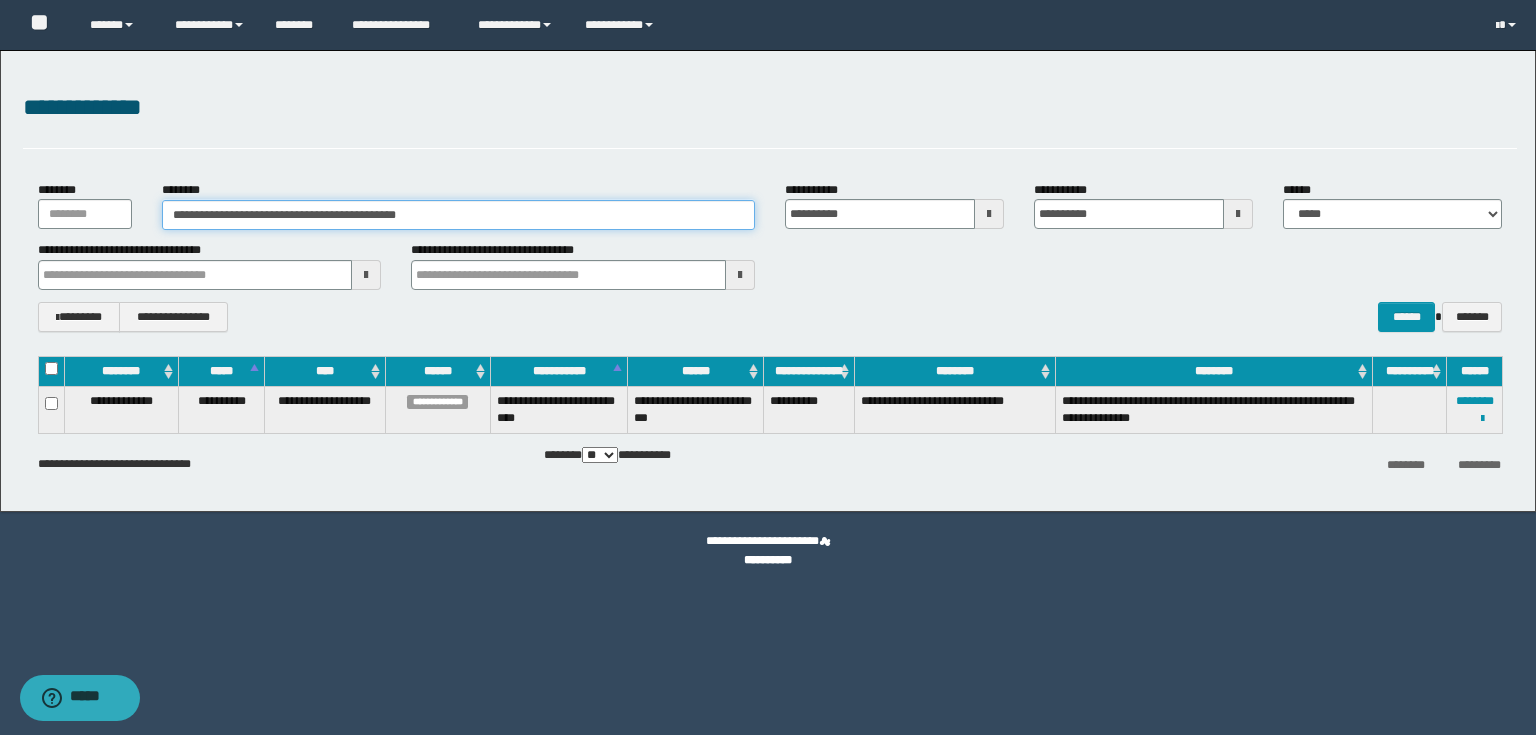 drag, startPoint x: 457, startPoint y: 209, endPoint x: 0, endPoint y: 151, distance: 460.66583 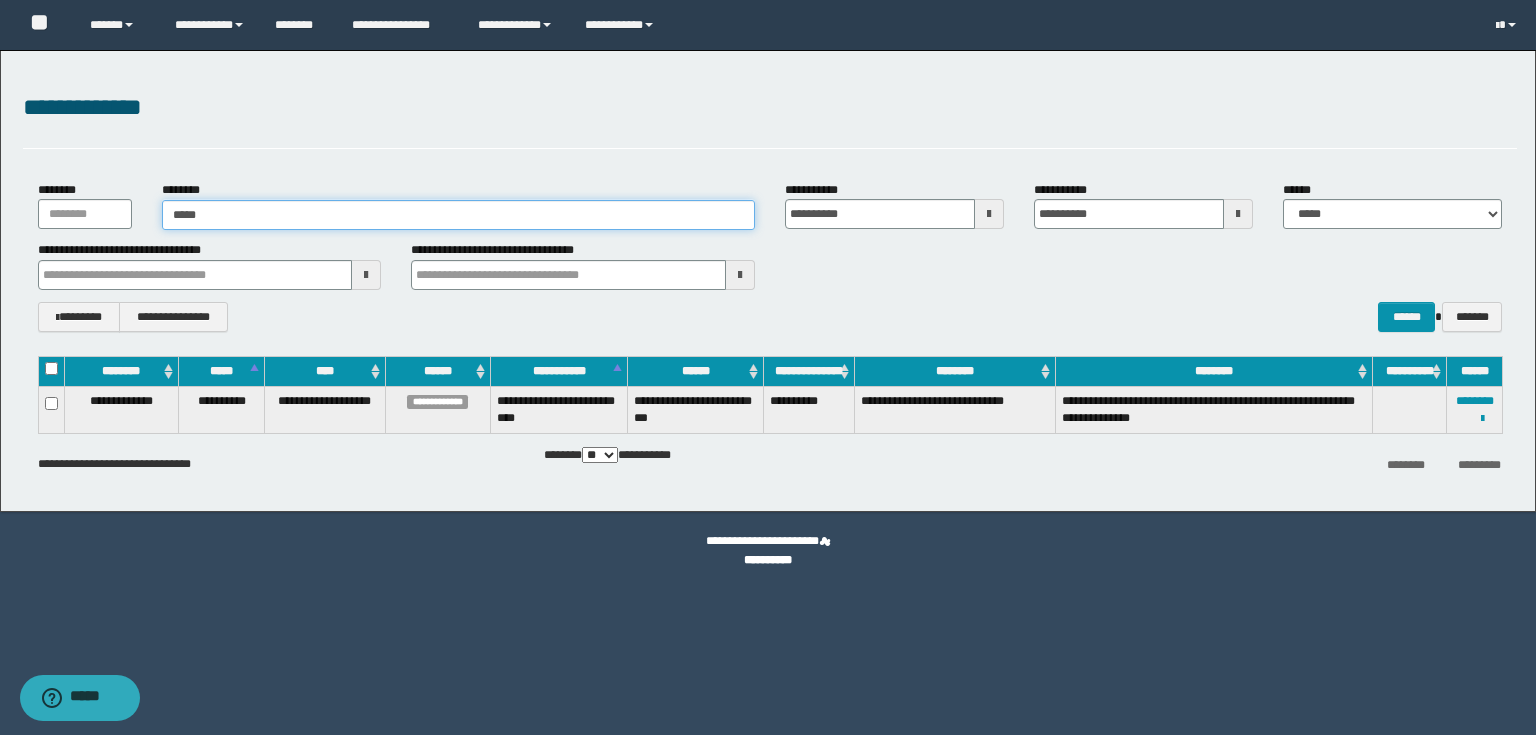 type on "******" 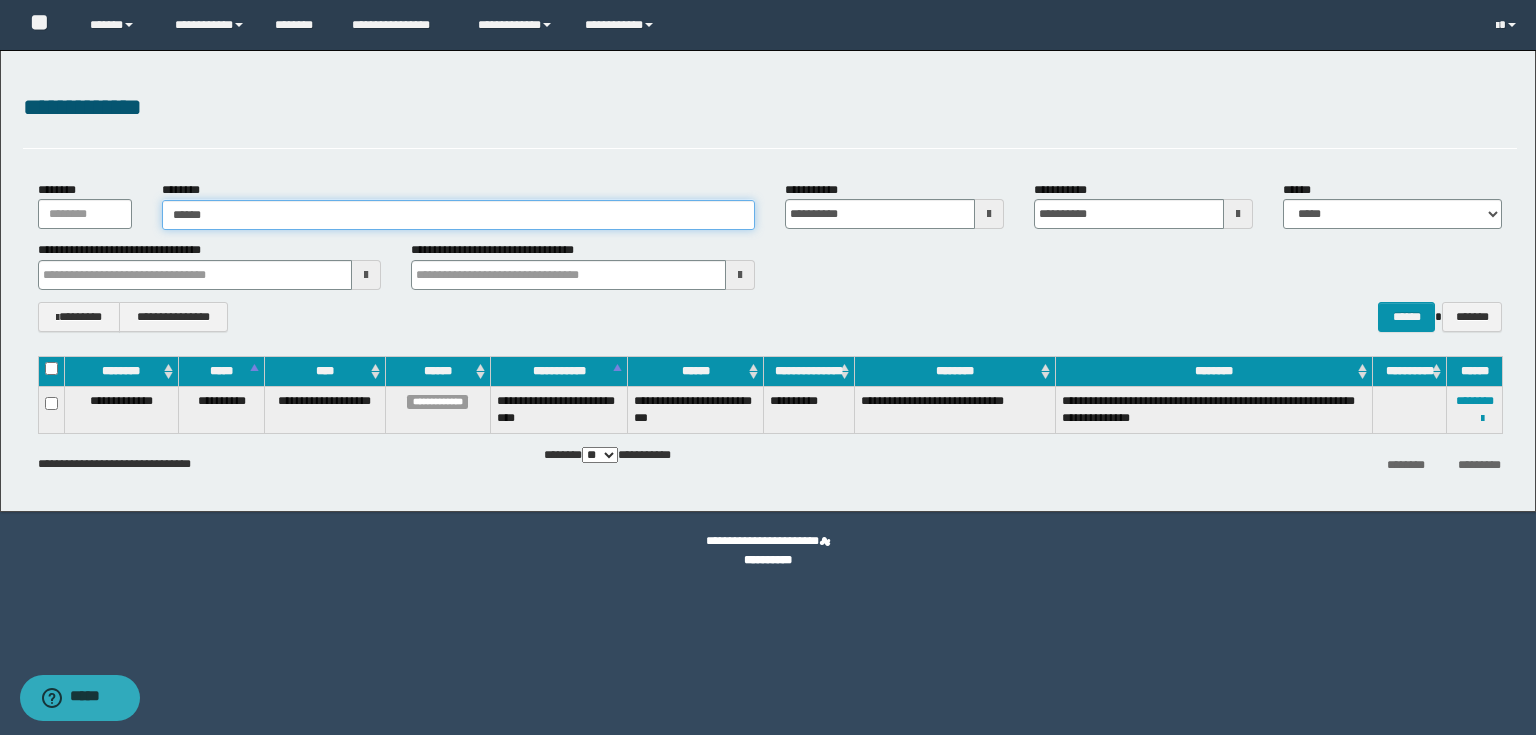 type on "******" 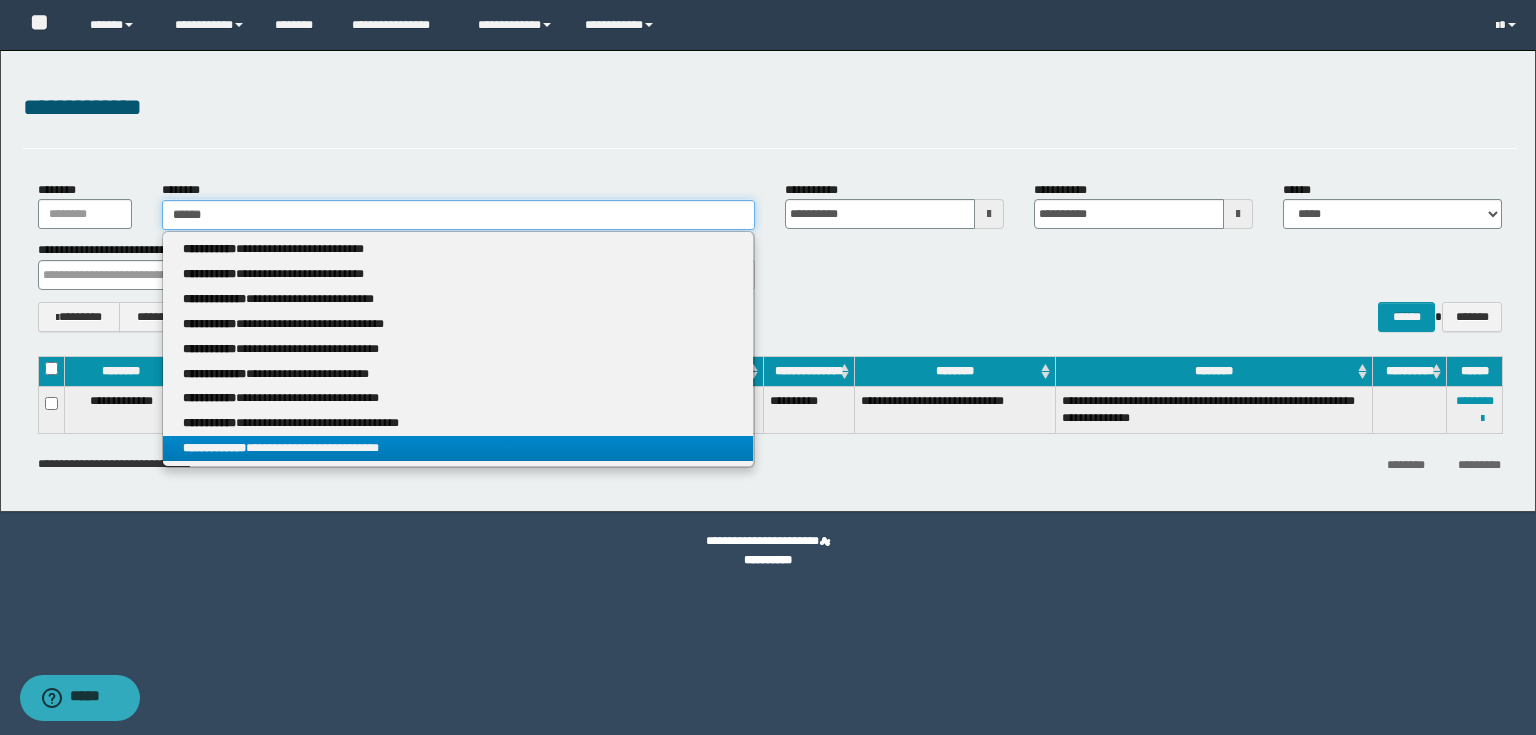type on "******" 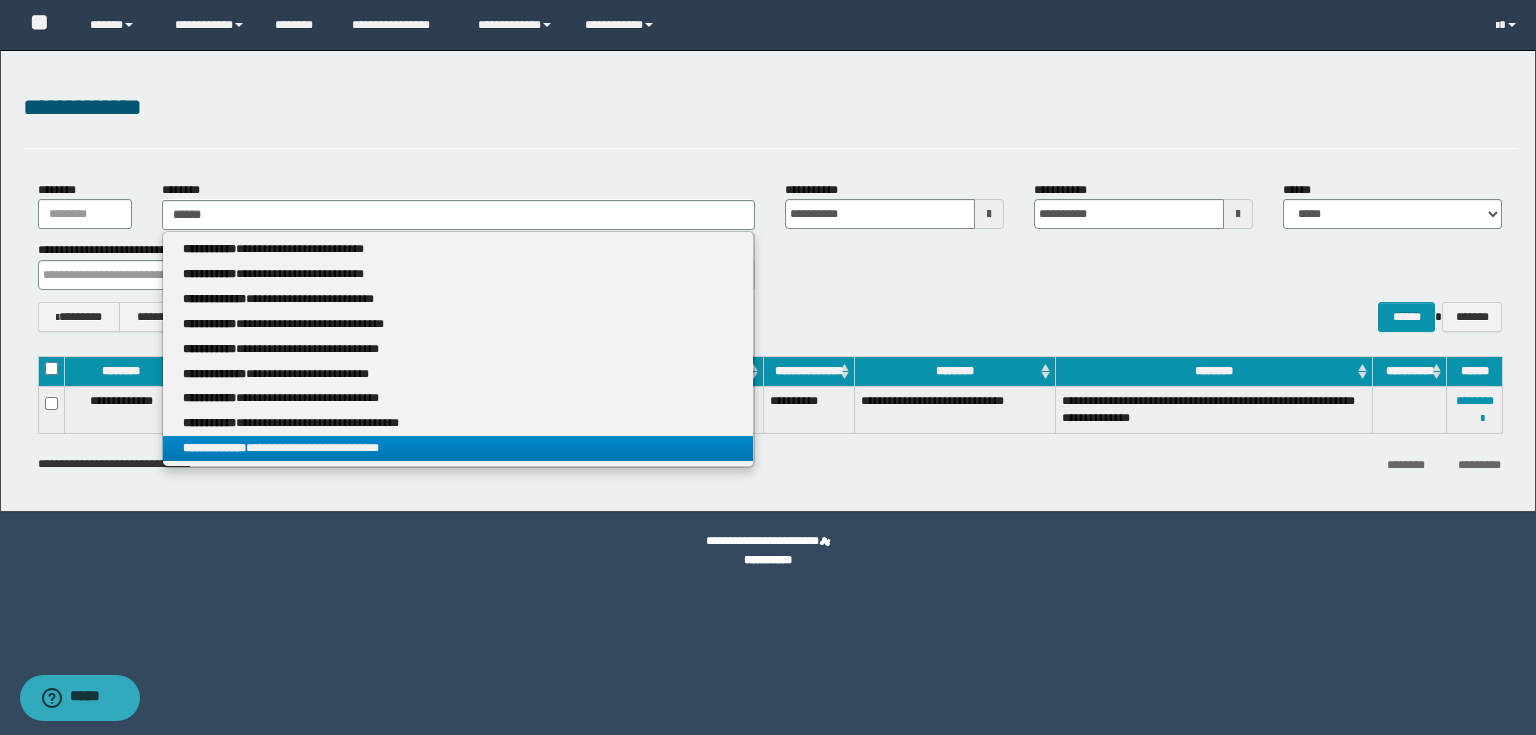 click on "**********" at bounding box center (458, 448) 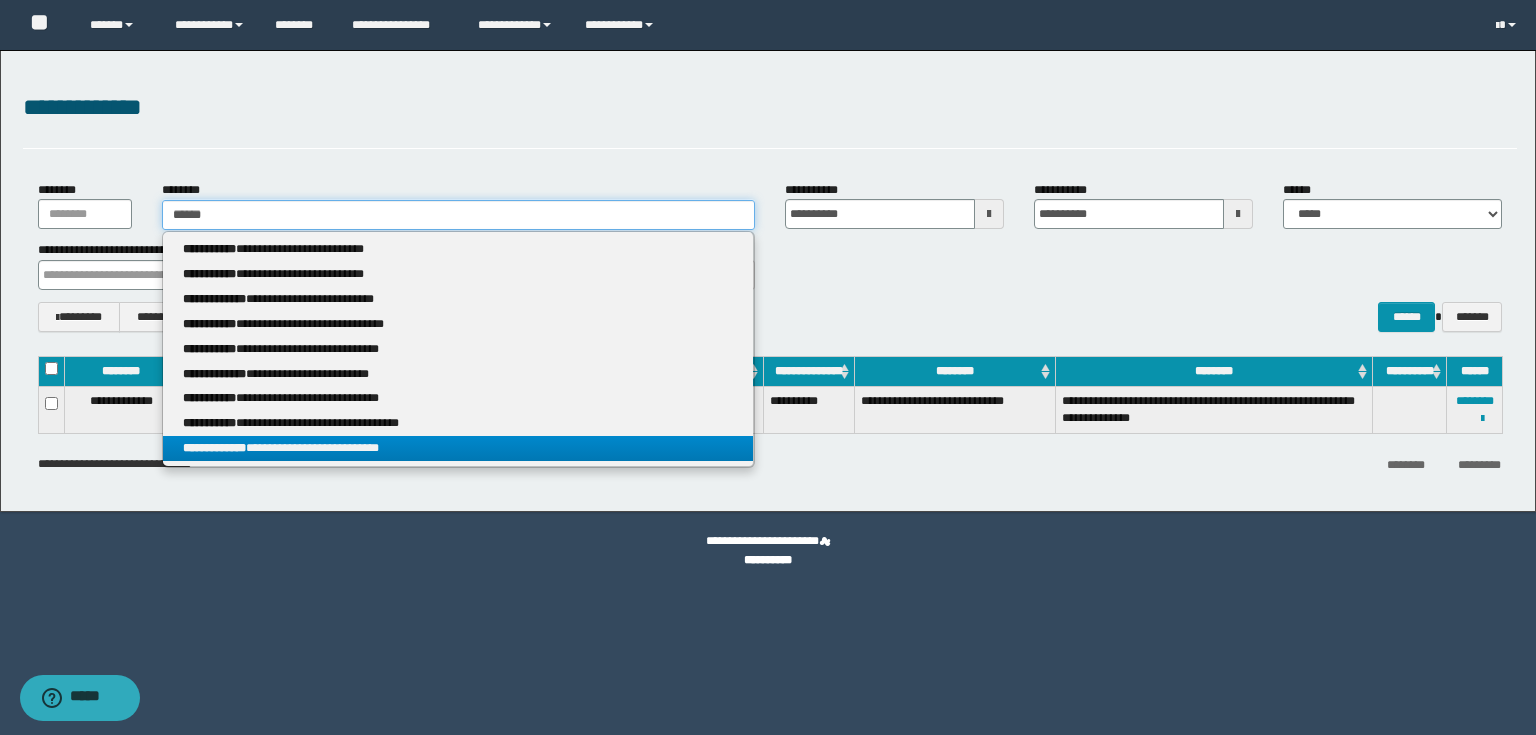 type 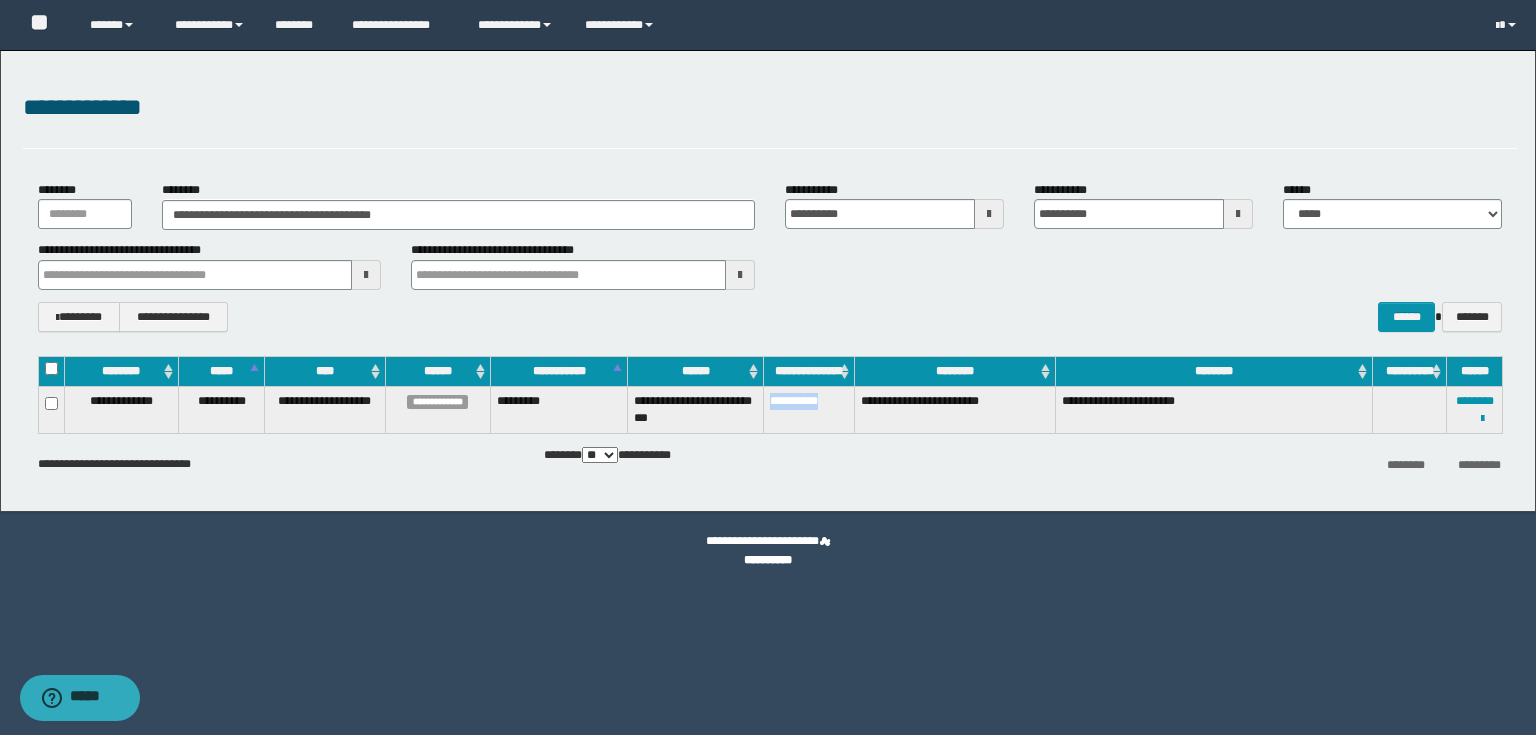 drag, startPoint x: 768, startPoint y: 403, endPoint x: 833, endPoint y: 400, distance: 65.06919 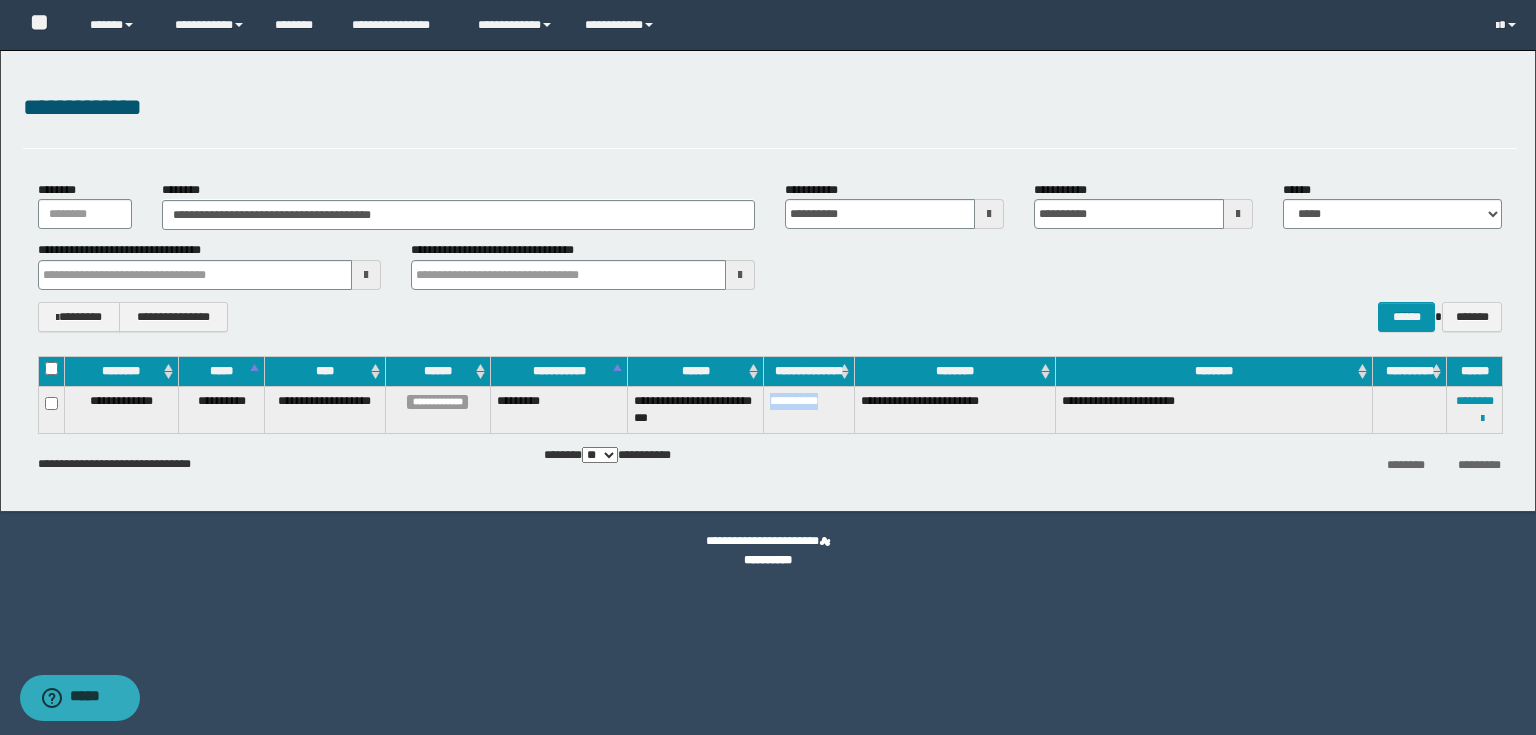 copy on "**********" 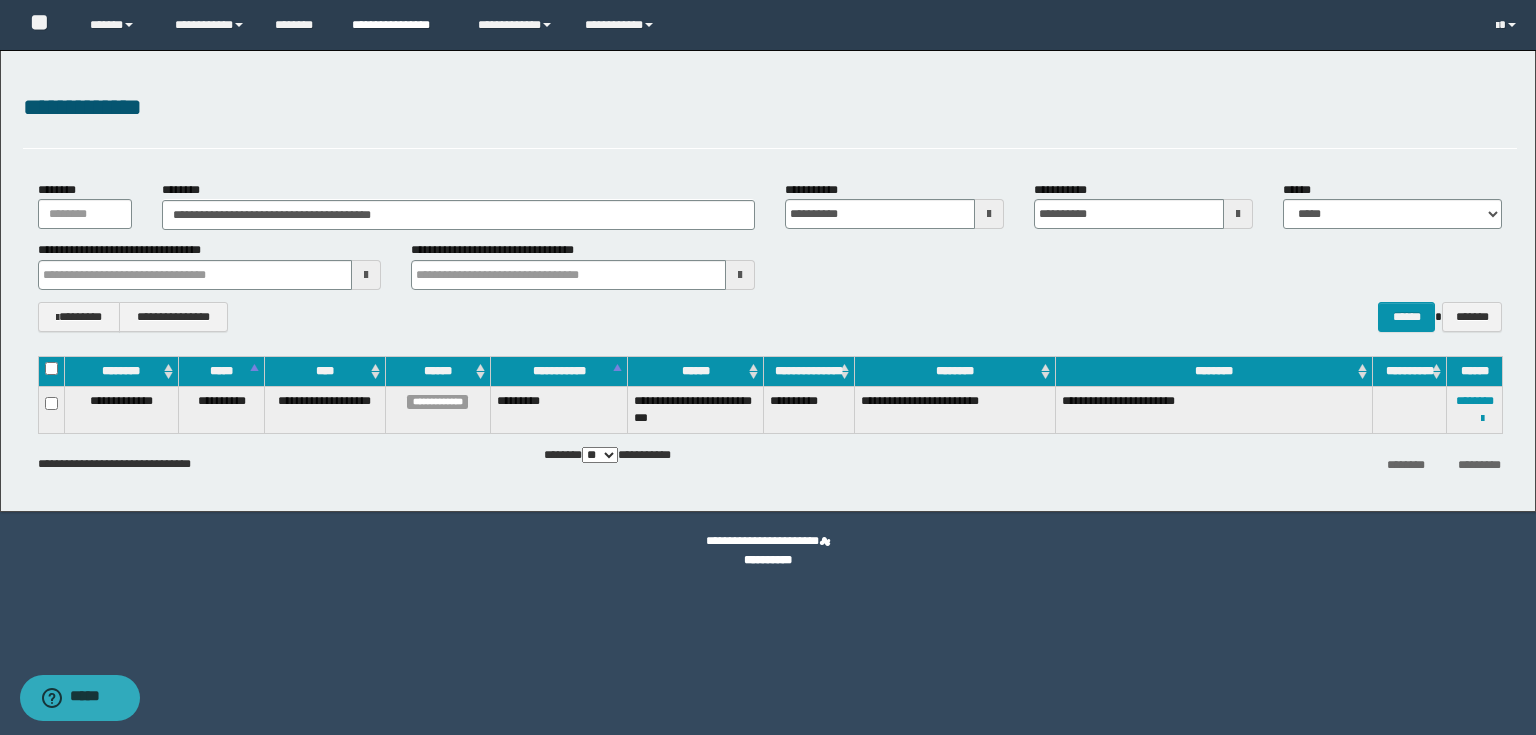 click on "**********" at bounding box center (400, 25) 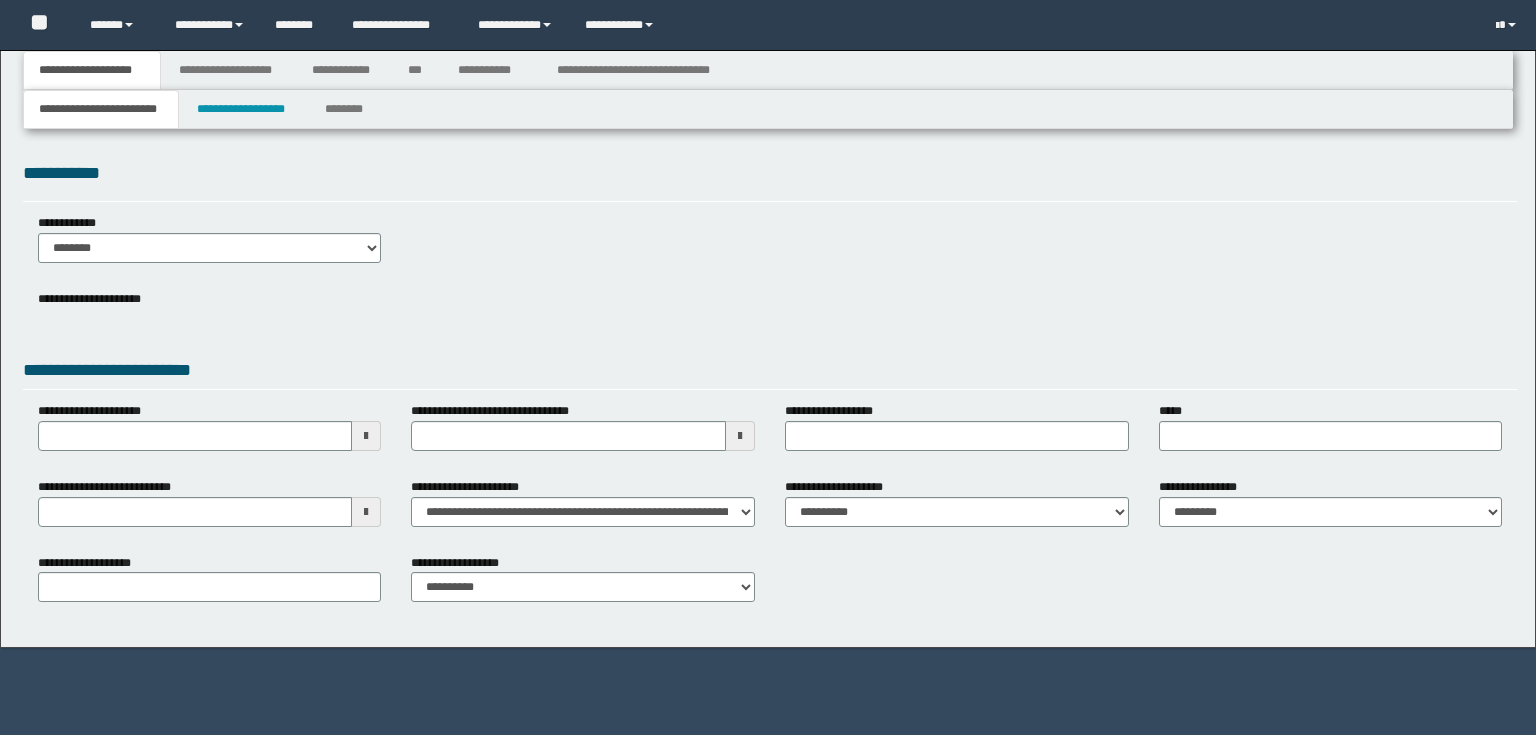 scroll, scrollTop: 0, scrollLeft: 0, axis: both 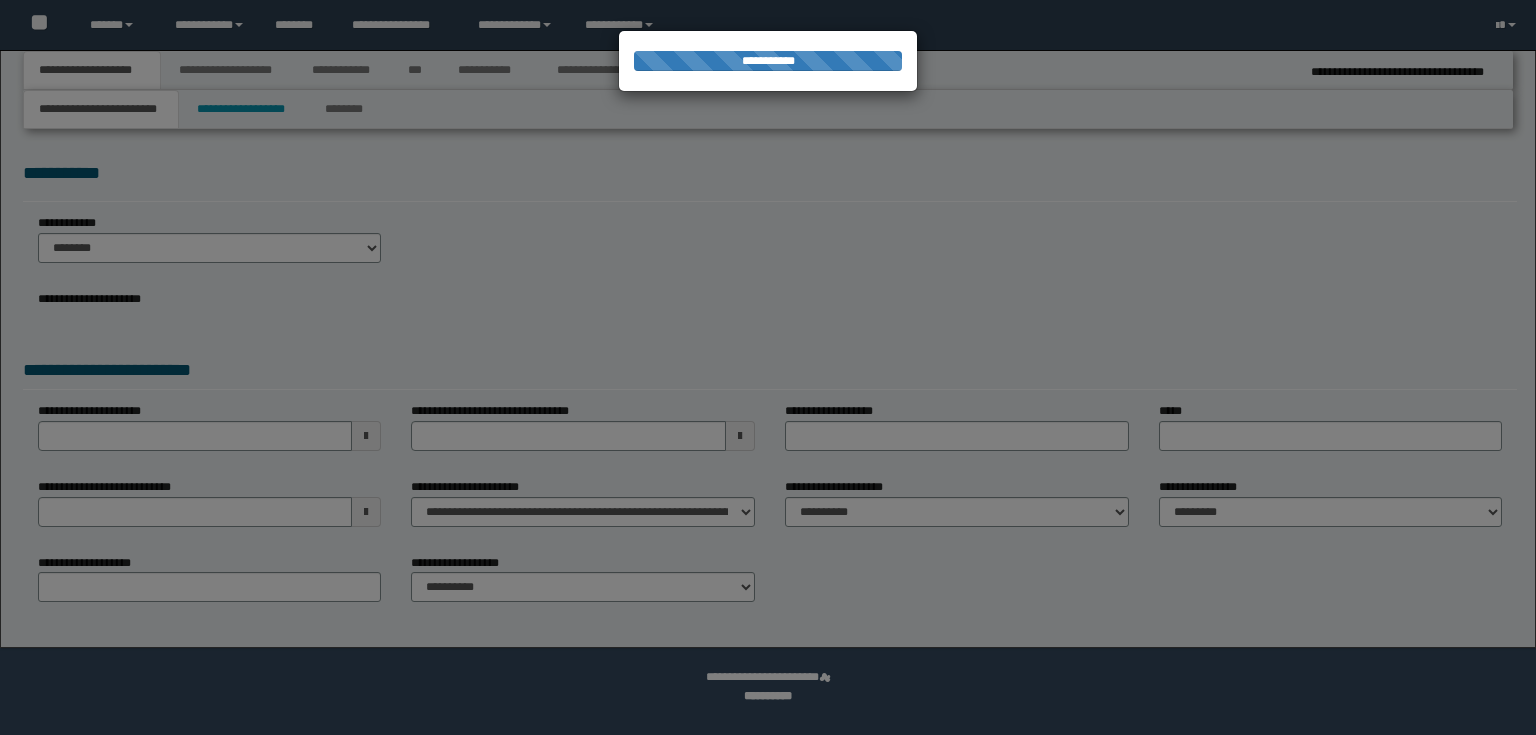 type on "**********" 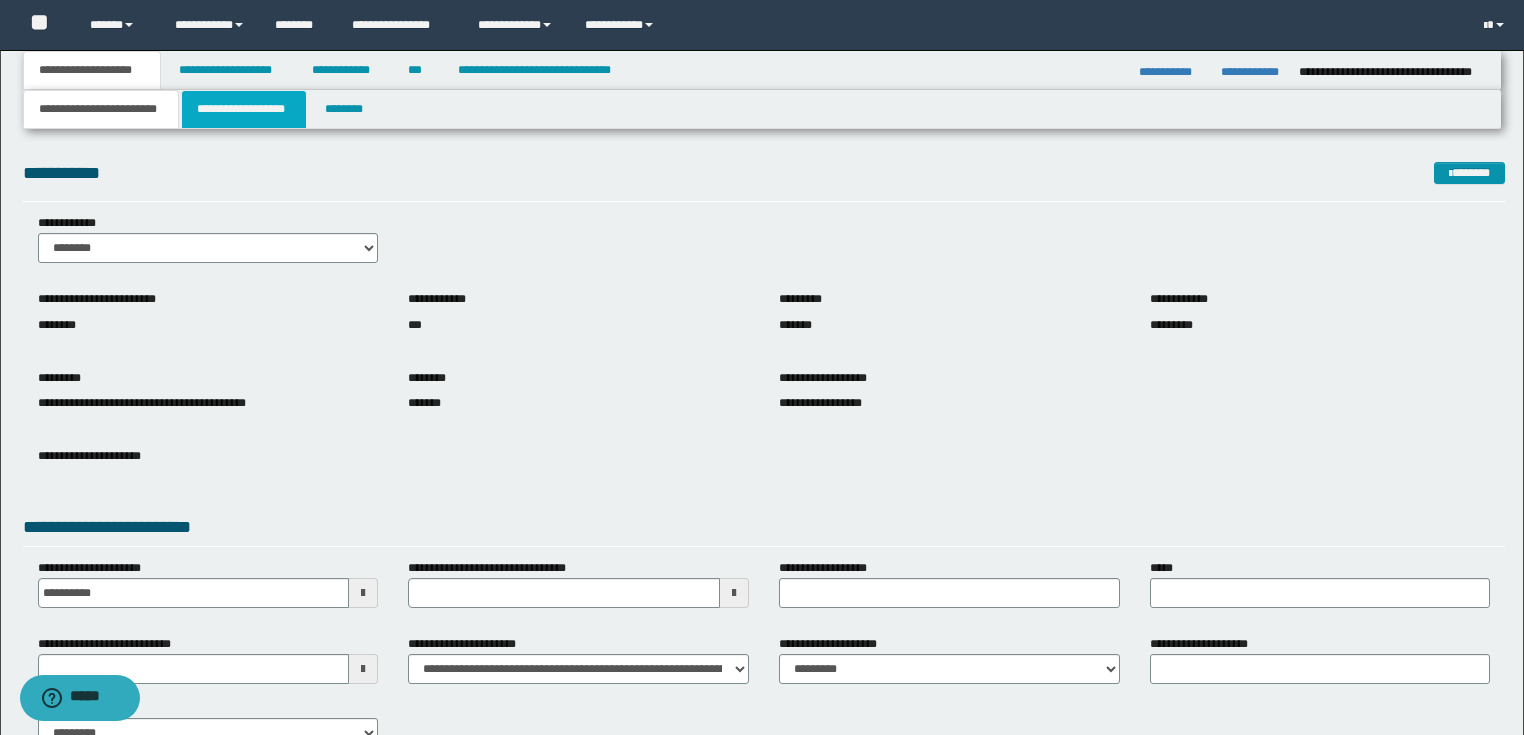 click on "**********" at bounding box center [244, 109] 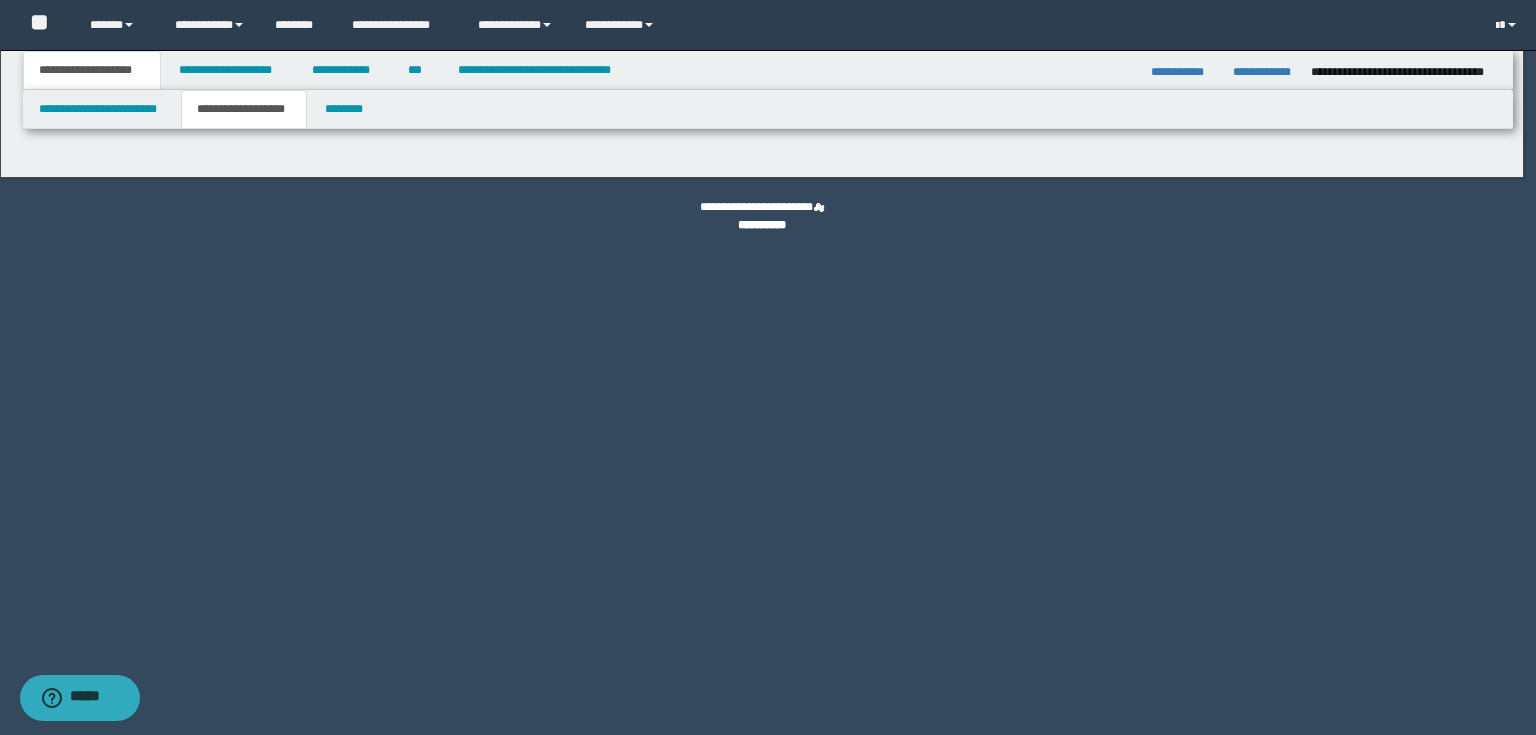 type on "**********" 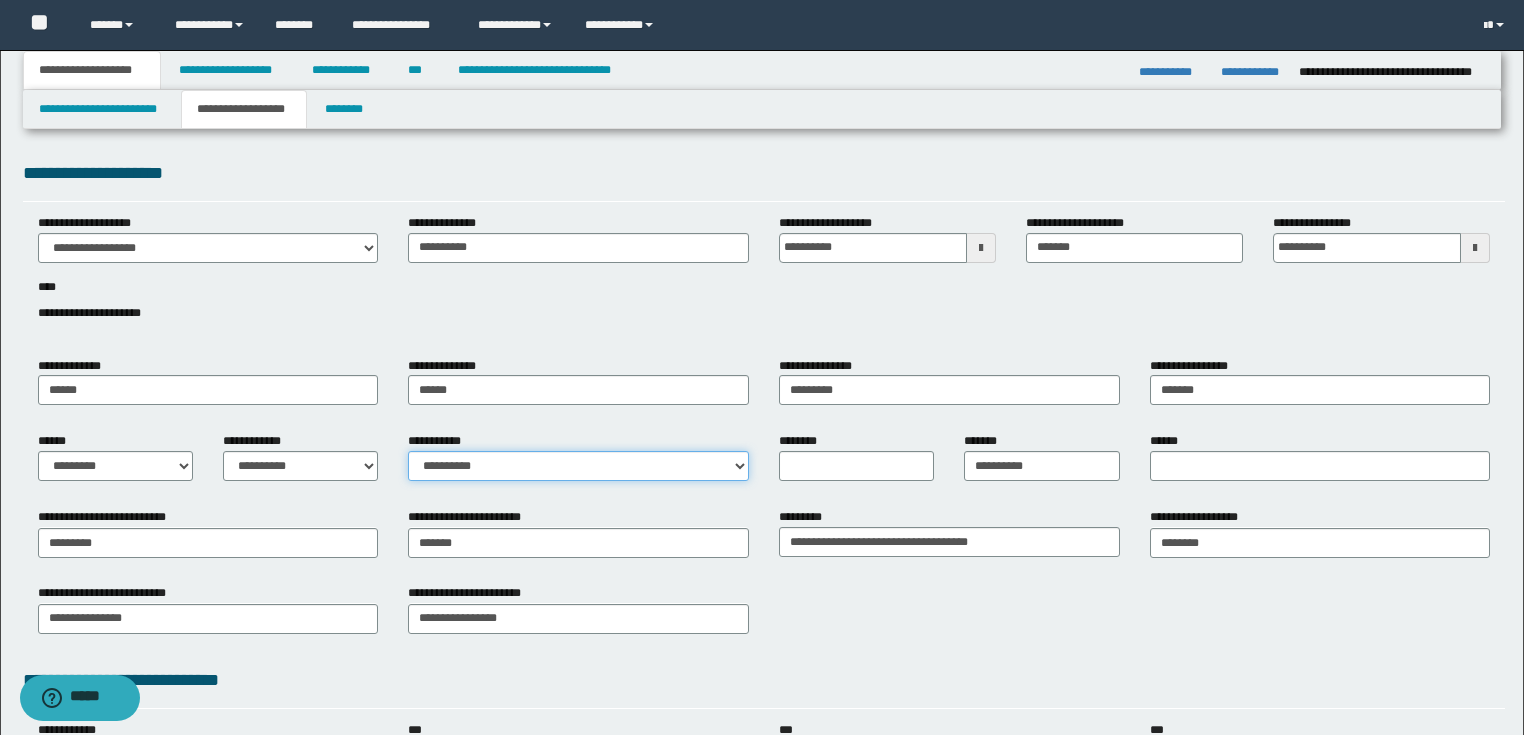 click on "**********" at bounding box center (578, 466) 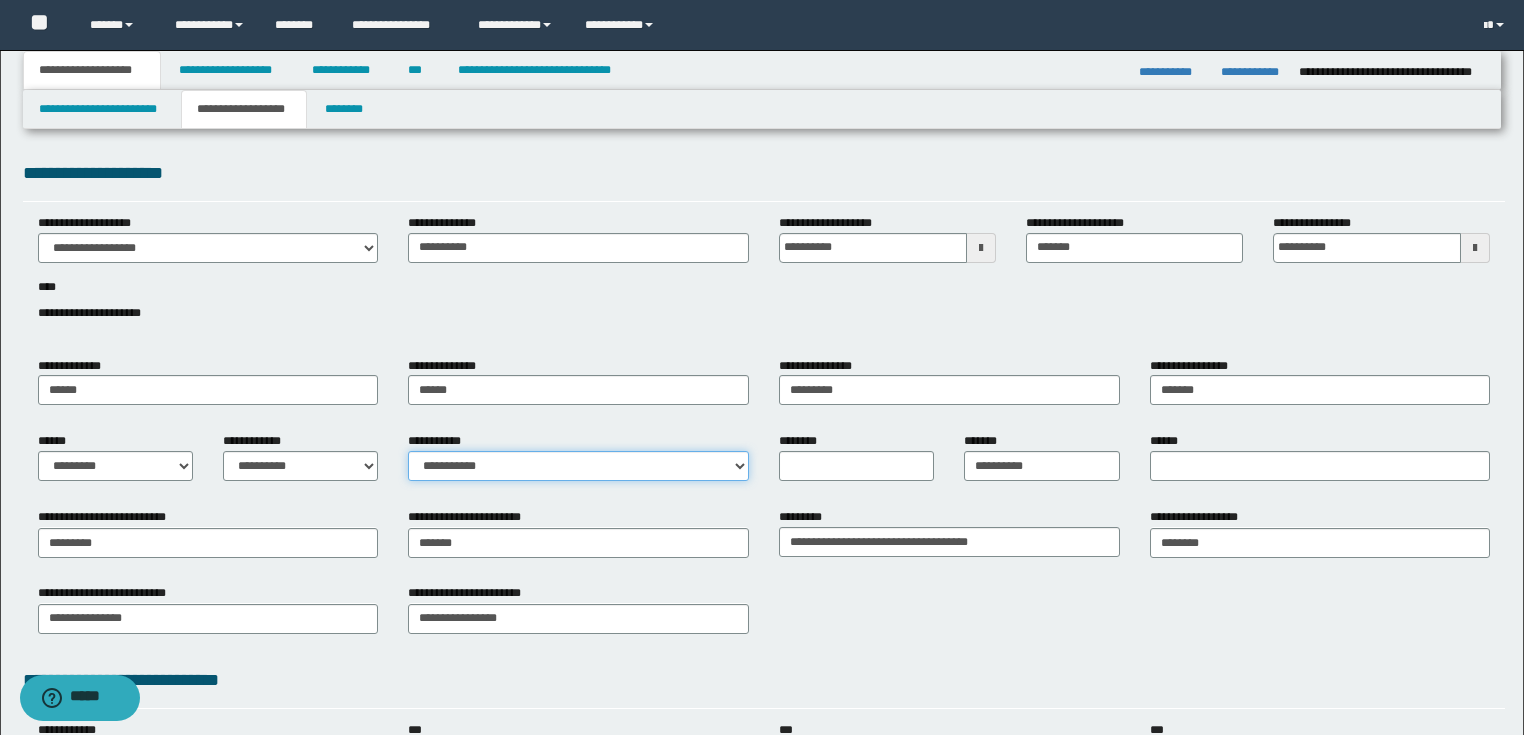 click on "**********" at bounding box center (578, 466) 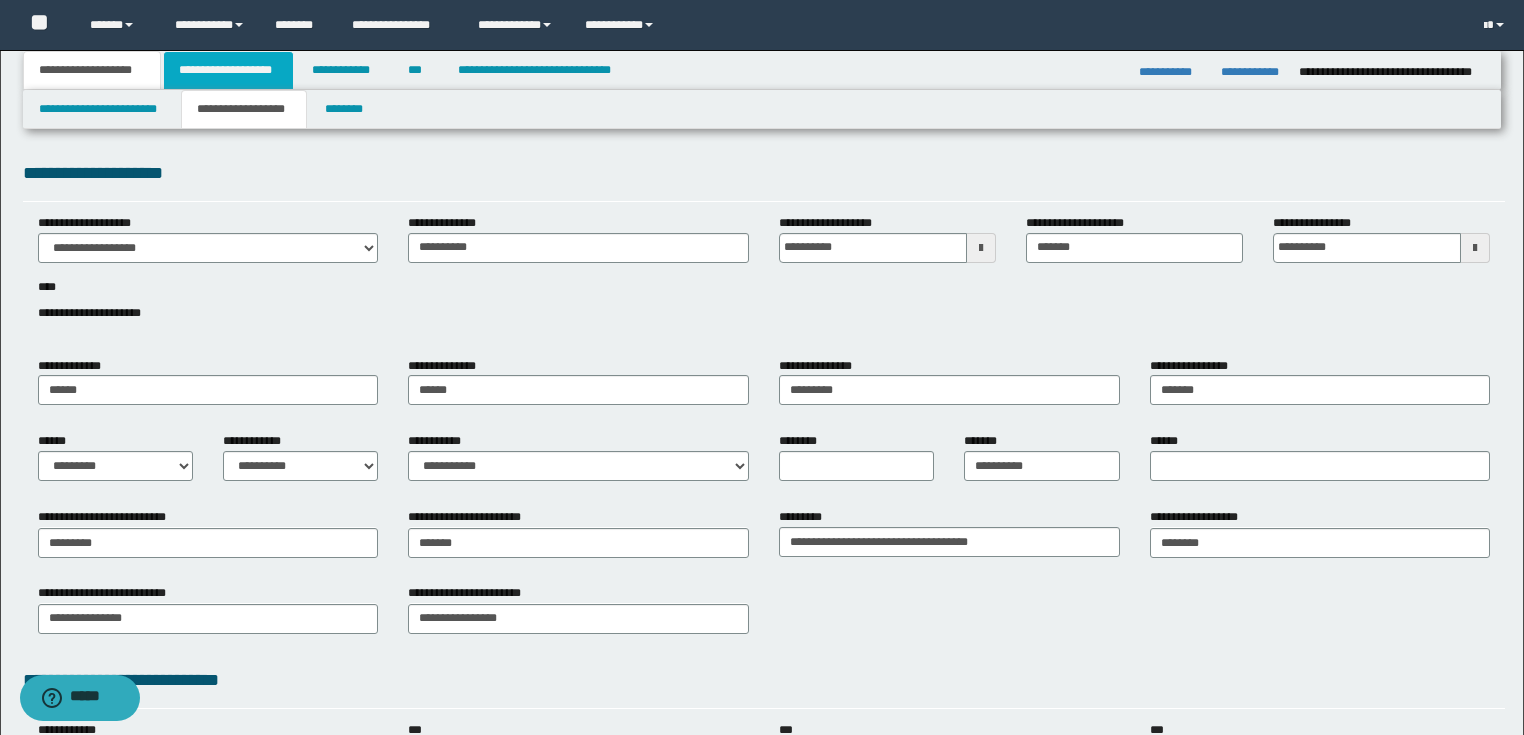 click on "**********" at bounding box center (228, 70) 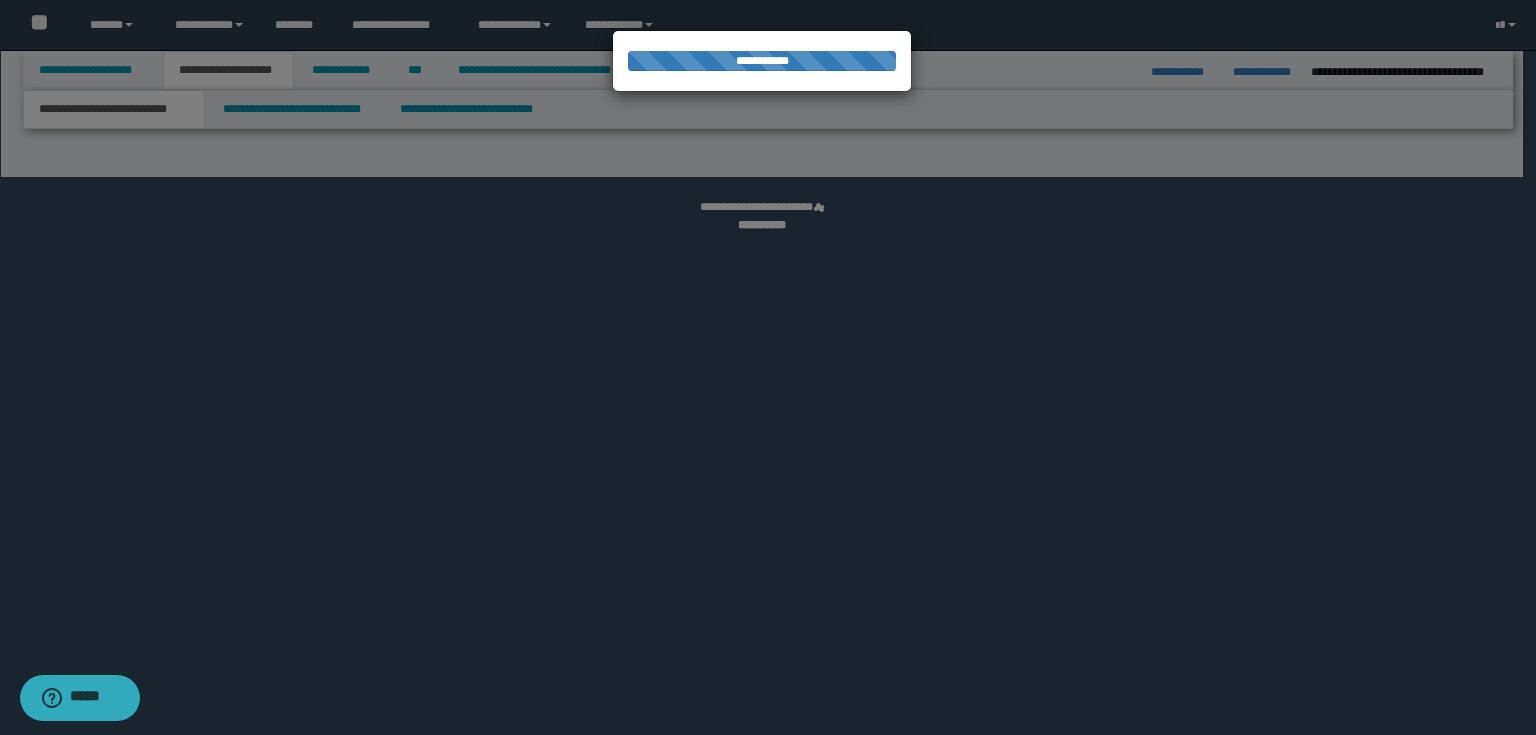 select on "*" 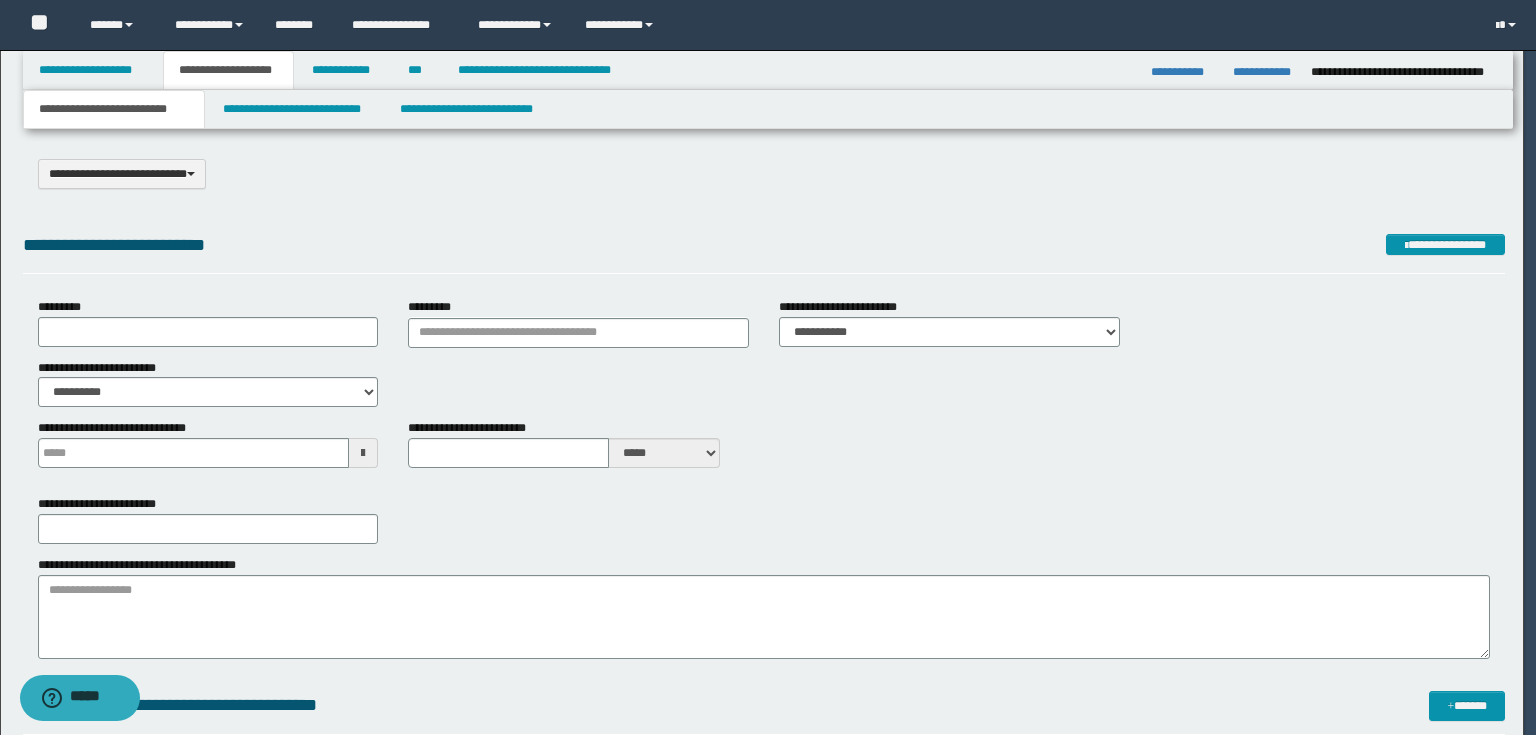scroll, scrollTop: 0, scrollLeft: 0, axis: both 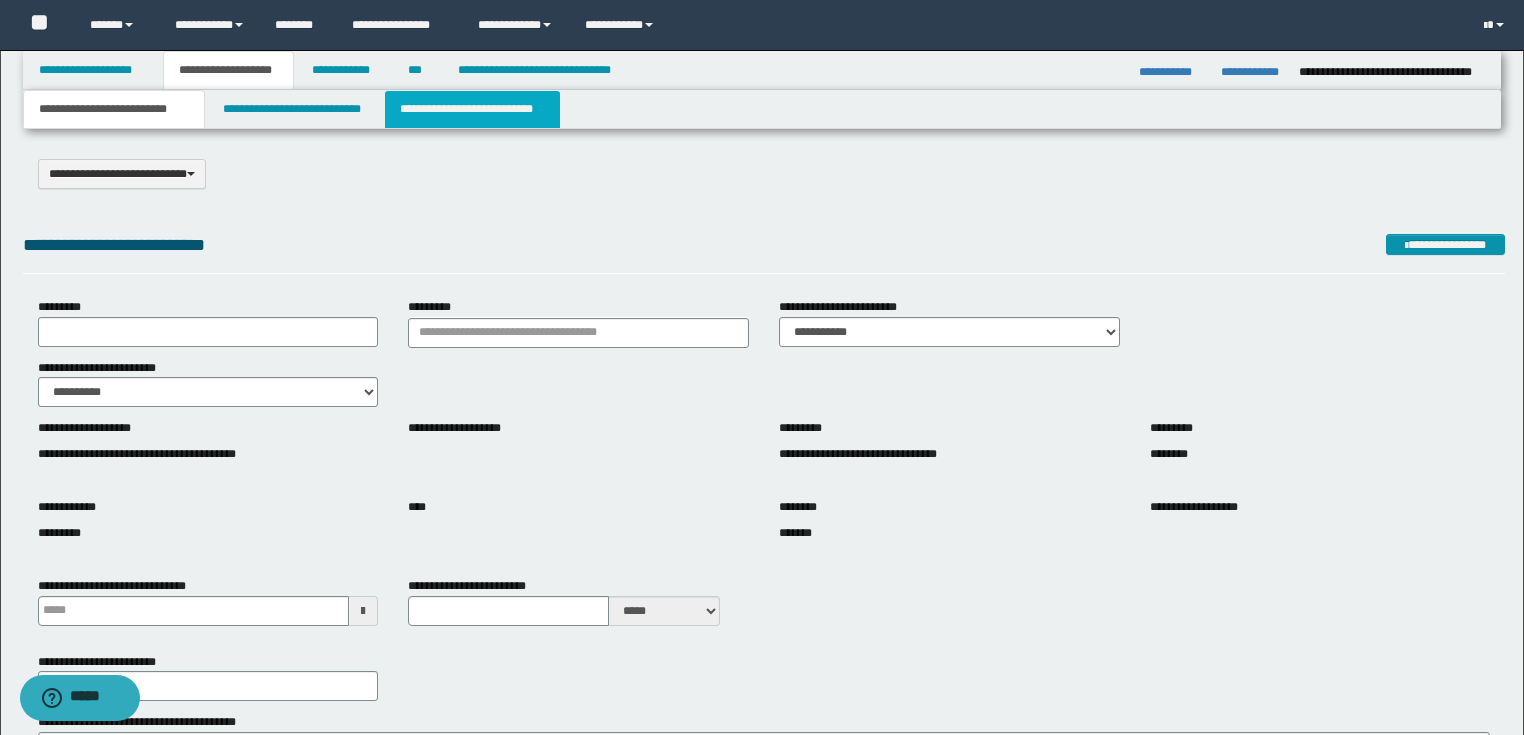 click on "**********" at bounding box center (472, 109) 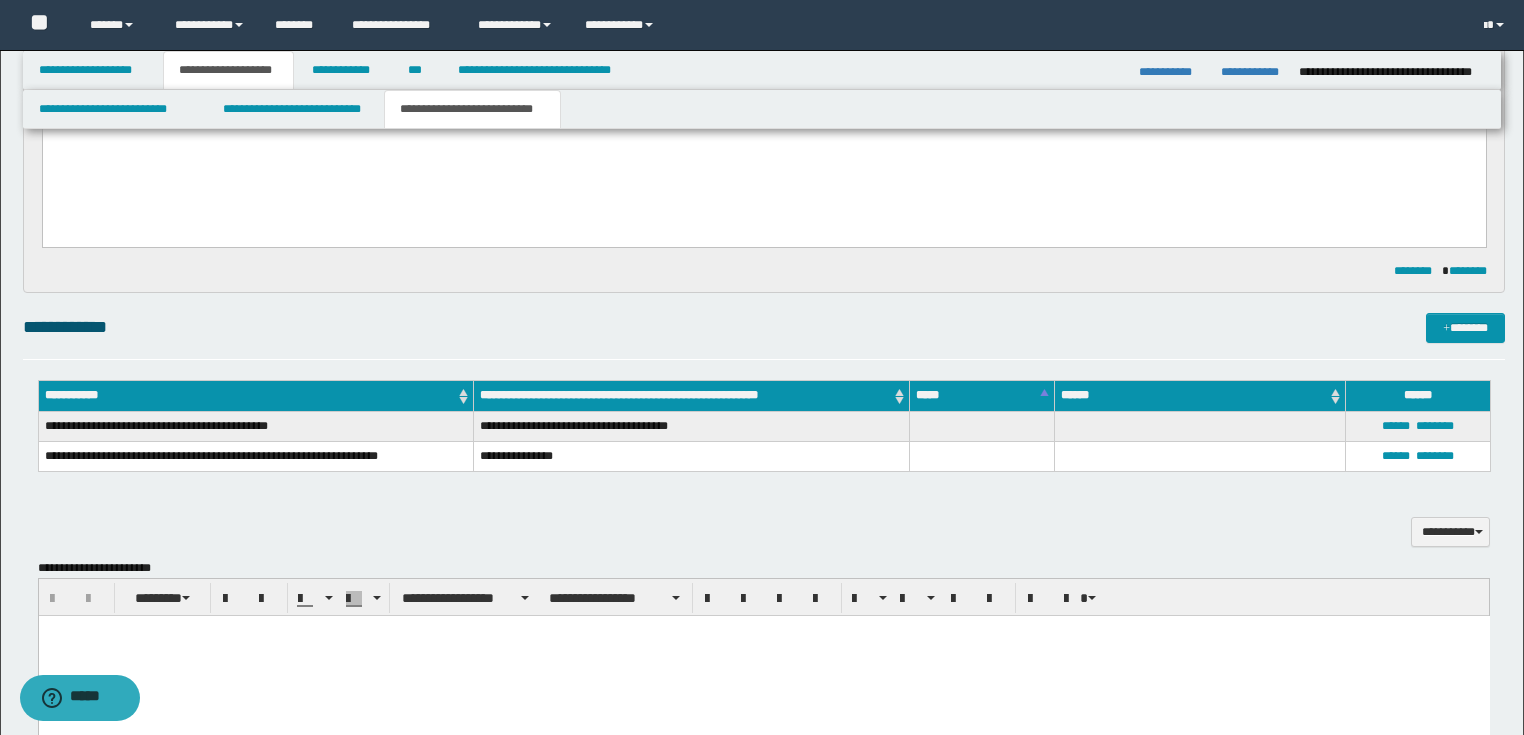 scroll, scrollTop: 560, scrollLeft: 0, axis: vertical 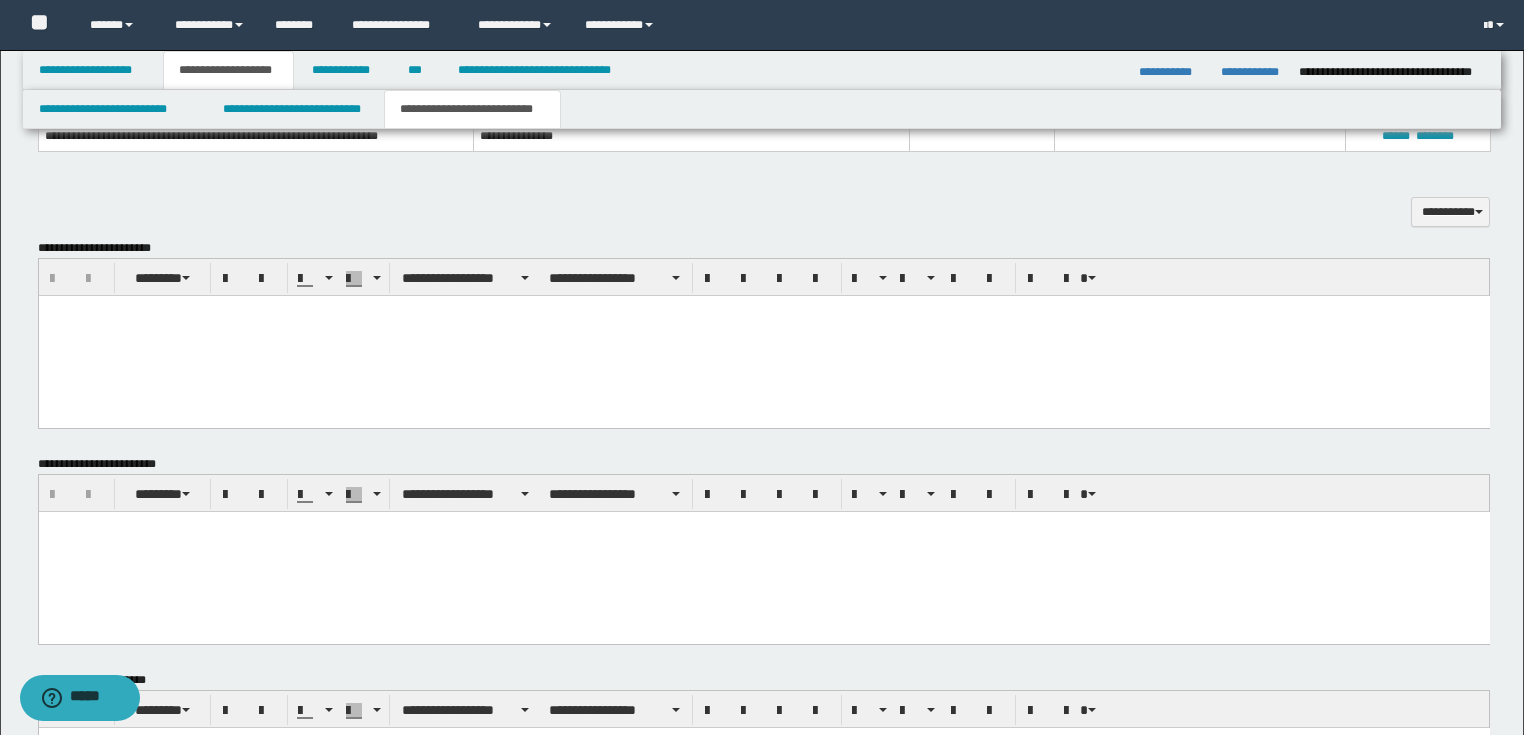 click at bounding box center [763, 551] 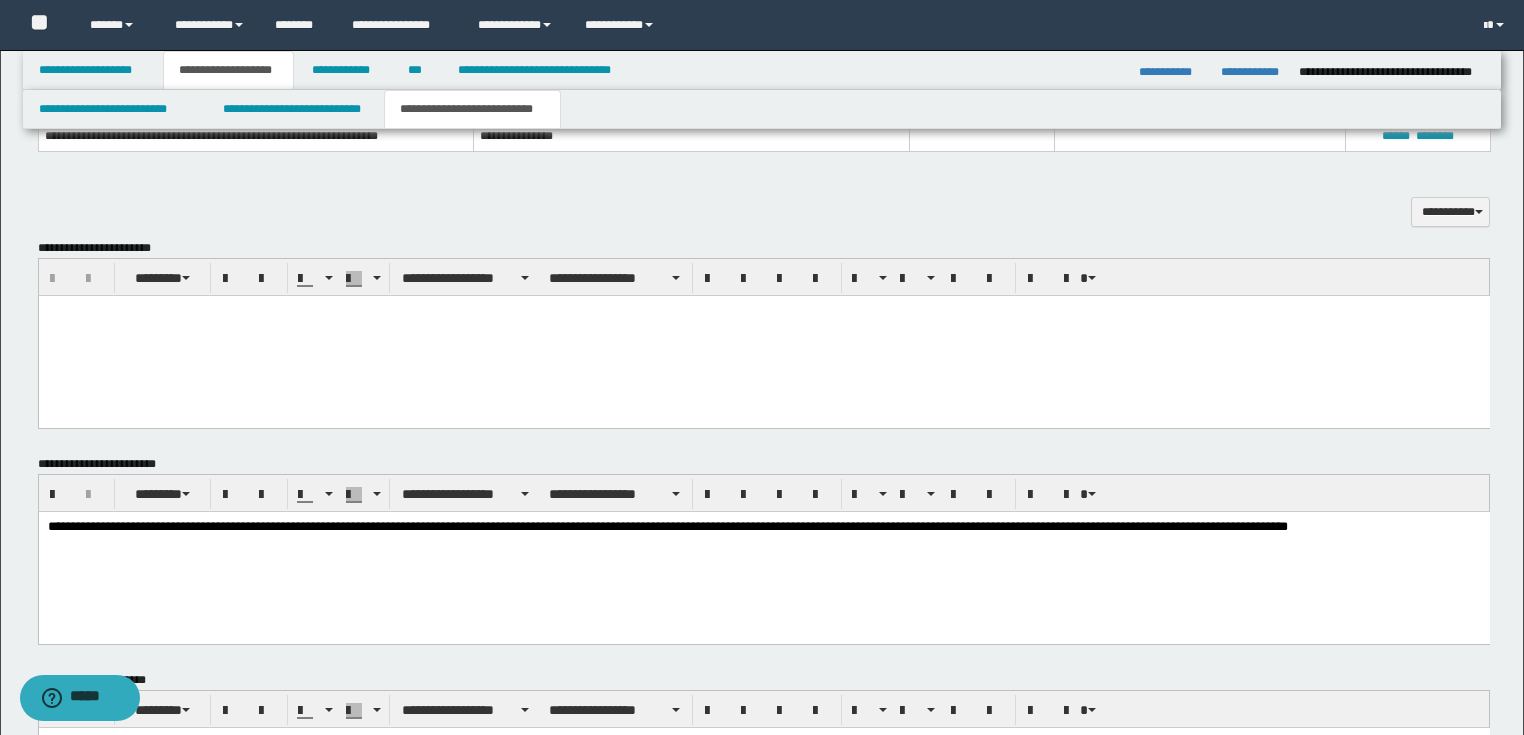 click on "**********" at bounding box center (763, 552) 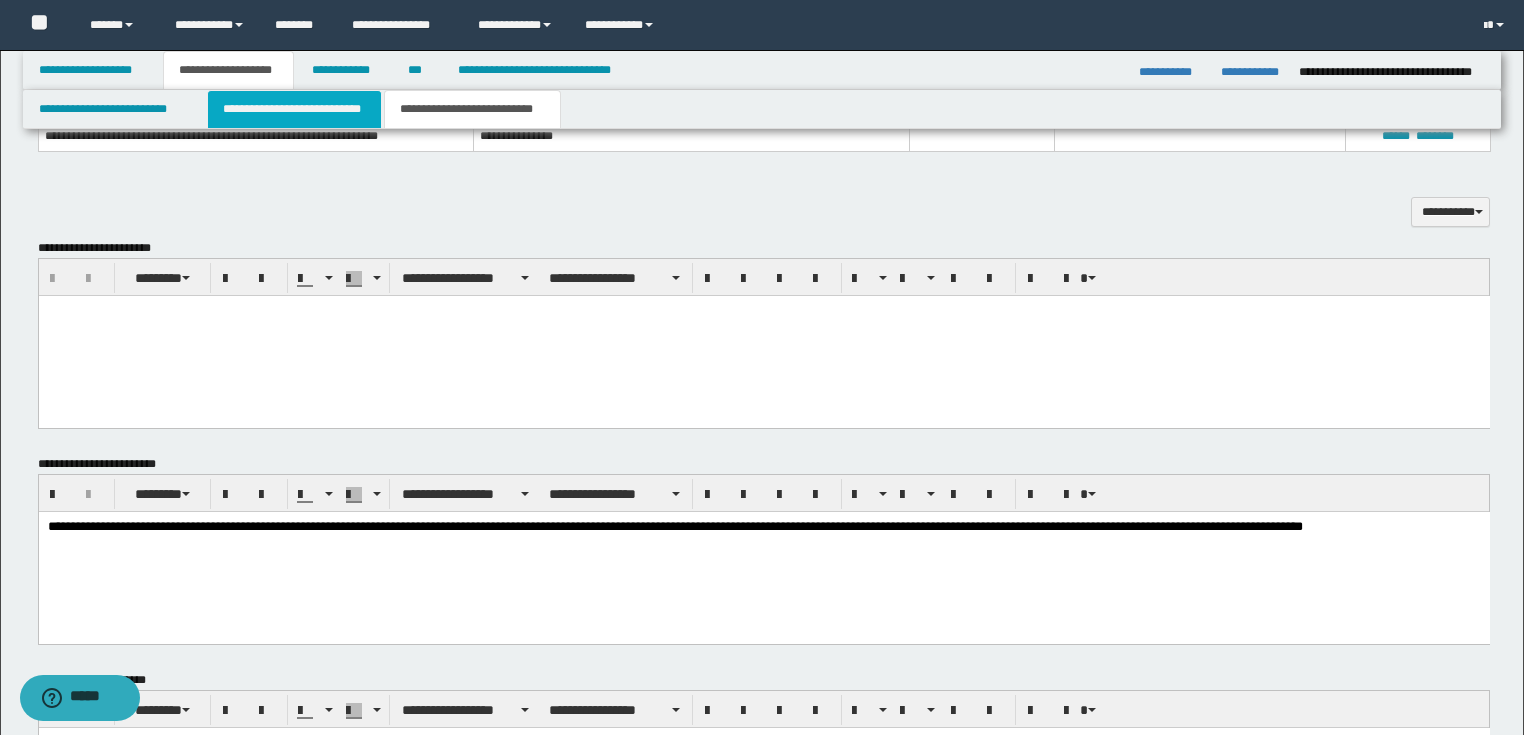 click on "**********" at bounding box center (294, 109) 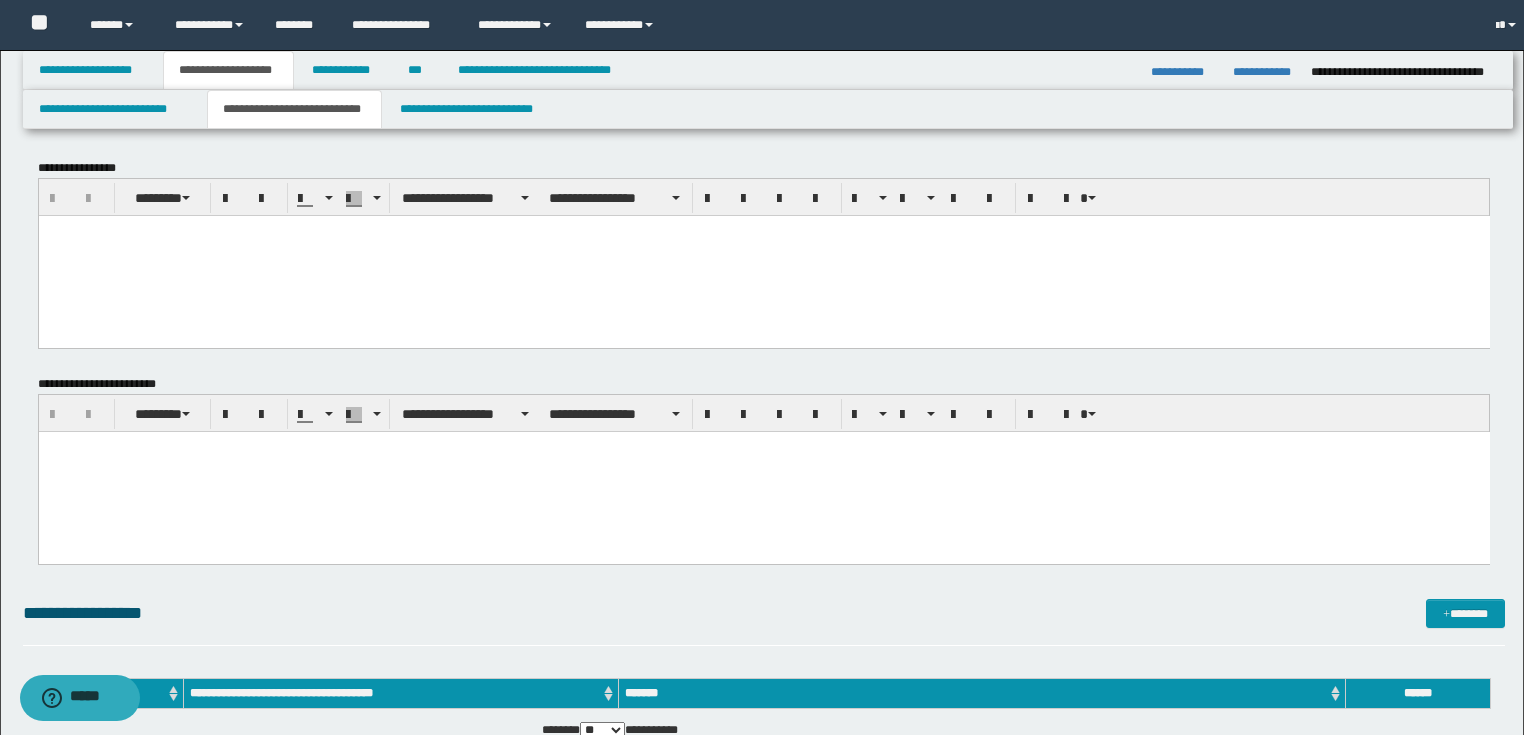scroll, scrollTop: 0, scrollLeft: 0, axis: both 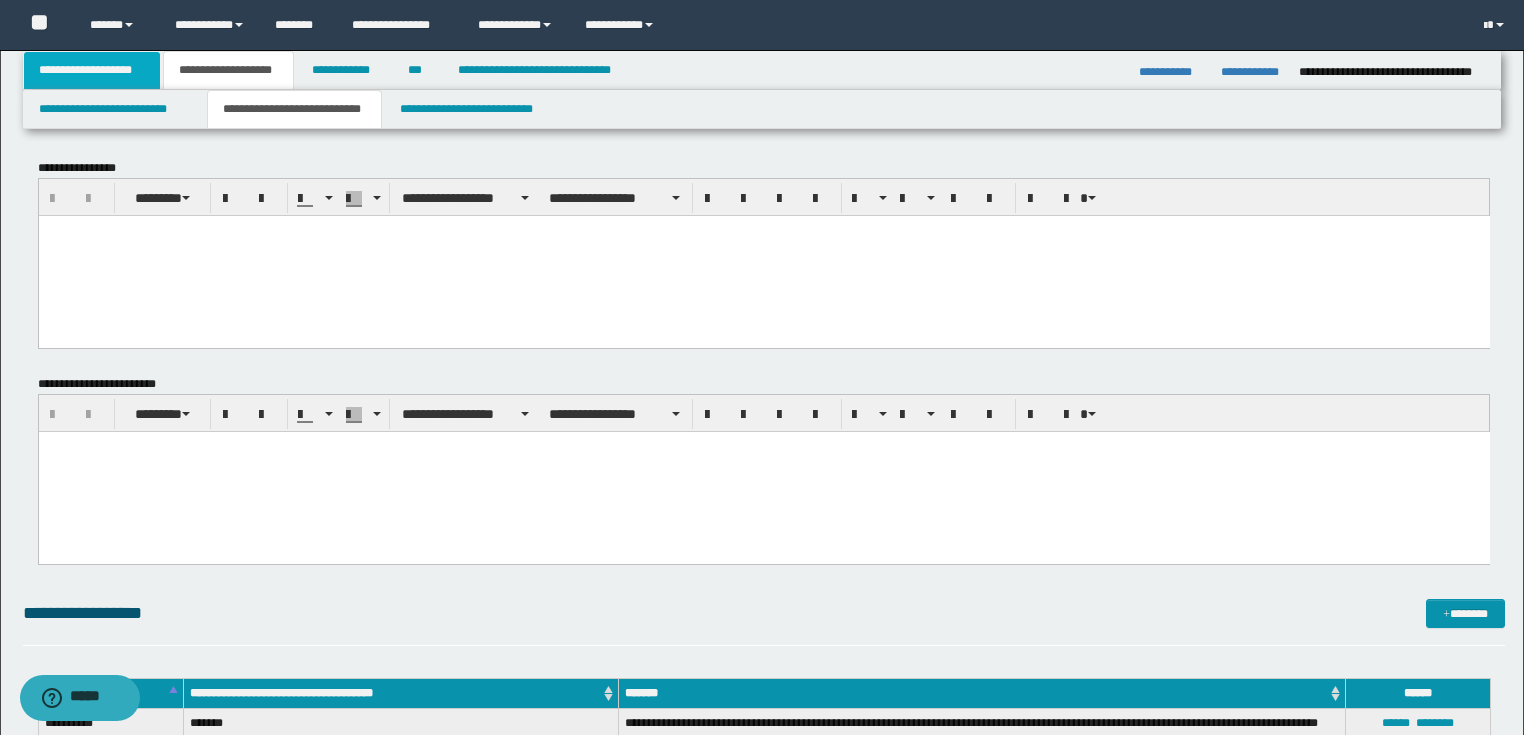 click on "**********" at bounding box center [92, 70] 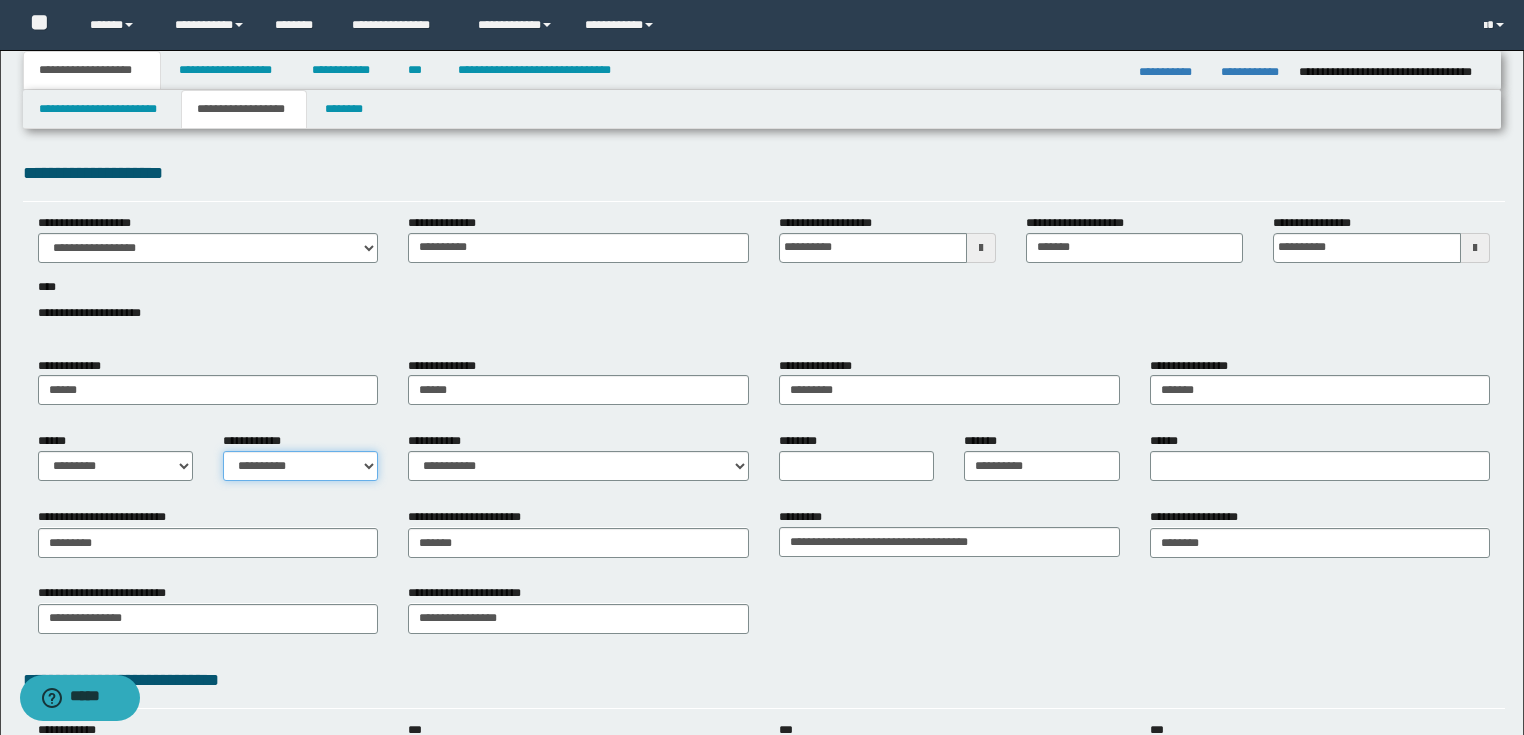 click on "**********" at bounding box center (300, 466) 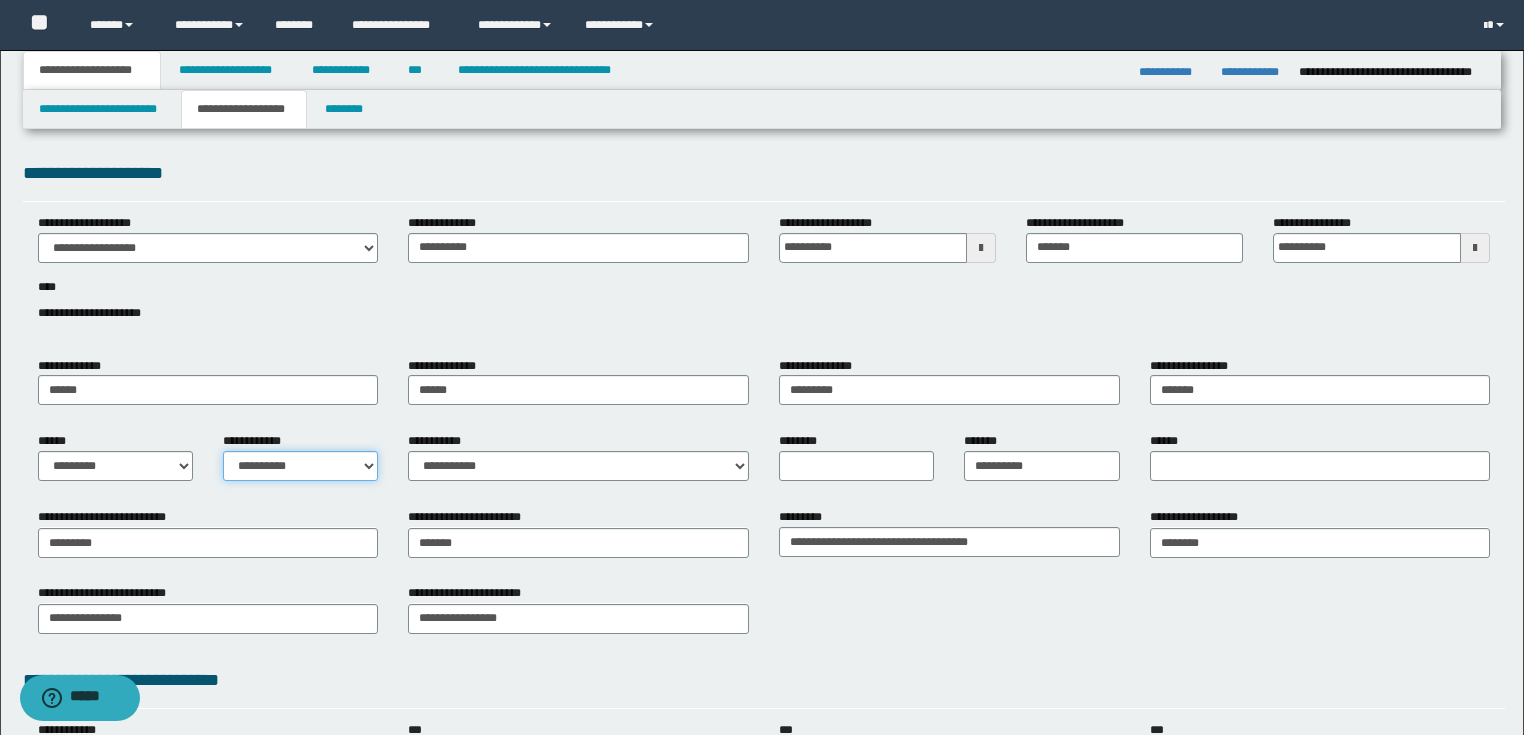 select on "*" 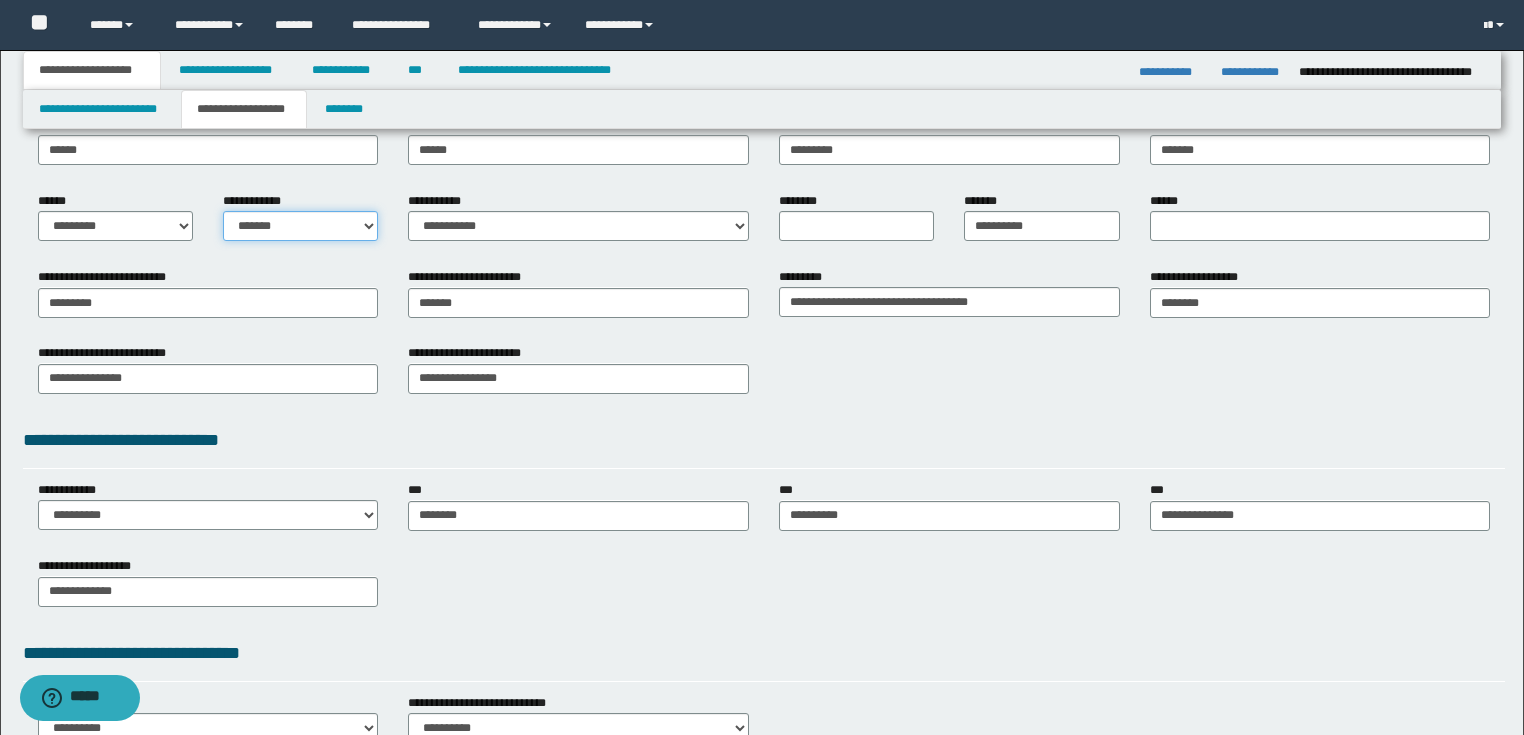 scroll, scrollTop: 371, scrollLeft: 0, axis: vertical 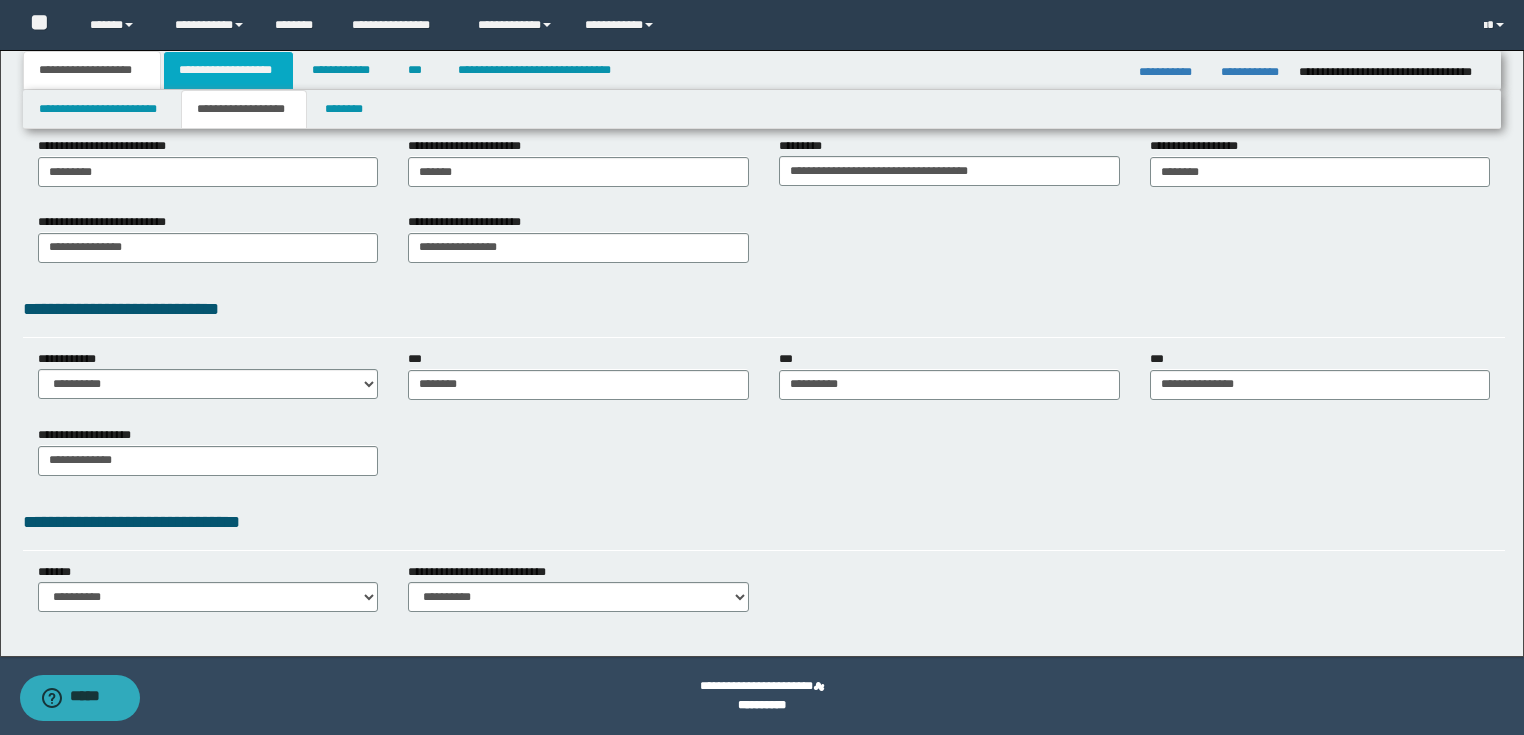 click on "**********" at bounding box center (228, 70) 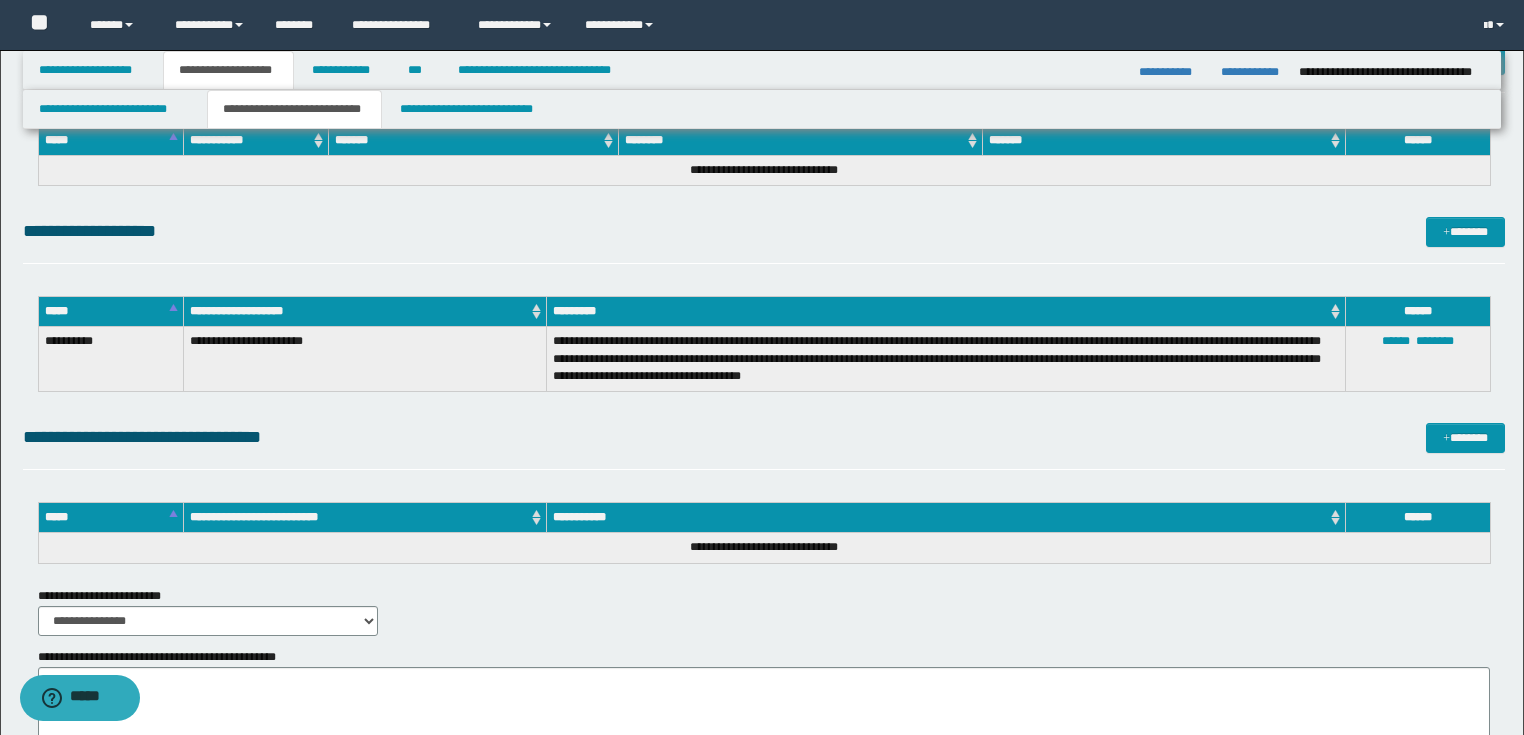 scroll, scrollTop: 1200, scrollLeft: 0, axis: vertical 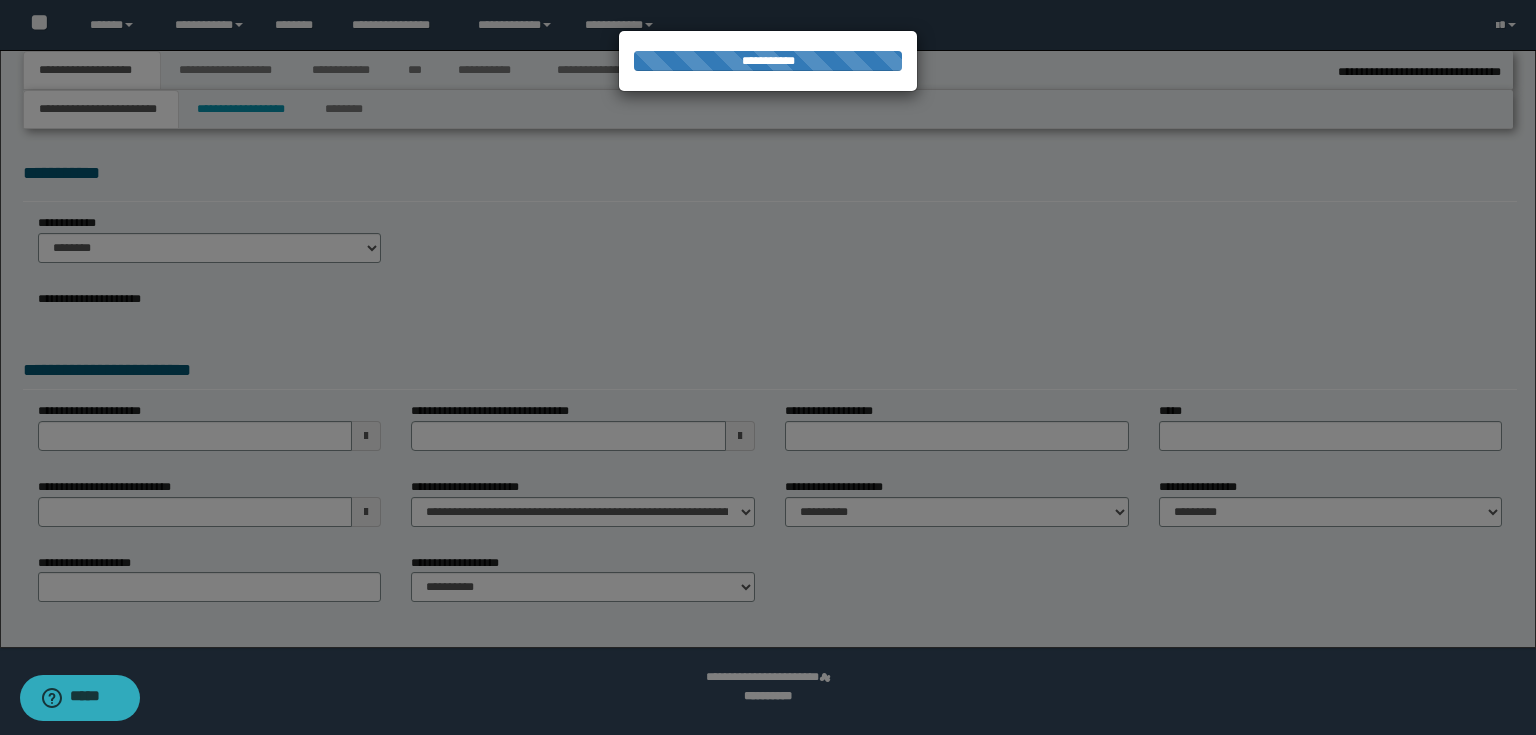 select on "*" 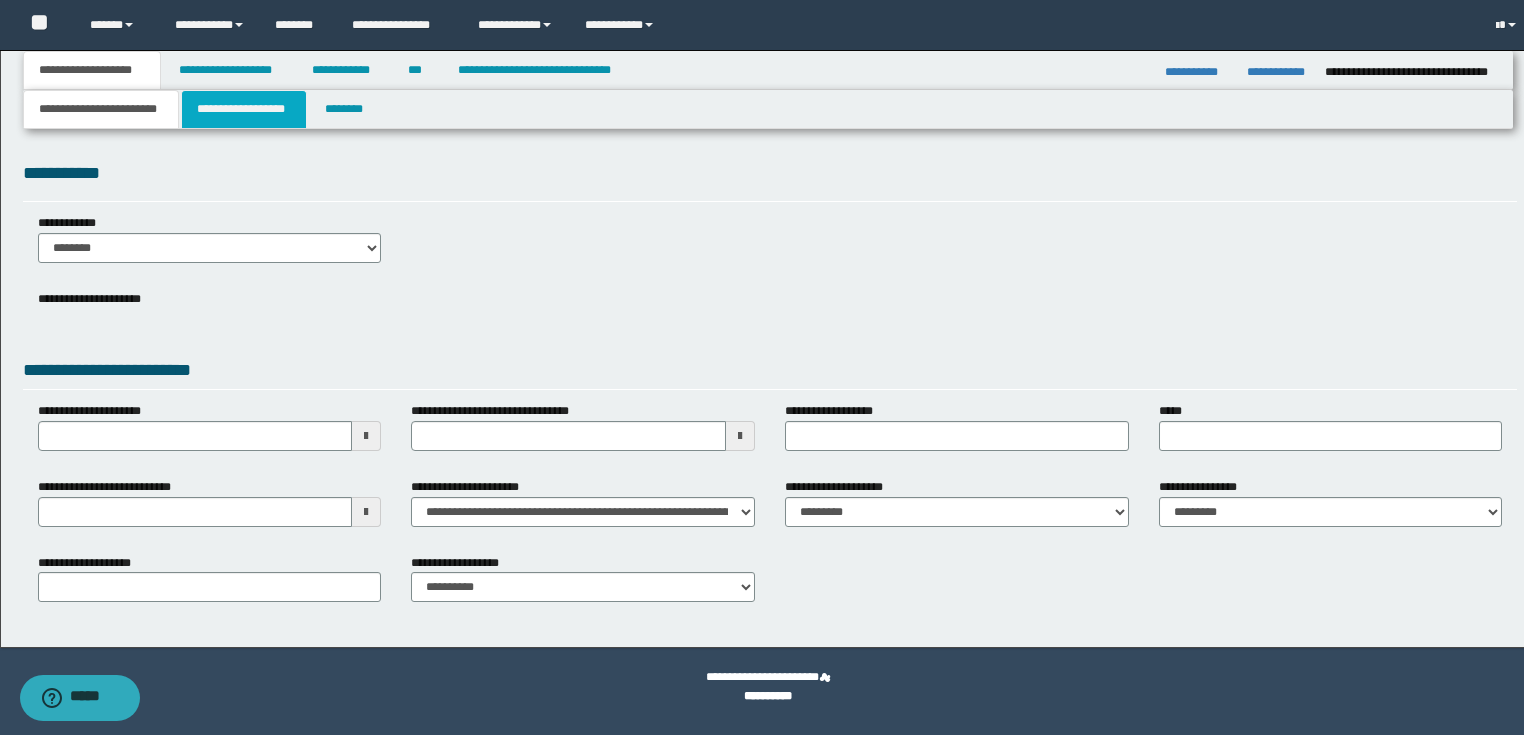 click on "**********" at bounding box center [244, 109] 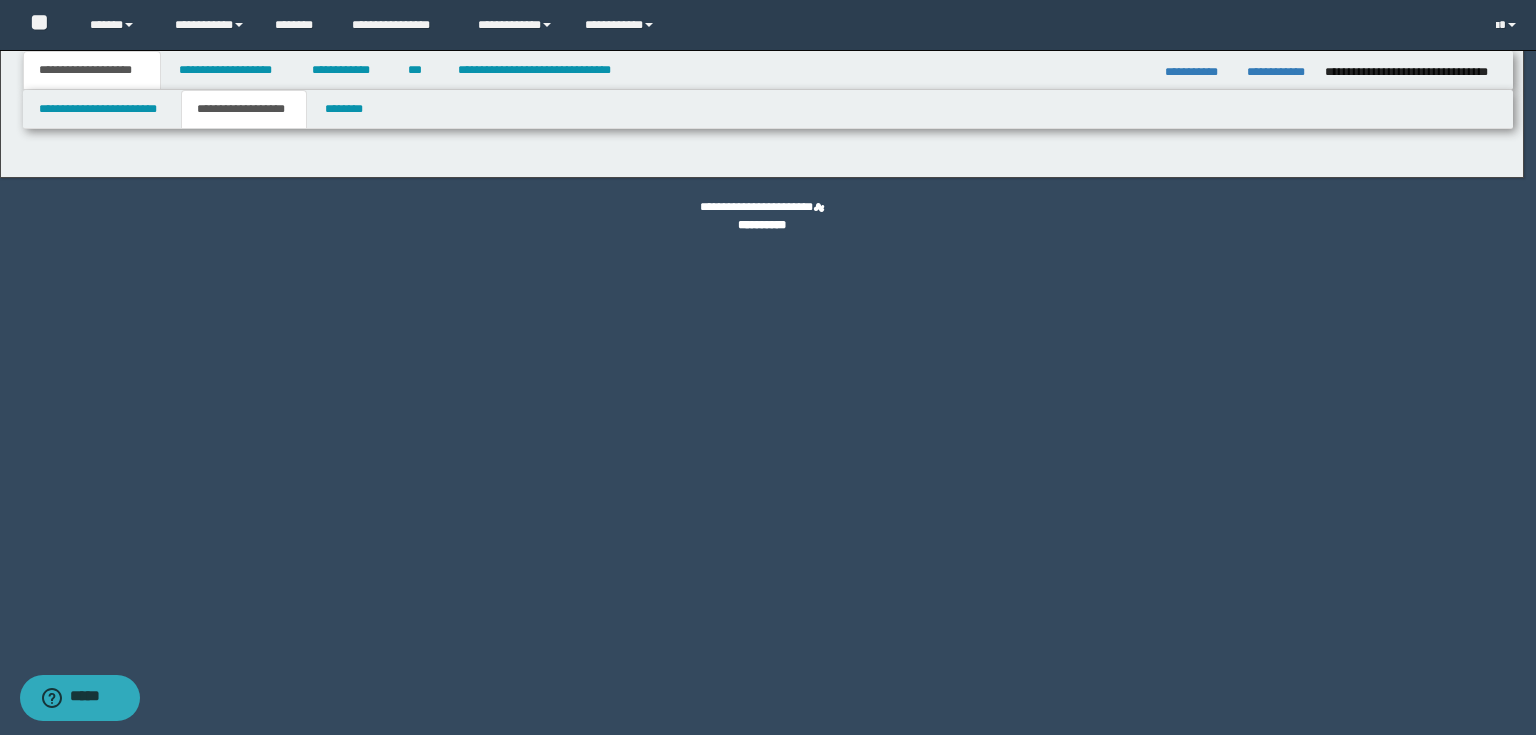 type on "**********" 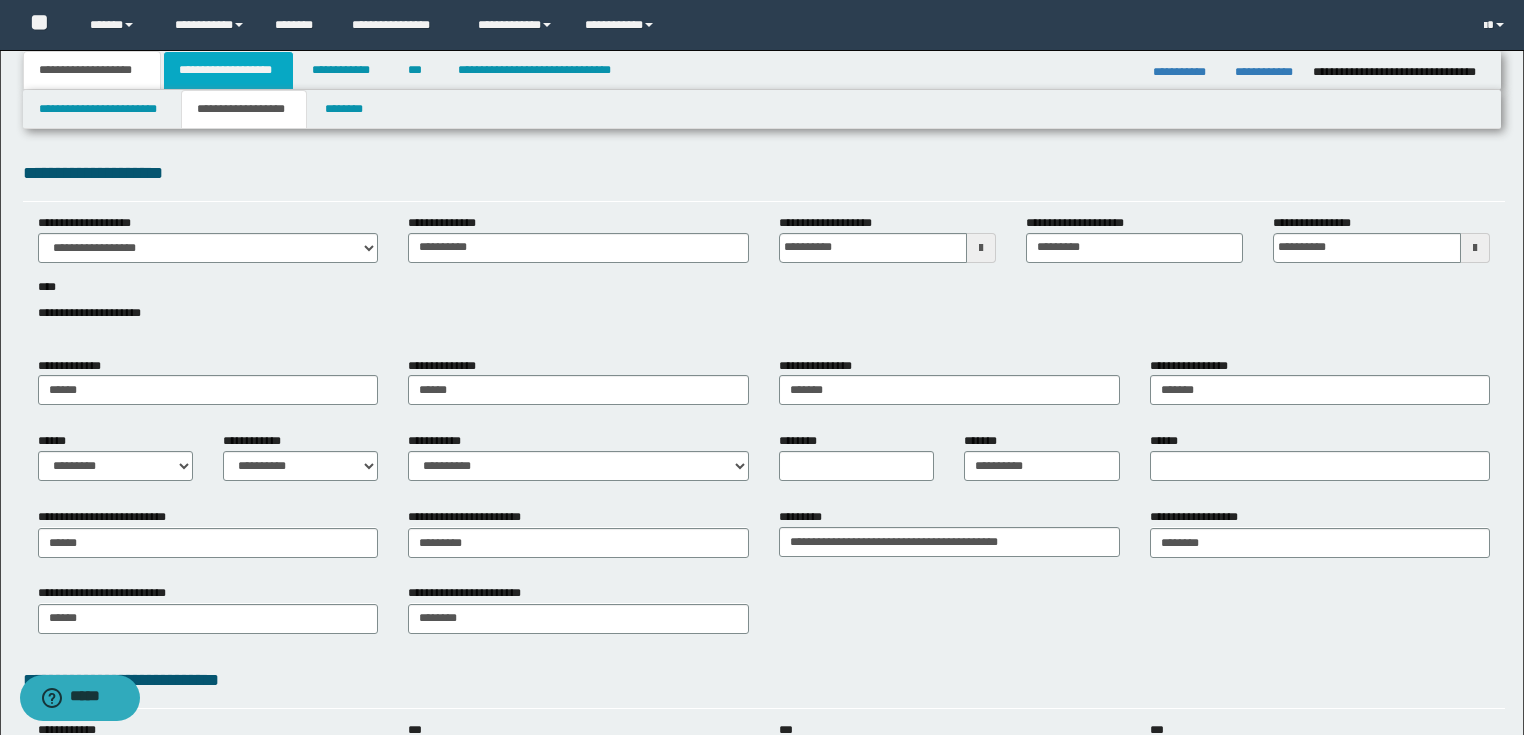 click on "**********" at bounding box center (228, 70) 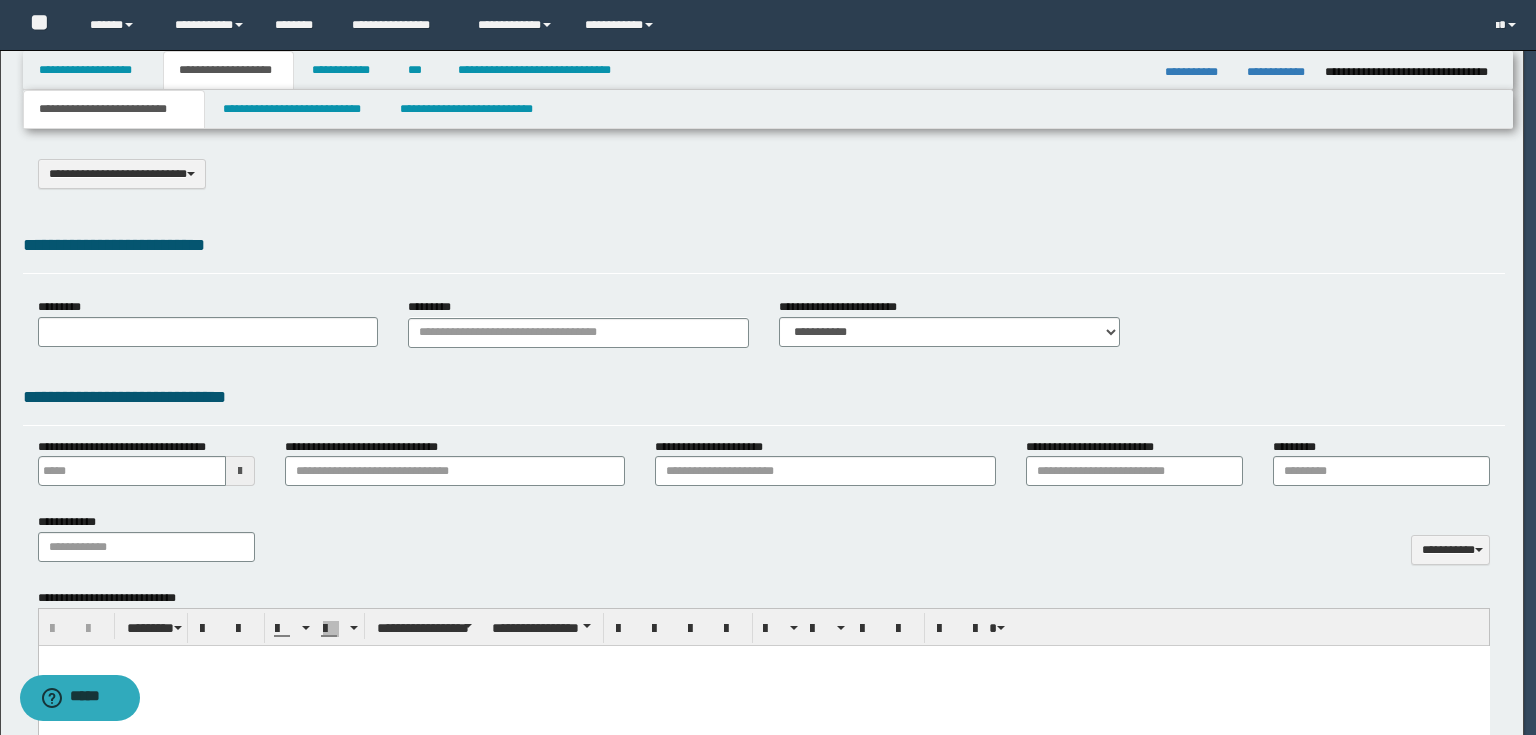 scroll, scrollTop: 0, scrollLeft: 0, axis: both 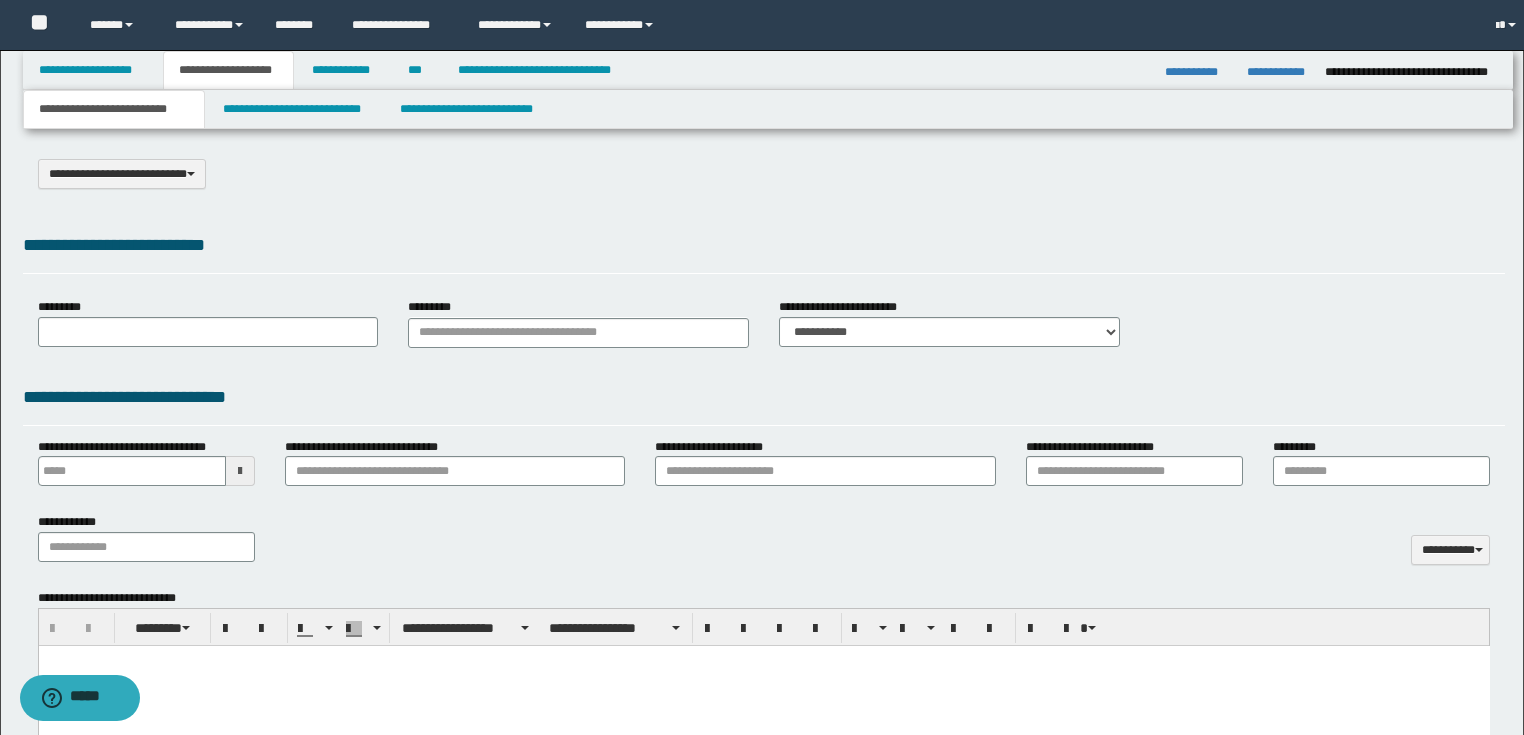 select on "*" 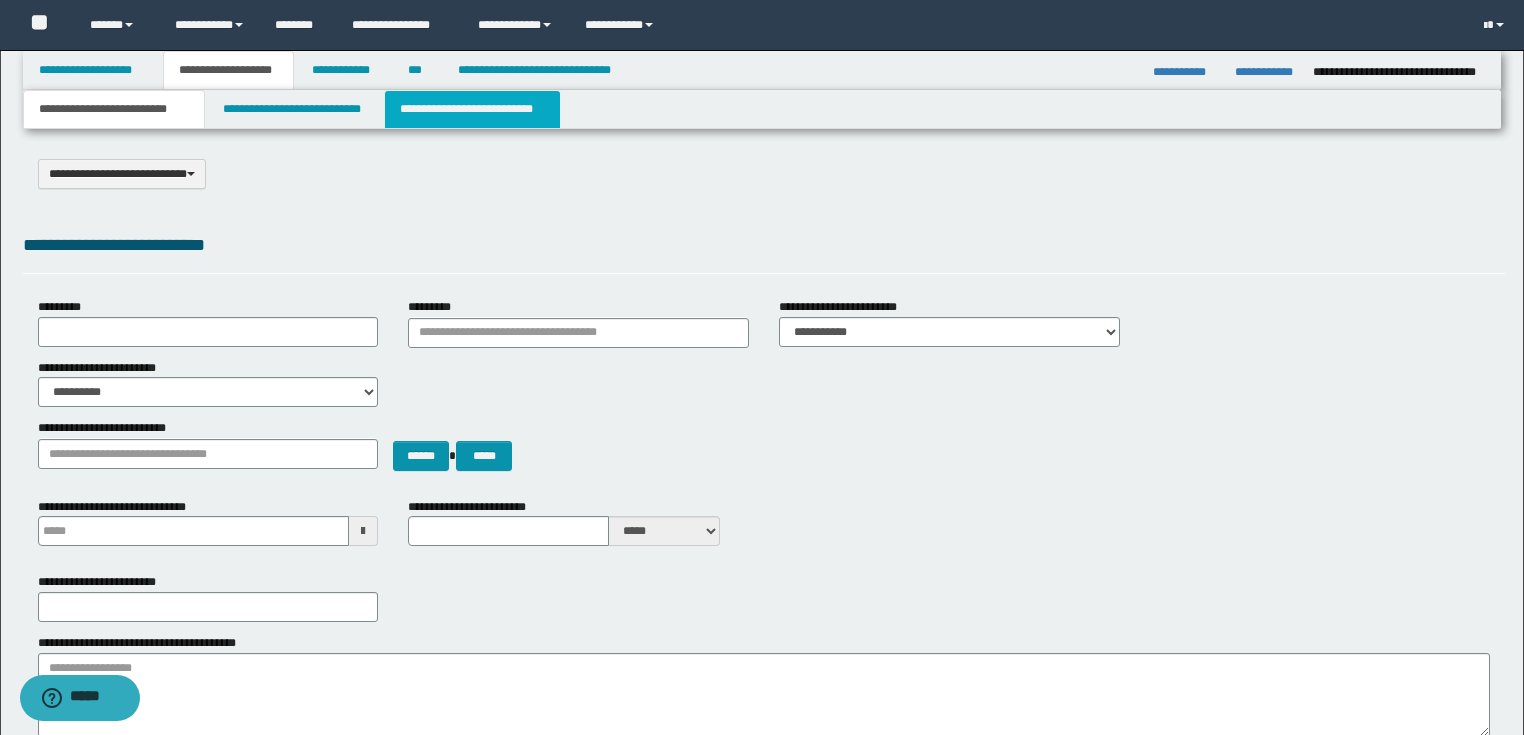 click on "**********" at bounding box center (472, 109) 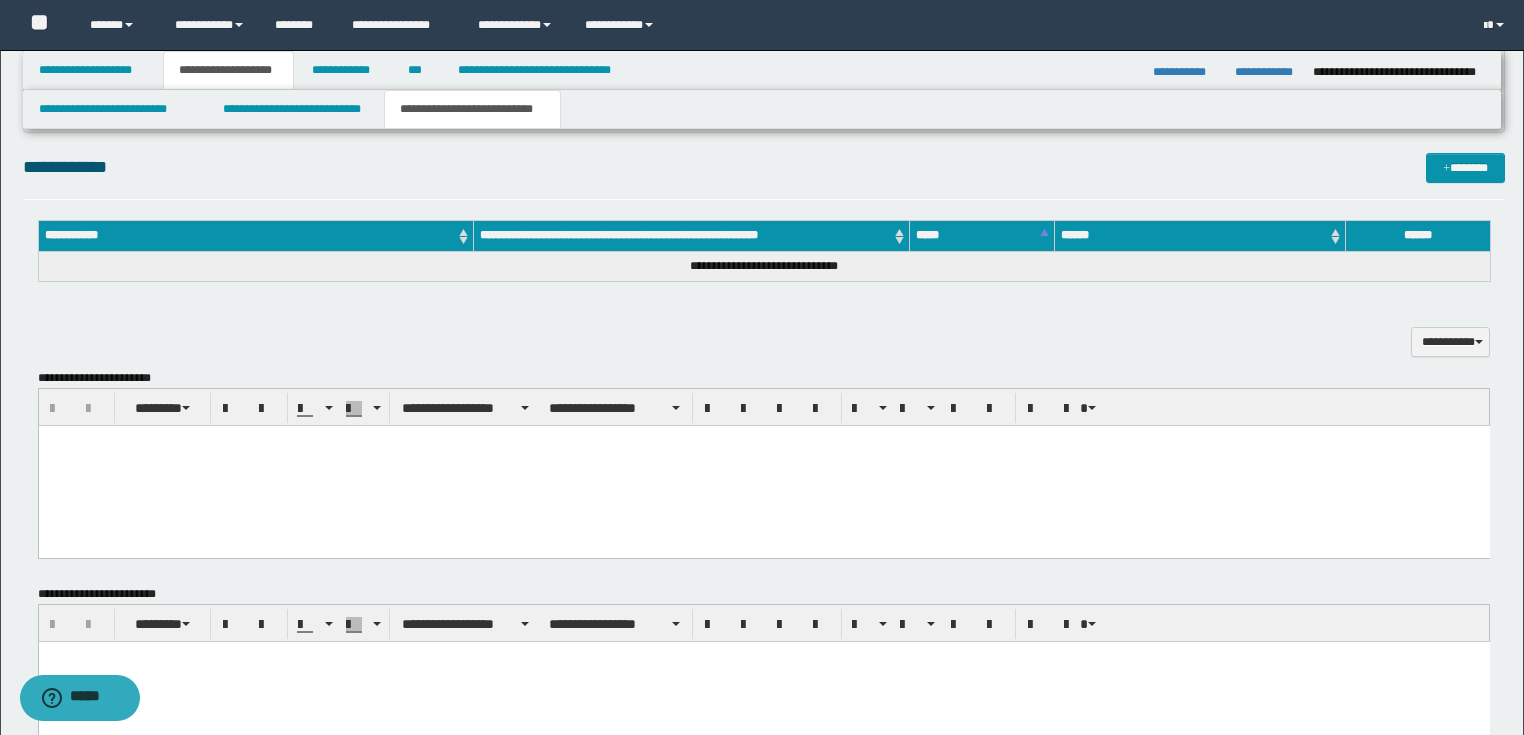 scroll, scrollTop: 776, scrollLeft: 0, axis: vertical 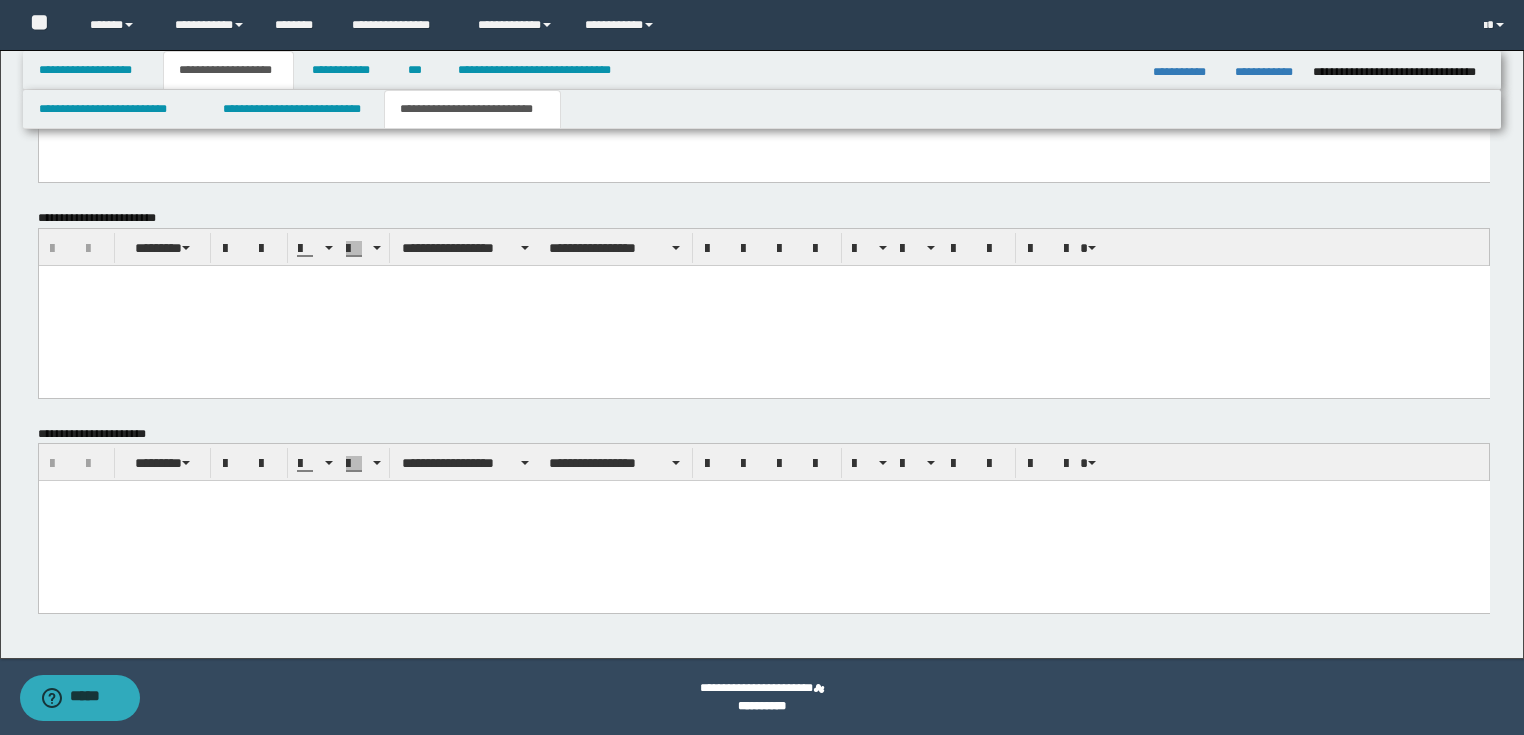 click at bounding box center [763, 305] 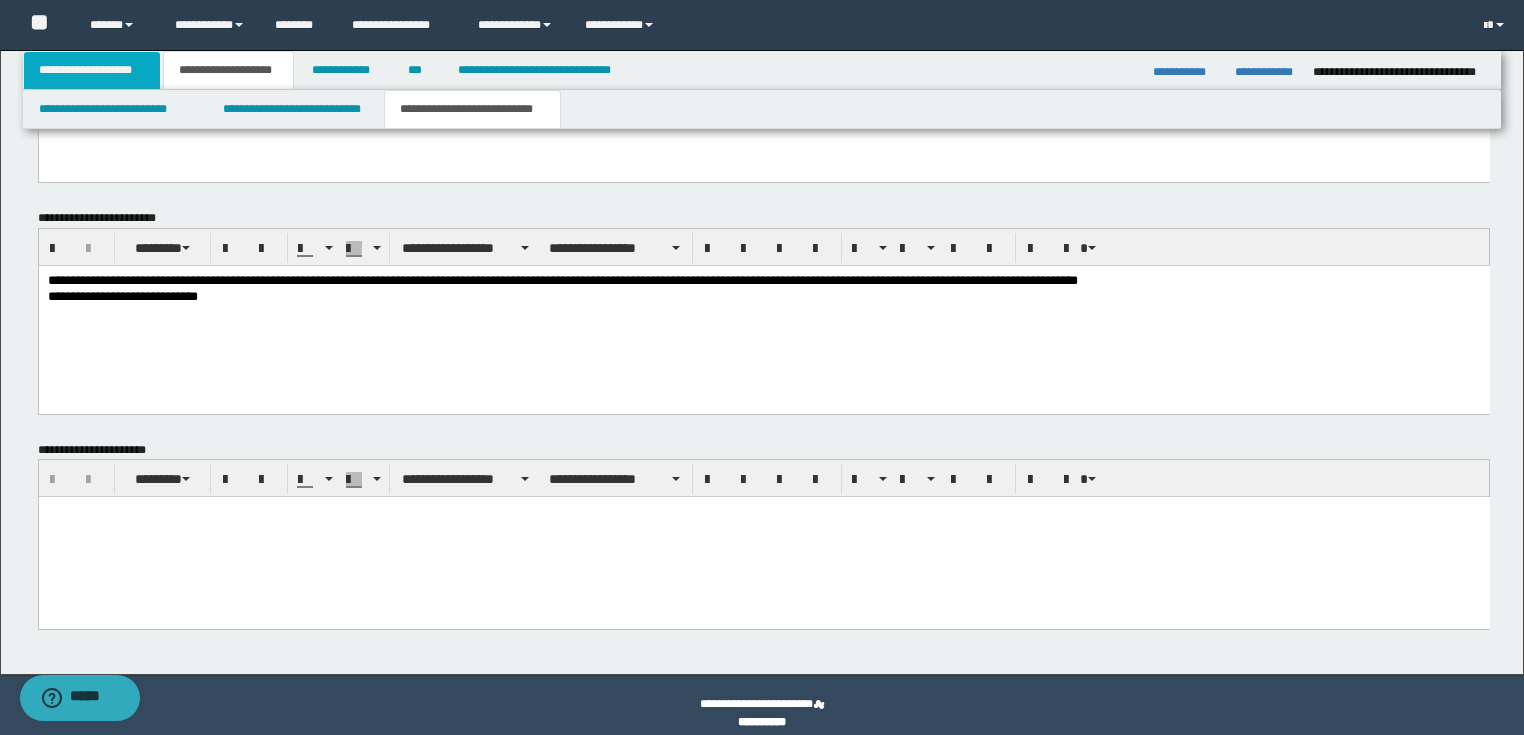 click on "**********" at bounding box center [92, 70] 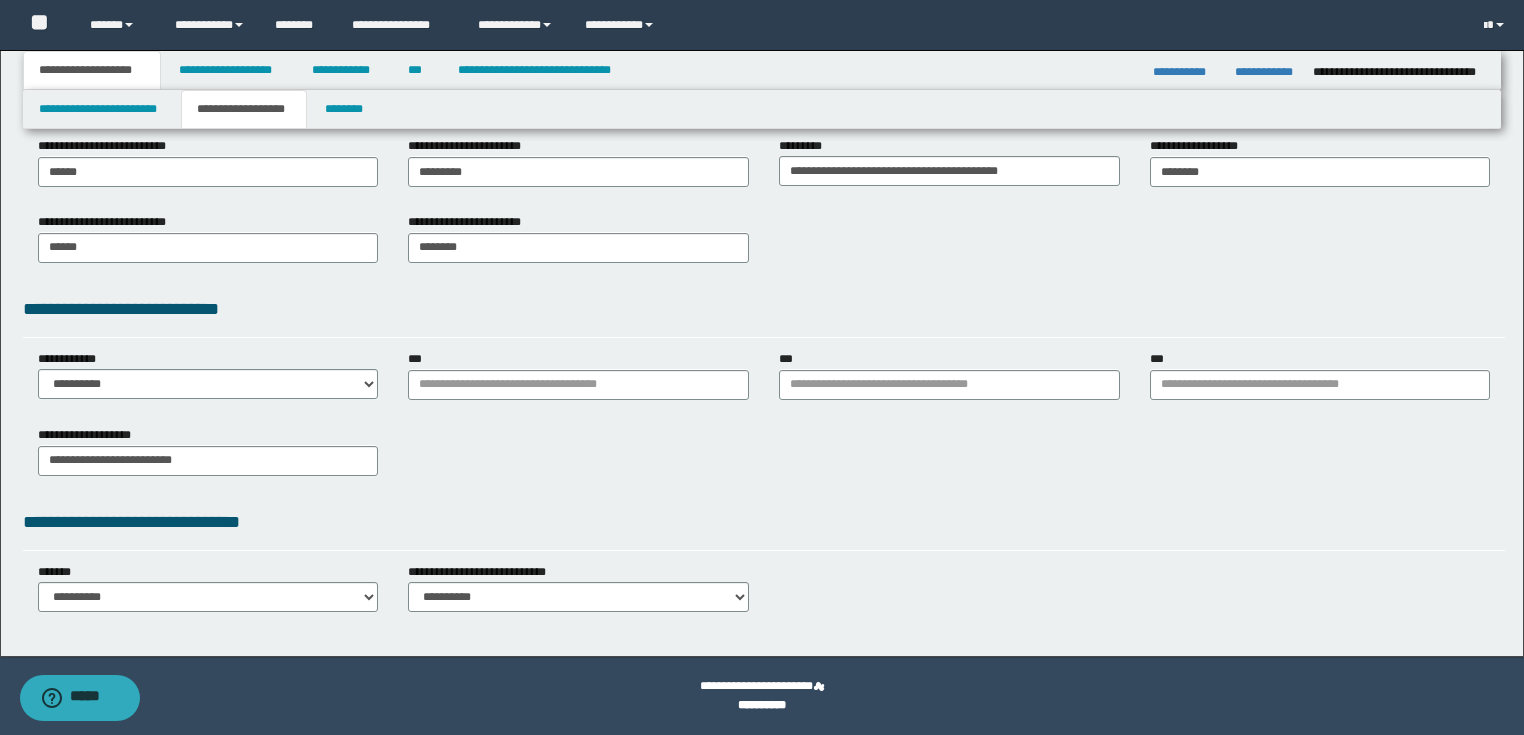 scroll, scrollTop: 0, scrollLeft: 0, axis: both 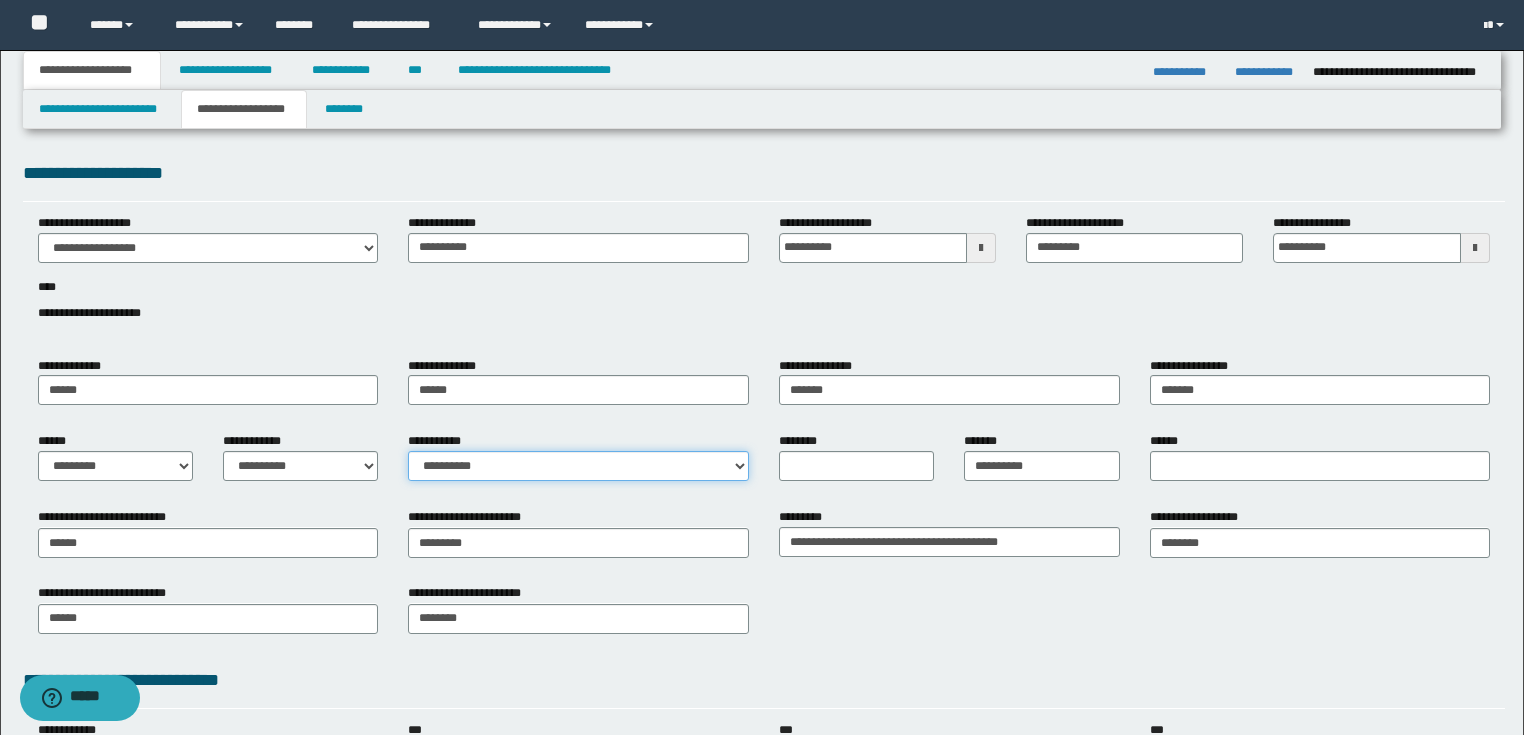 click on "**********" at bounding box center [578, 466] 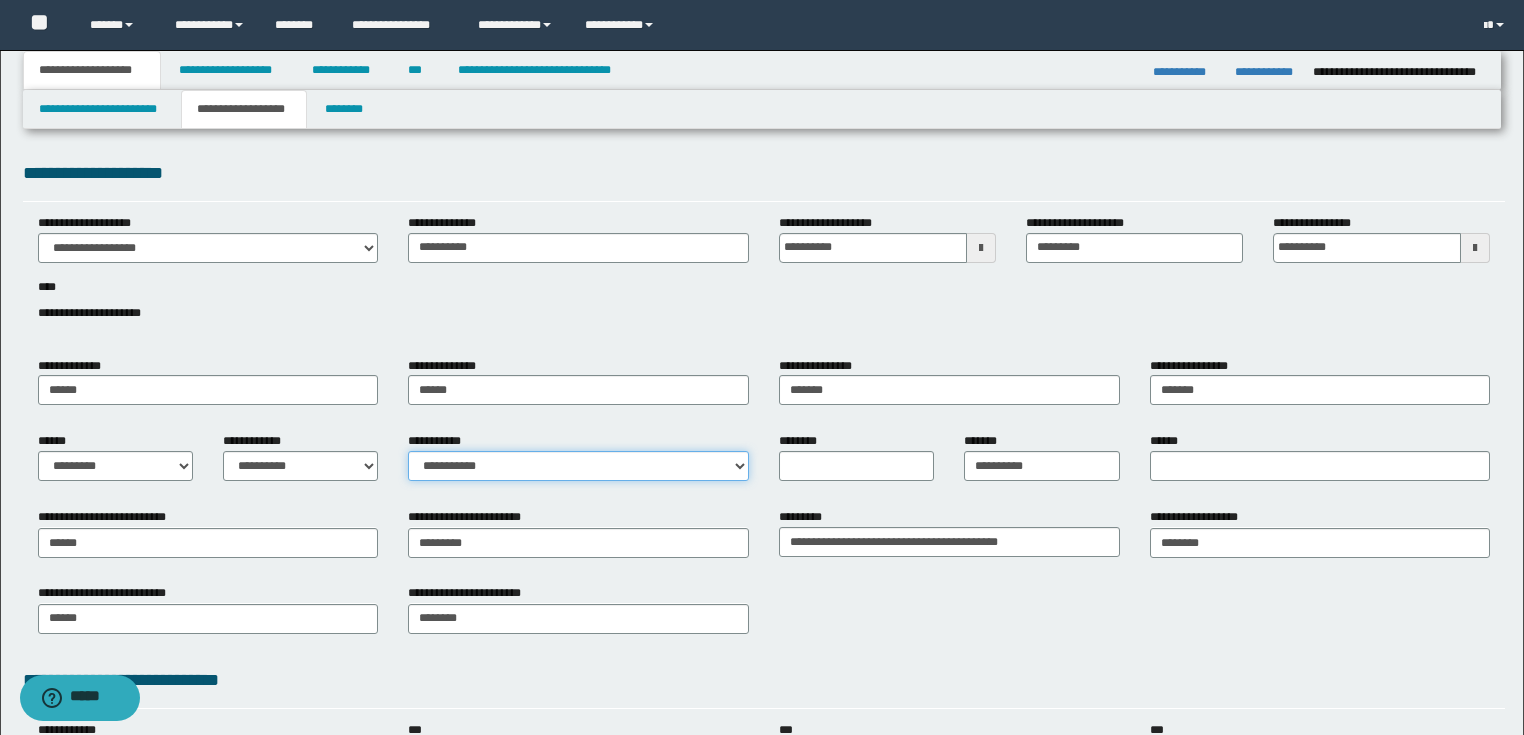 click on "**********" at bounding box center (578, 466) 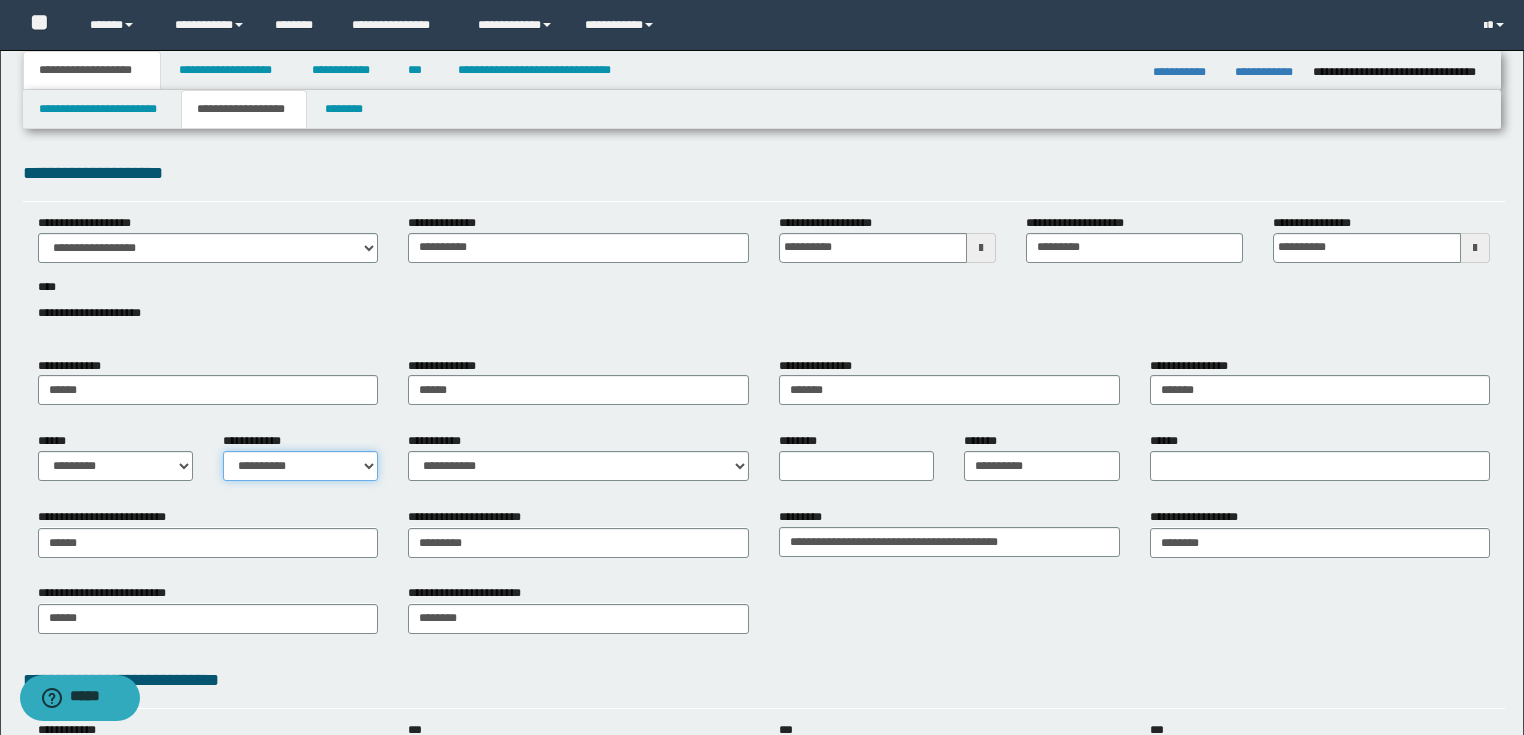 click on "**********" at bounding box center (300, 466) 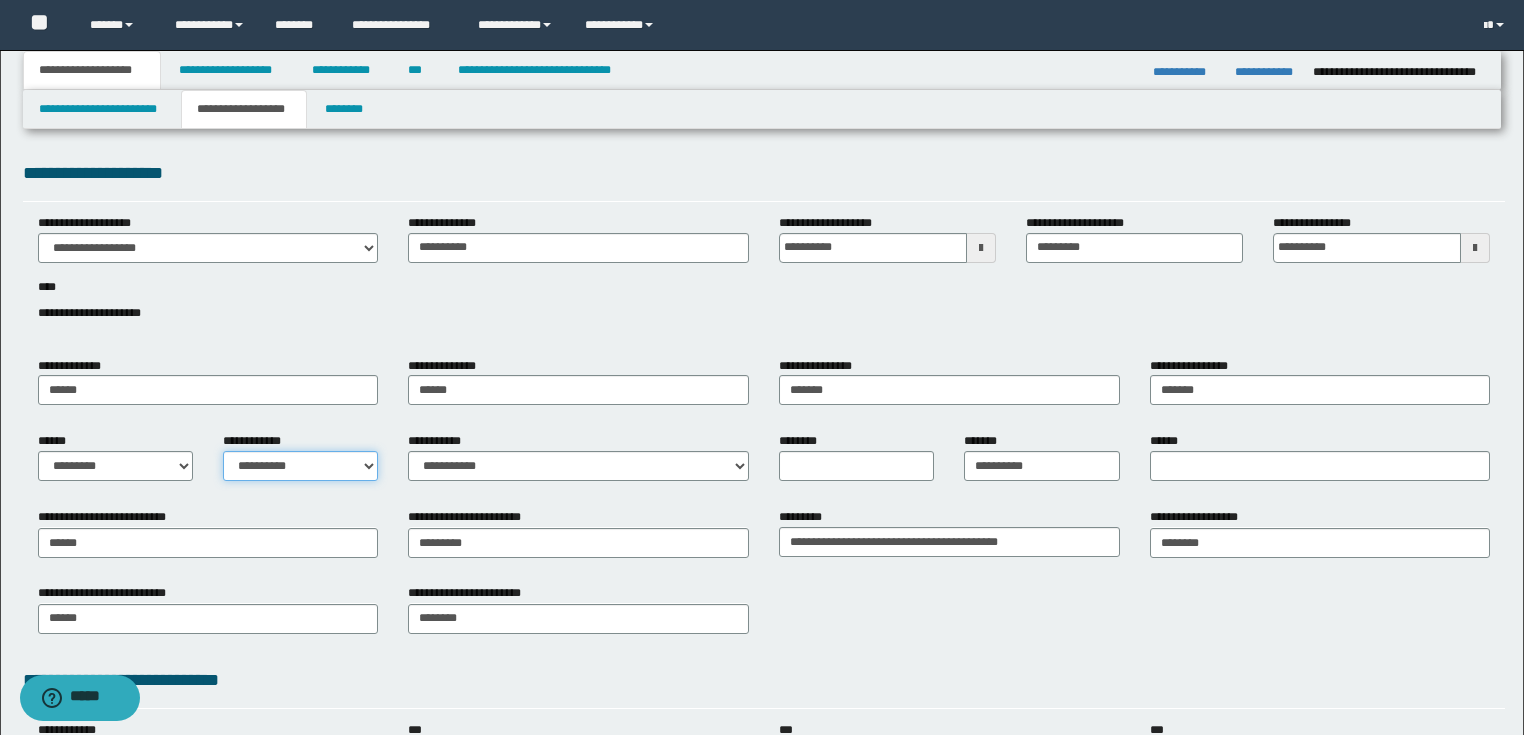 select on "*" 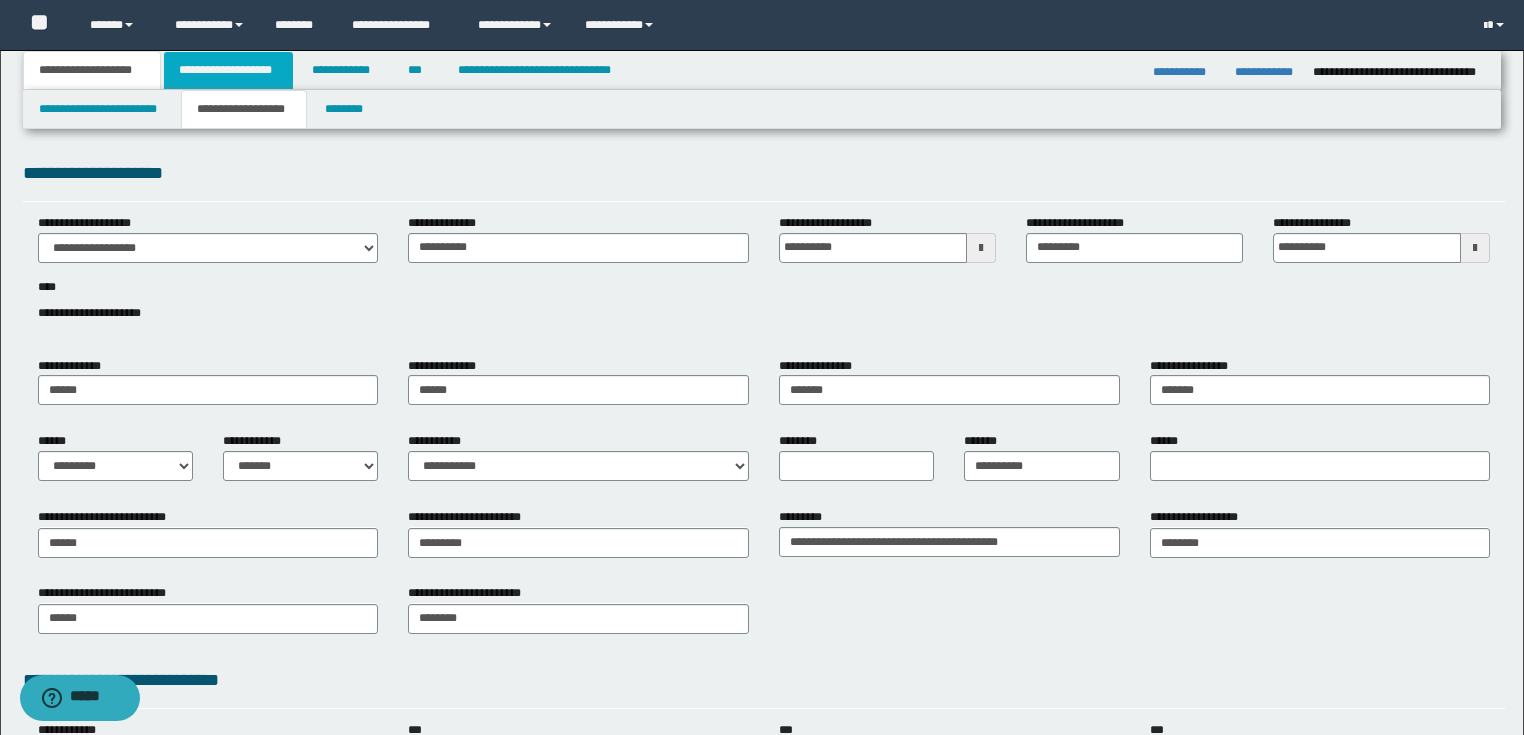 click on "**********" at bounding box center (228, 70) 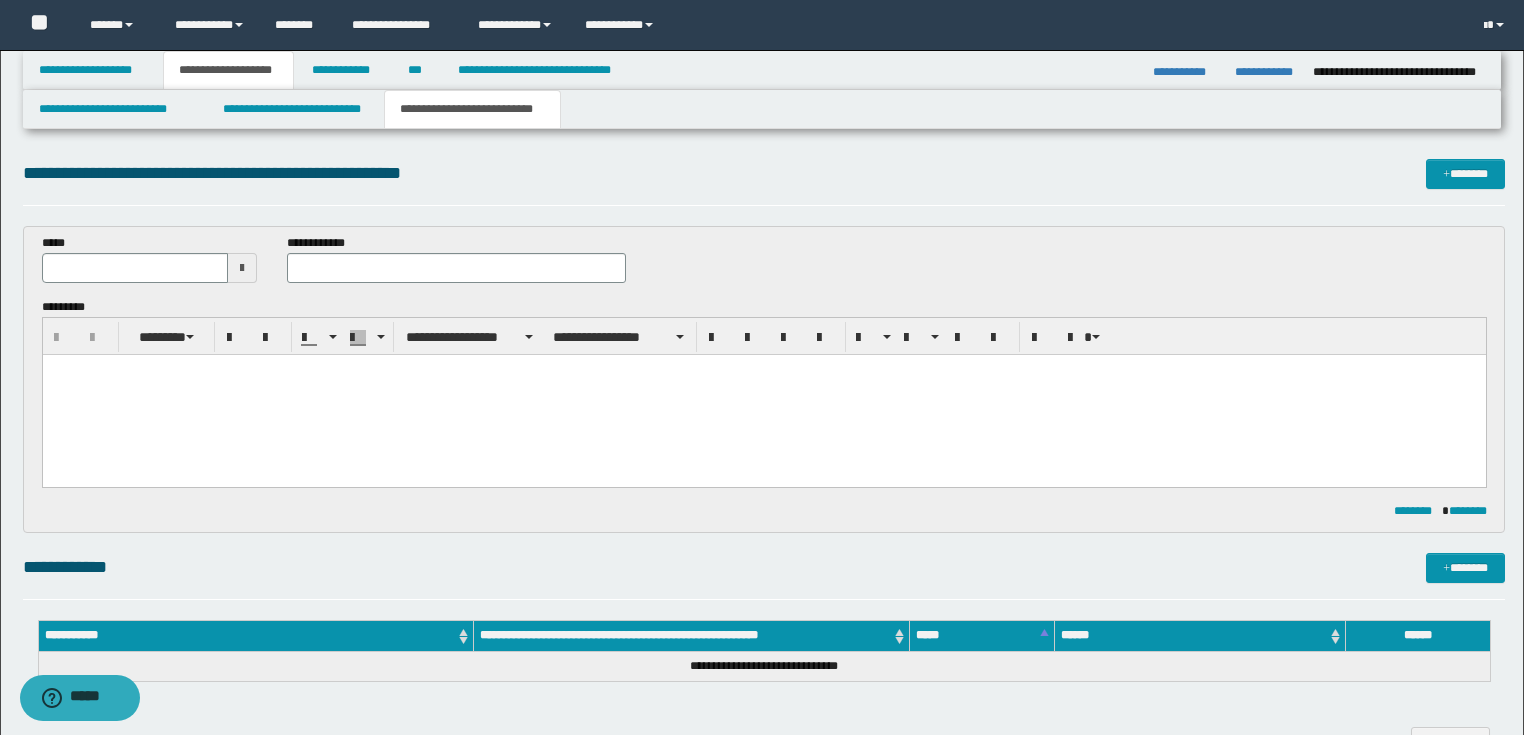 scroll, scrollTop: 320, scrollLeft: 0, axis: vertical 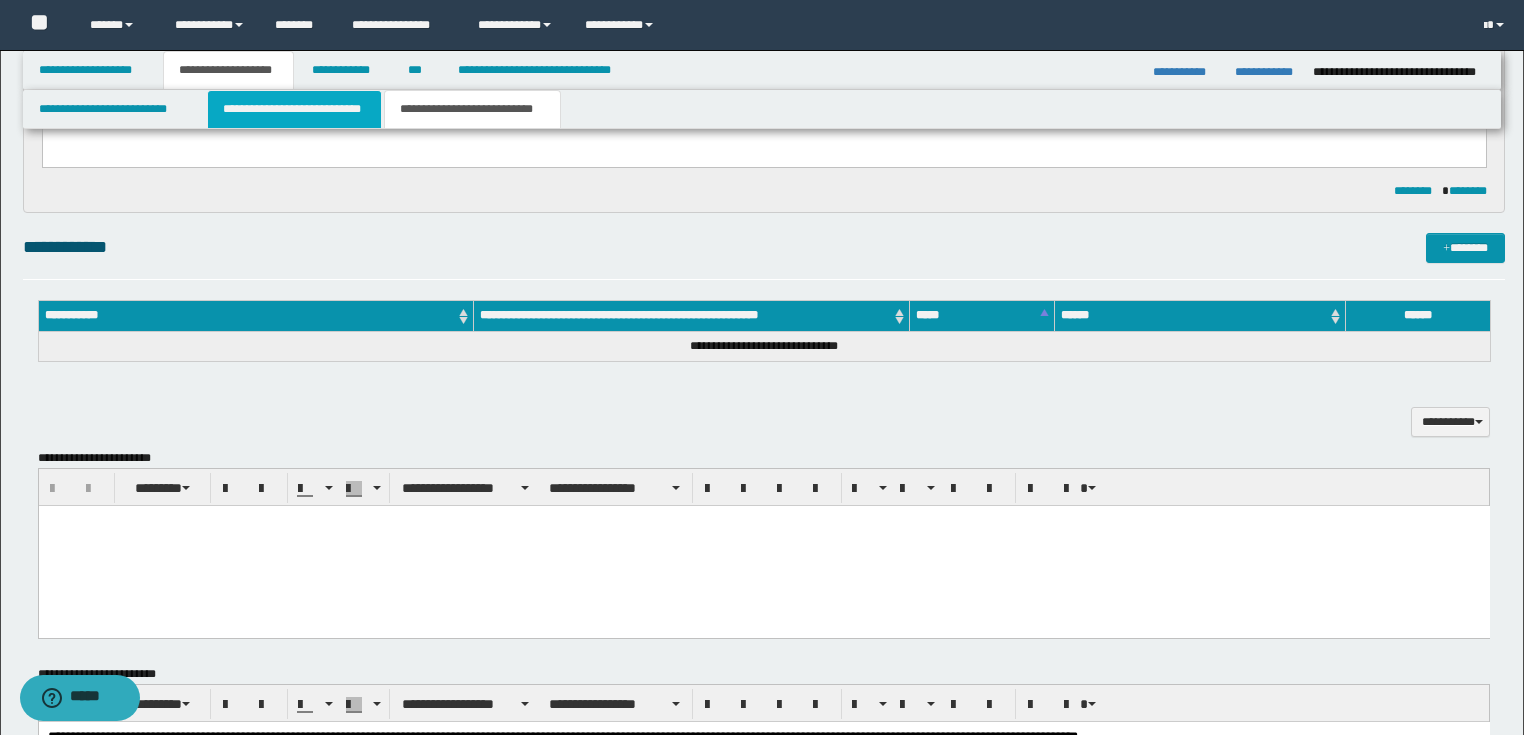 click on "**********" at bounding box center (294, 109) 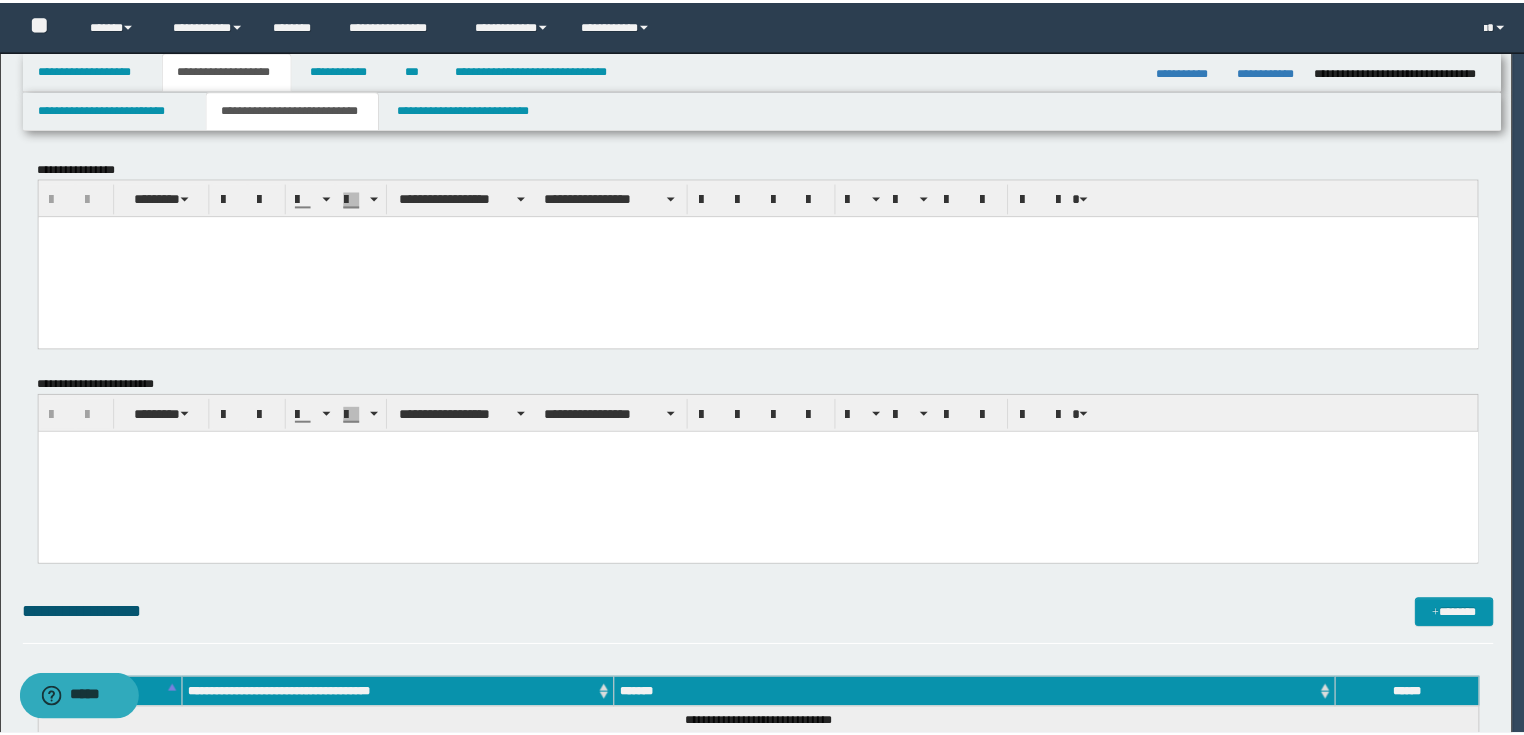 scroll, scrollTop: 0, scrollLeft: 0, axis: both 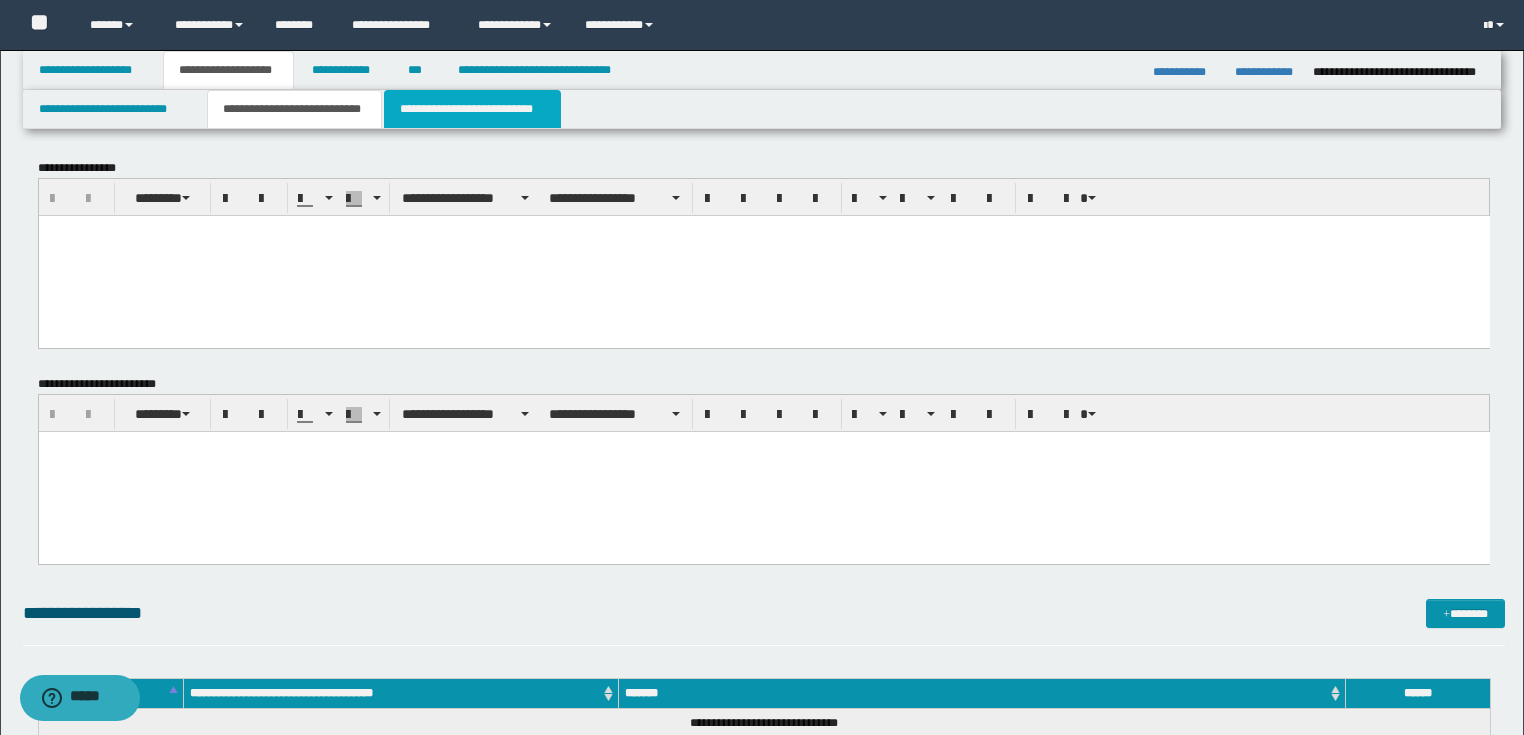 click on "**********" at bounding box center [472, 109] 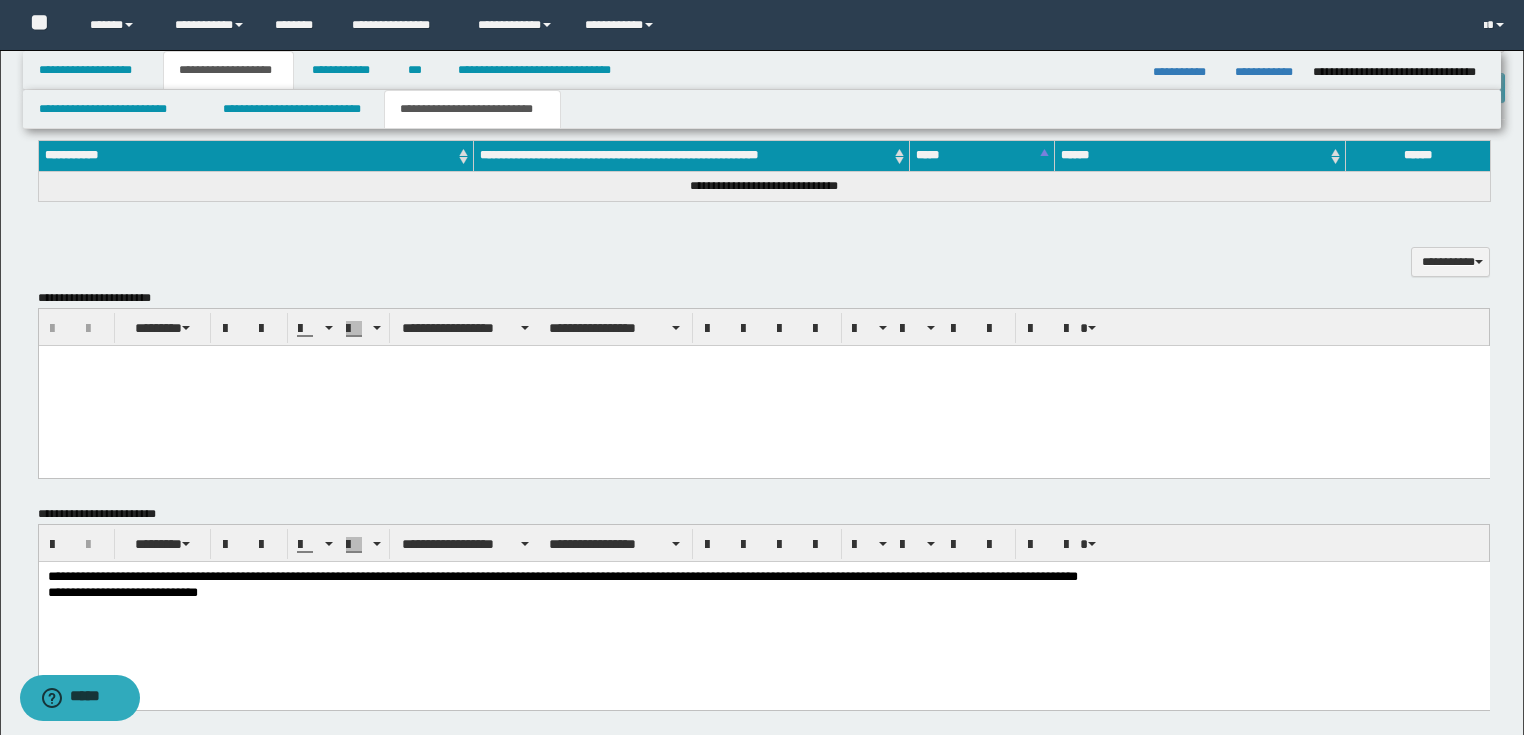 scroll, scrollTop: 744, scrollLeft: 0, axis: vertical 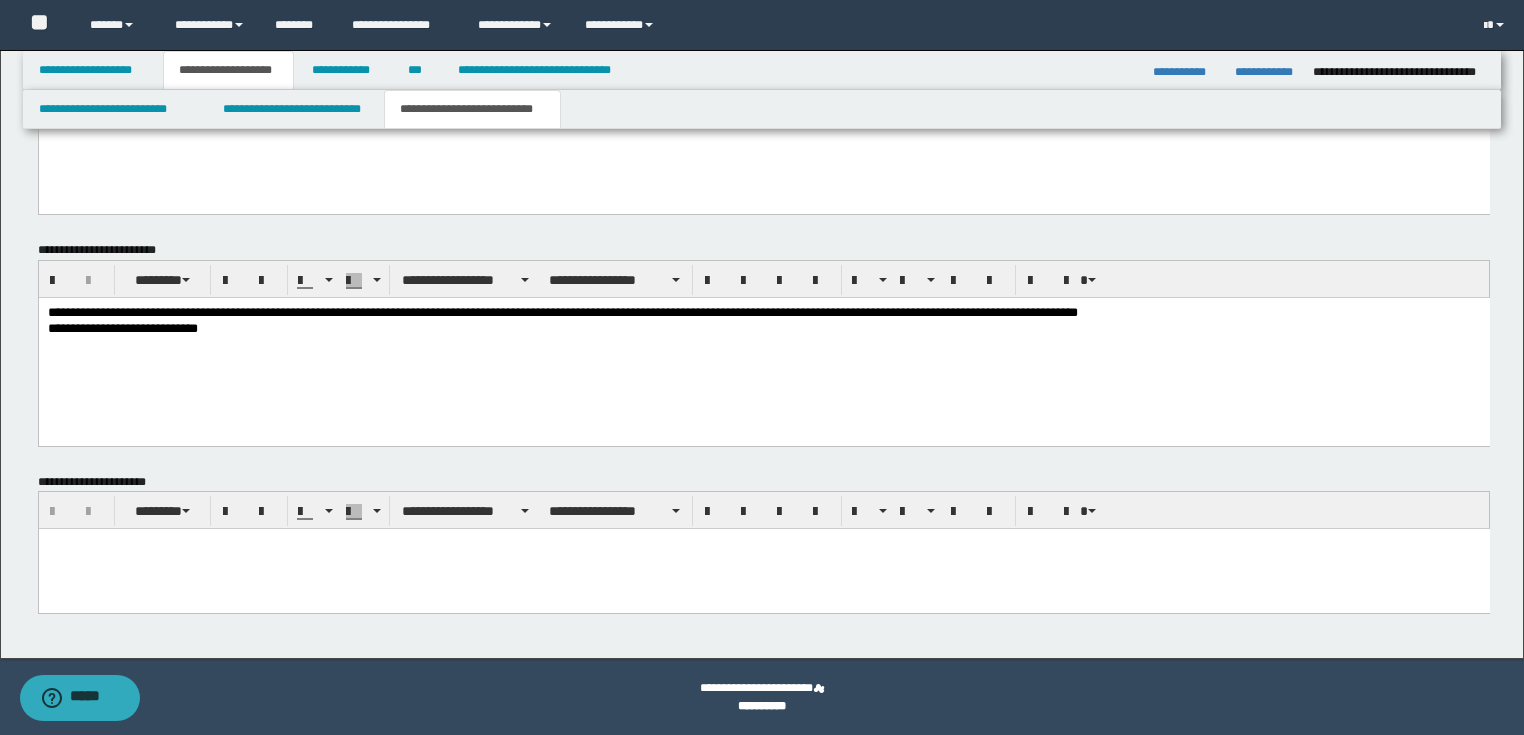 click on "**********" at bounding box center [763, 329] 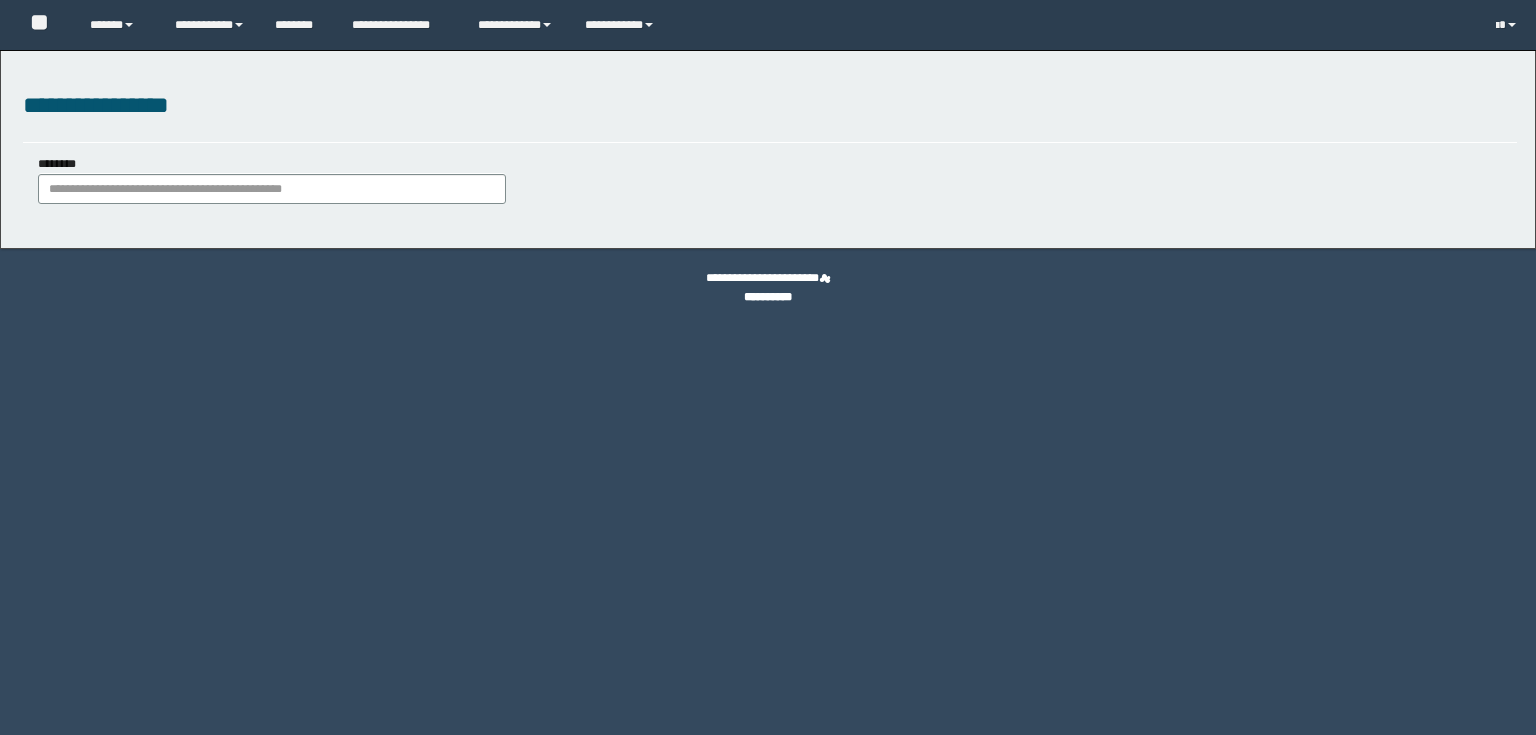scroll, scrollTop: 0, scrollLeft: 0, axis: both 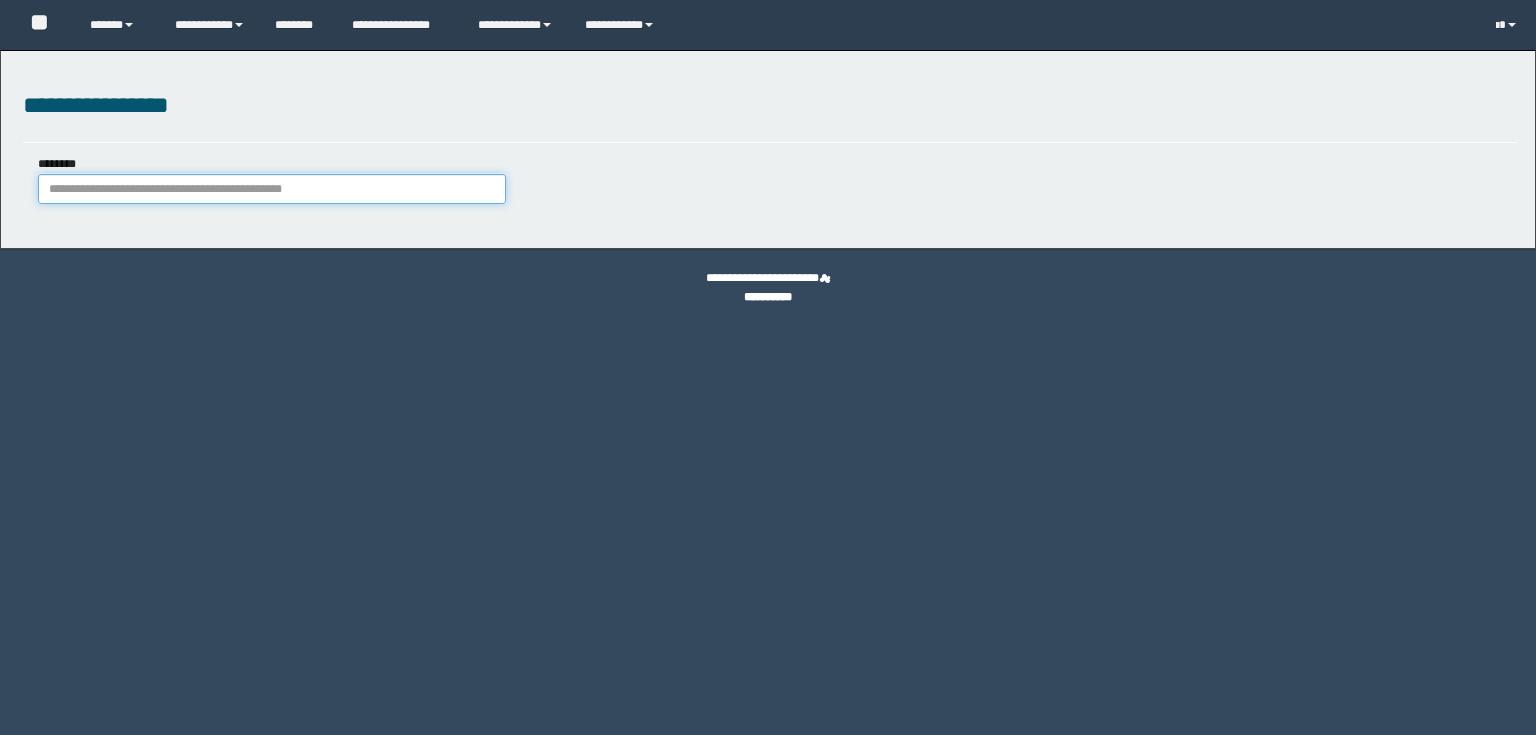 click on "********" at bounding box center [272, 189] 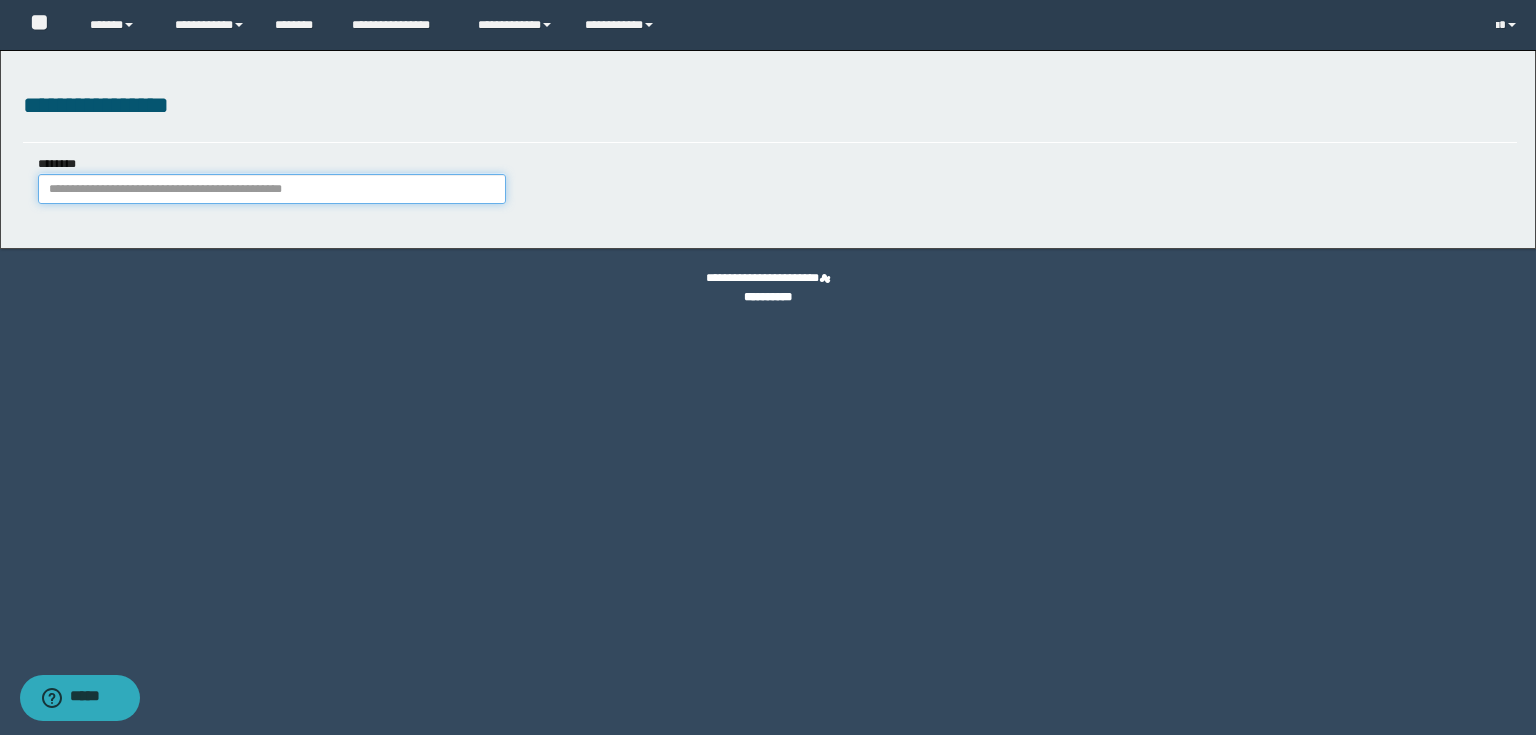 paste on "**********" 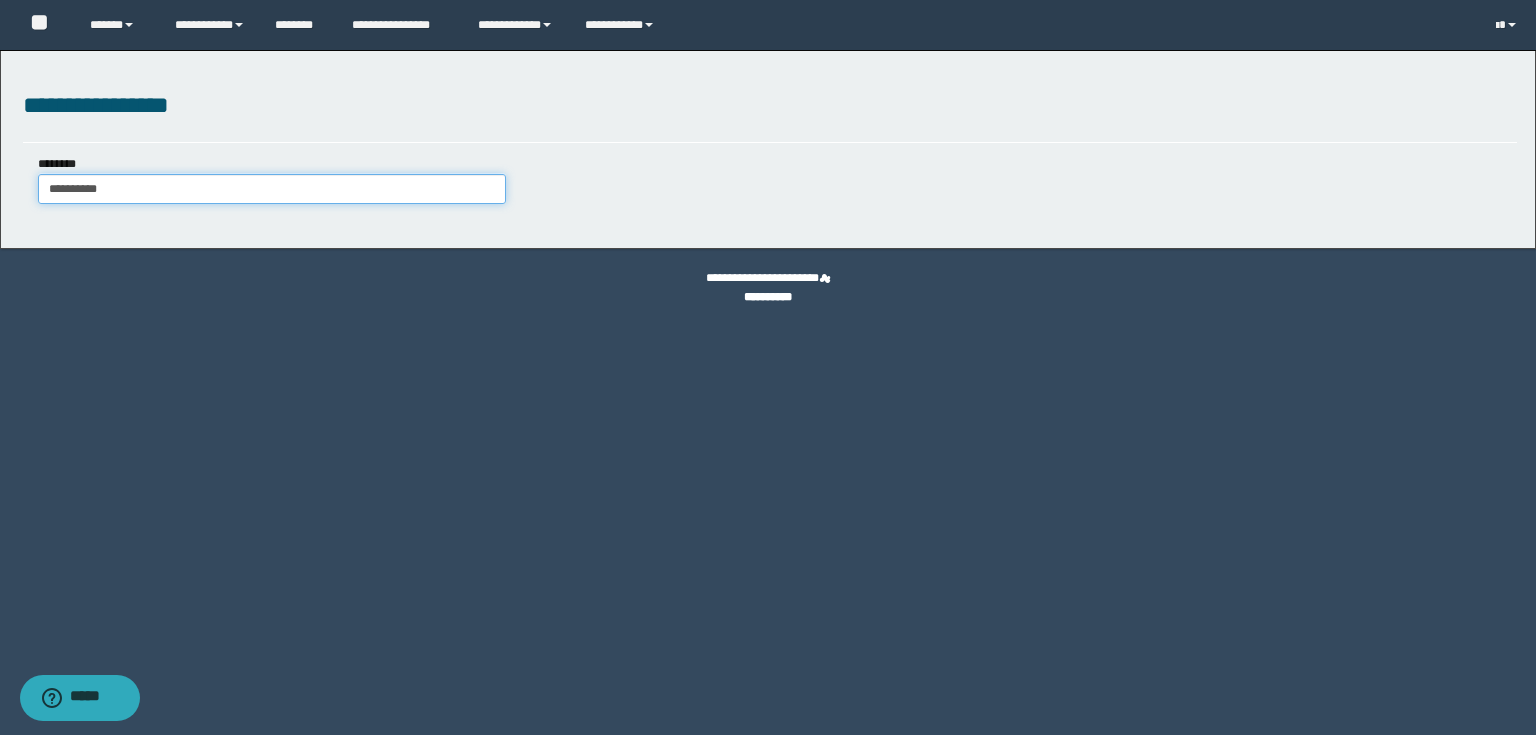 type on "**********" 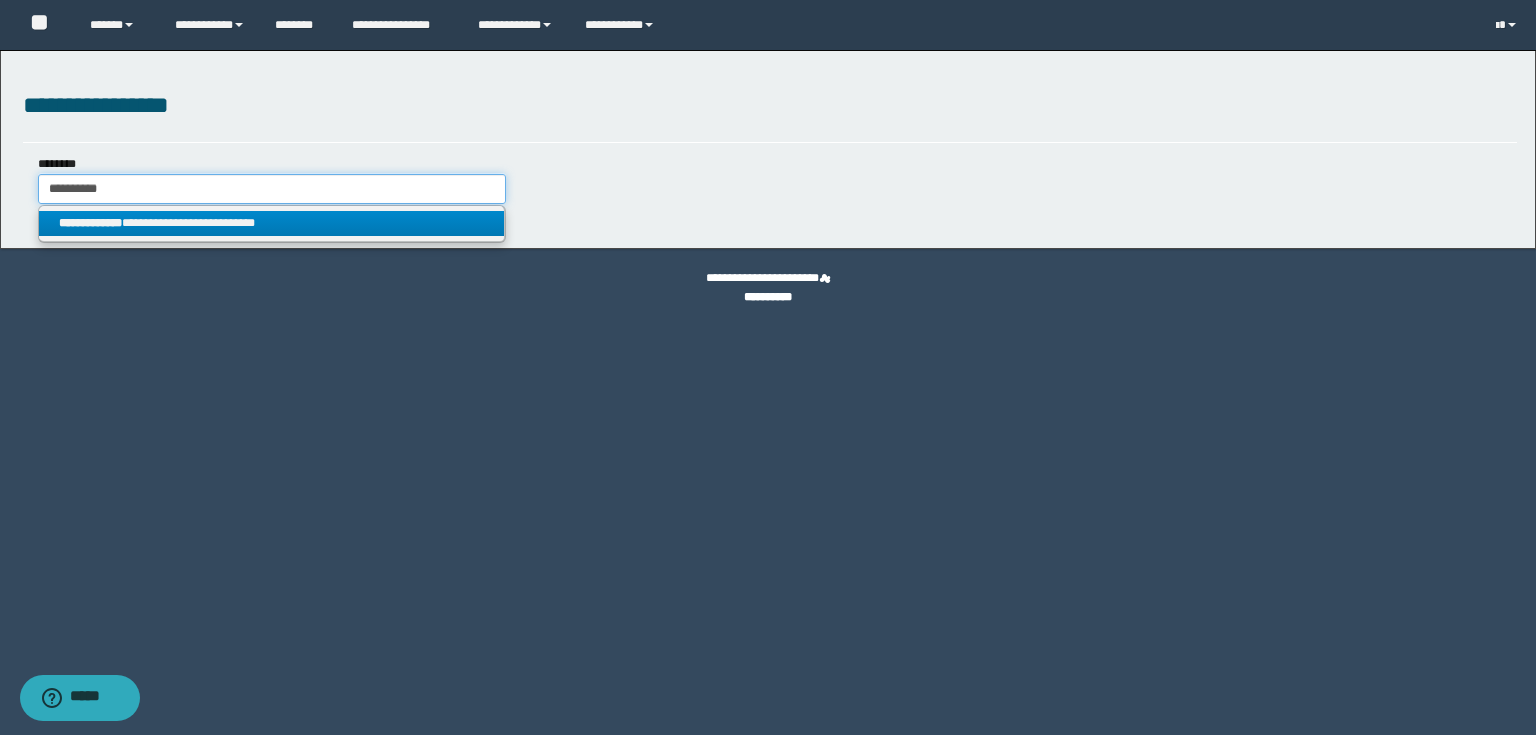 type on "**********" 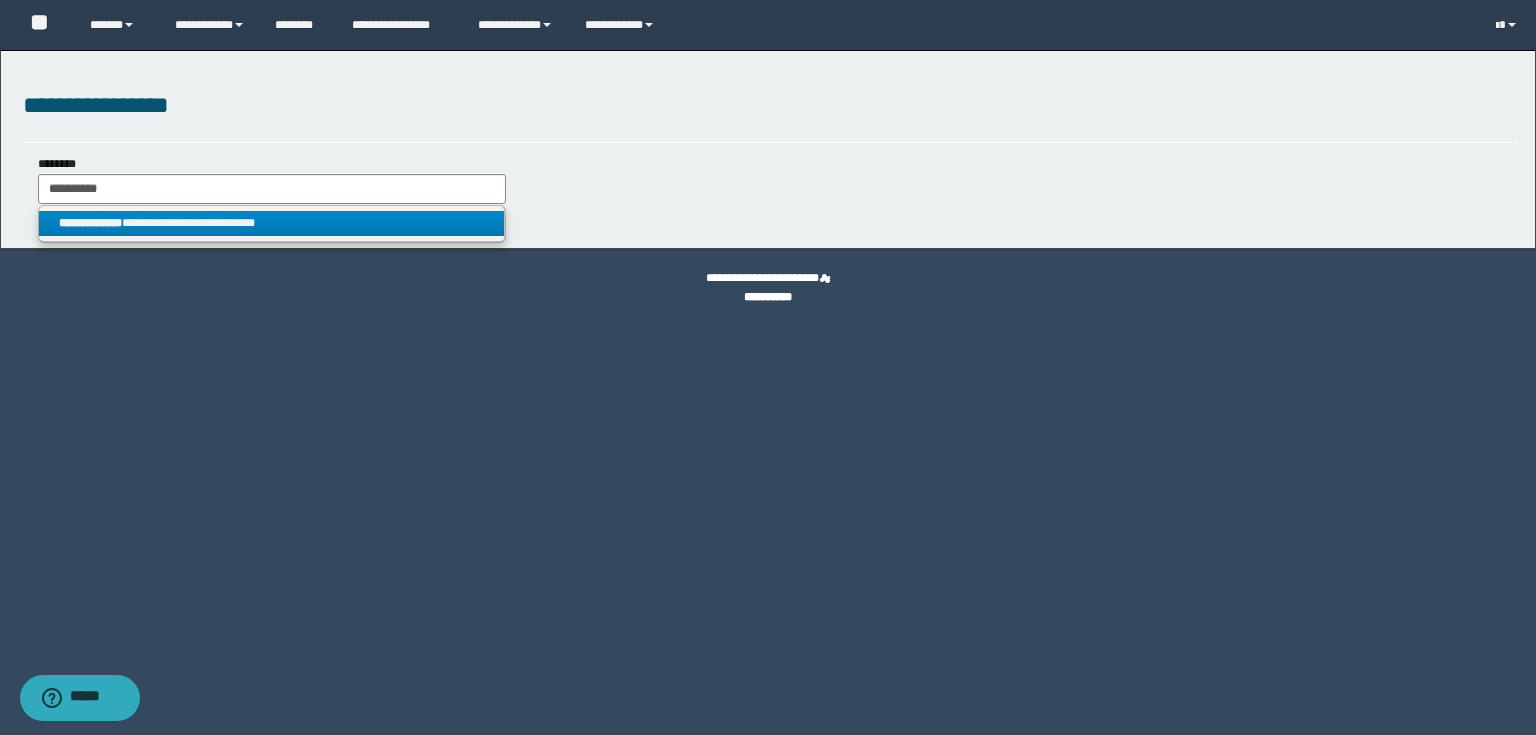 click on "**********" at bounding box center [271, 223] 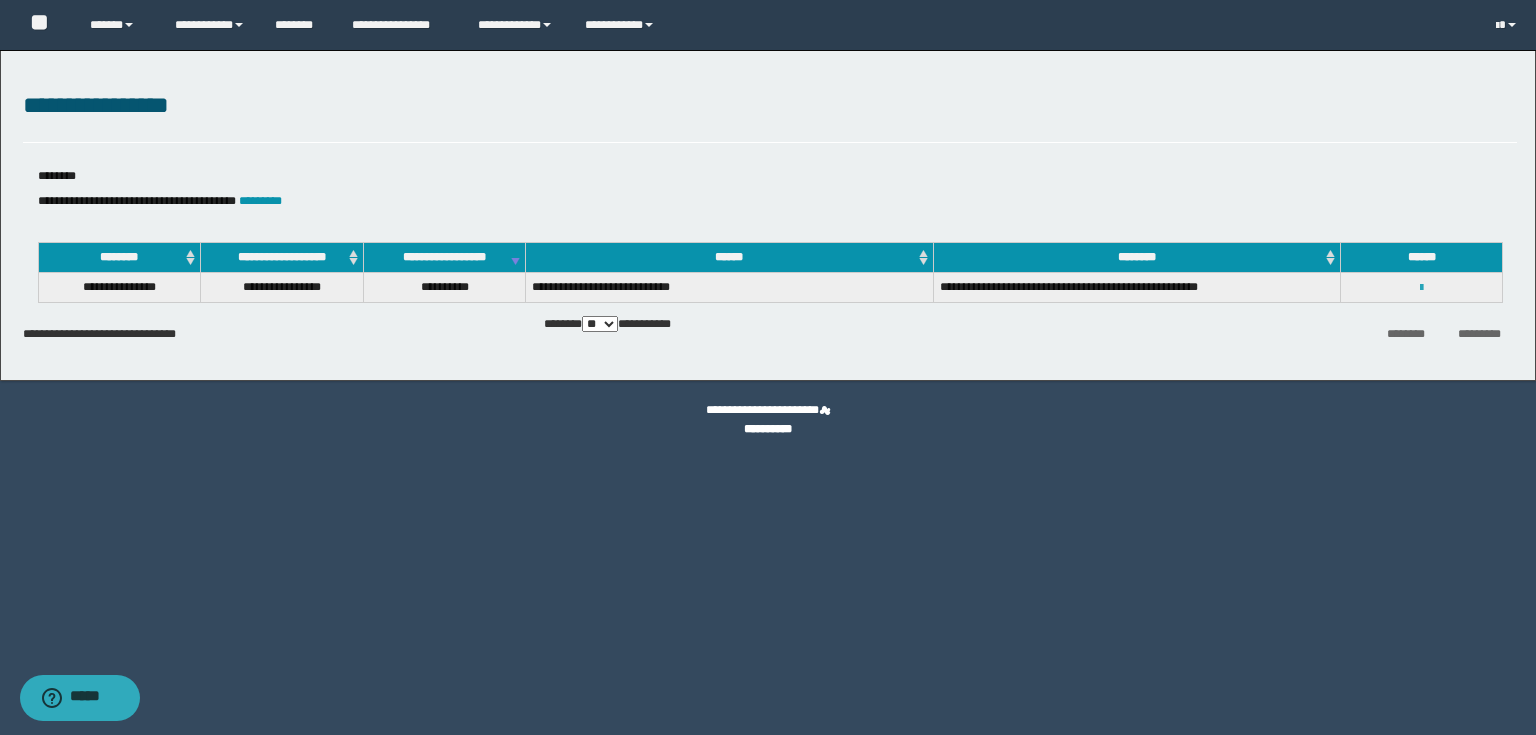 click at bounding box center [1421, 288] 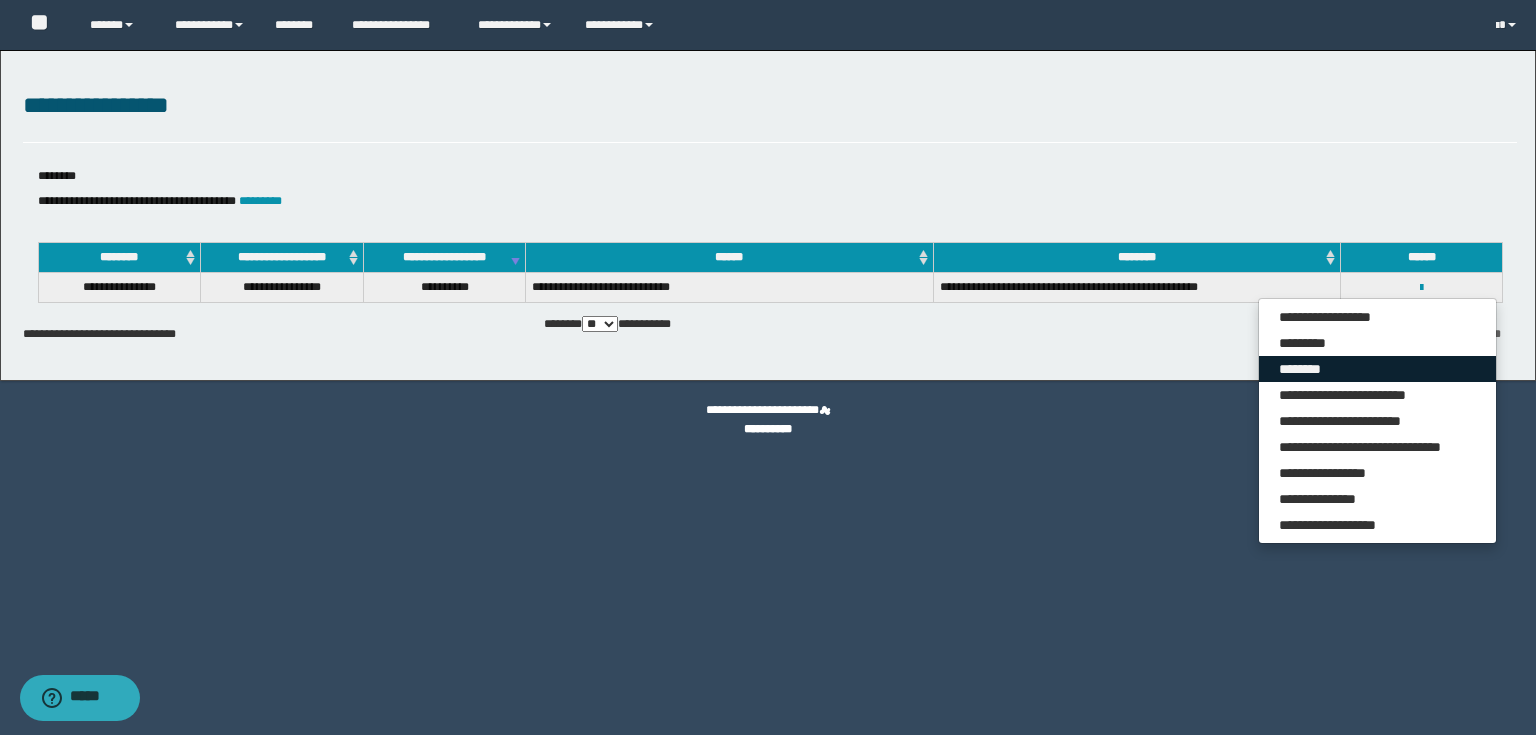 click on "********" at bounding box center [1377, 369] 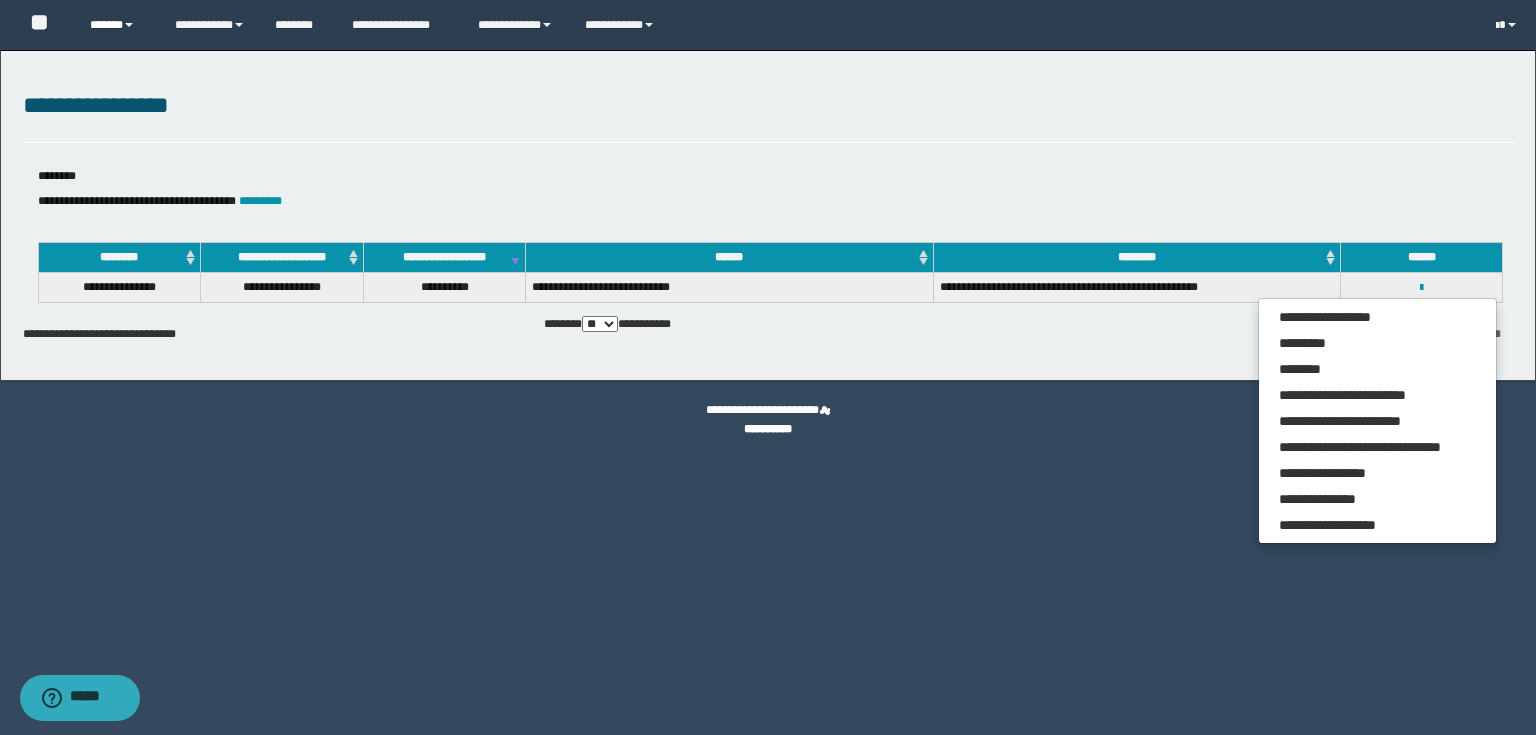 click on "******" at bounding box center (117, 25) 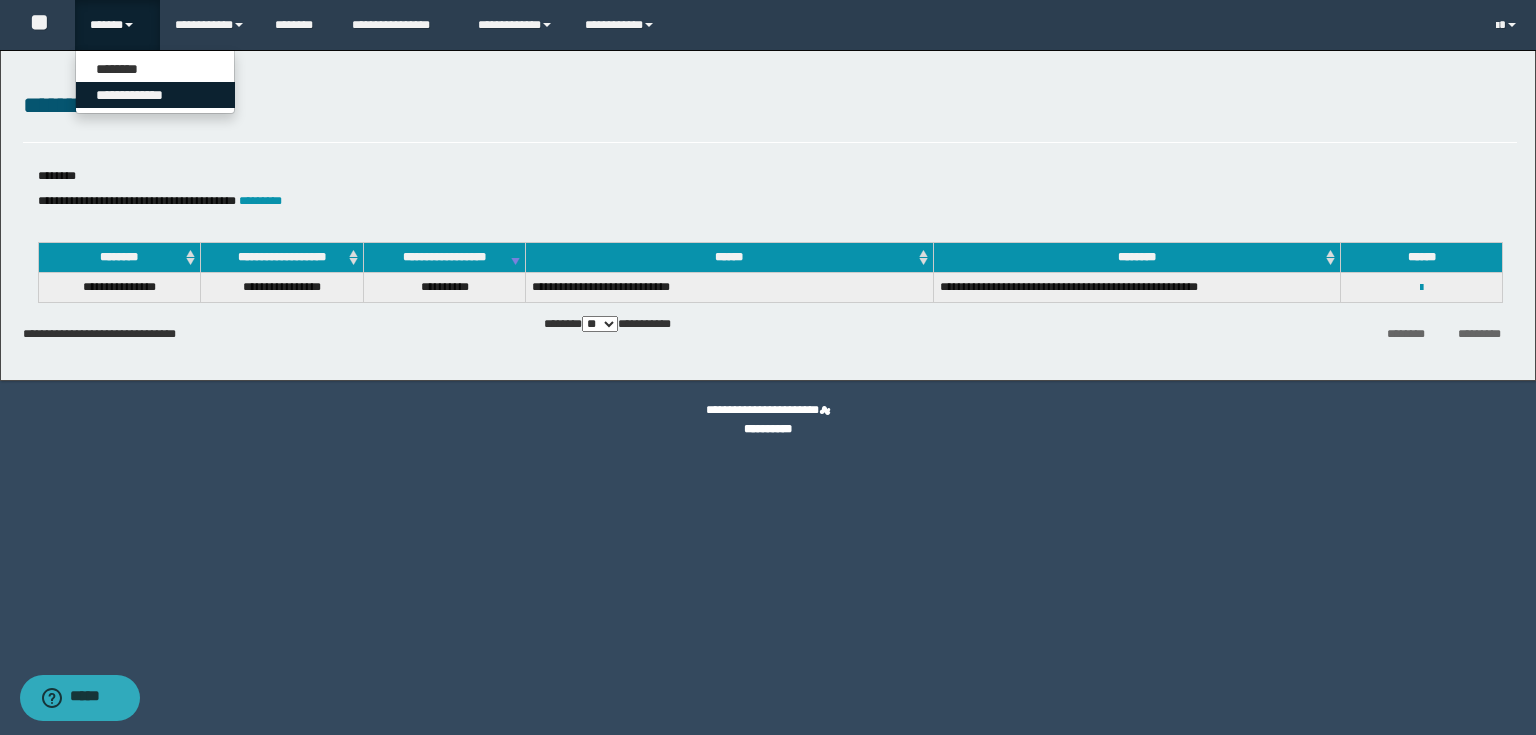 click on "**********" at bounding box center (155, 95) 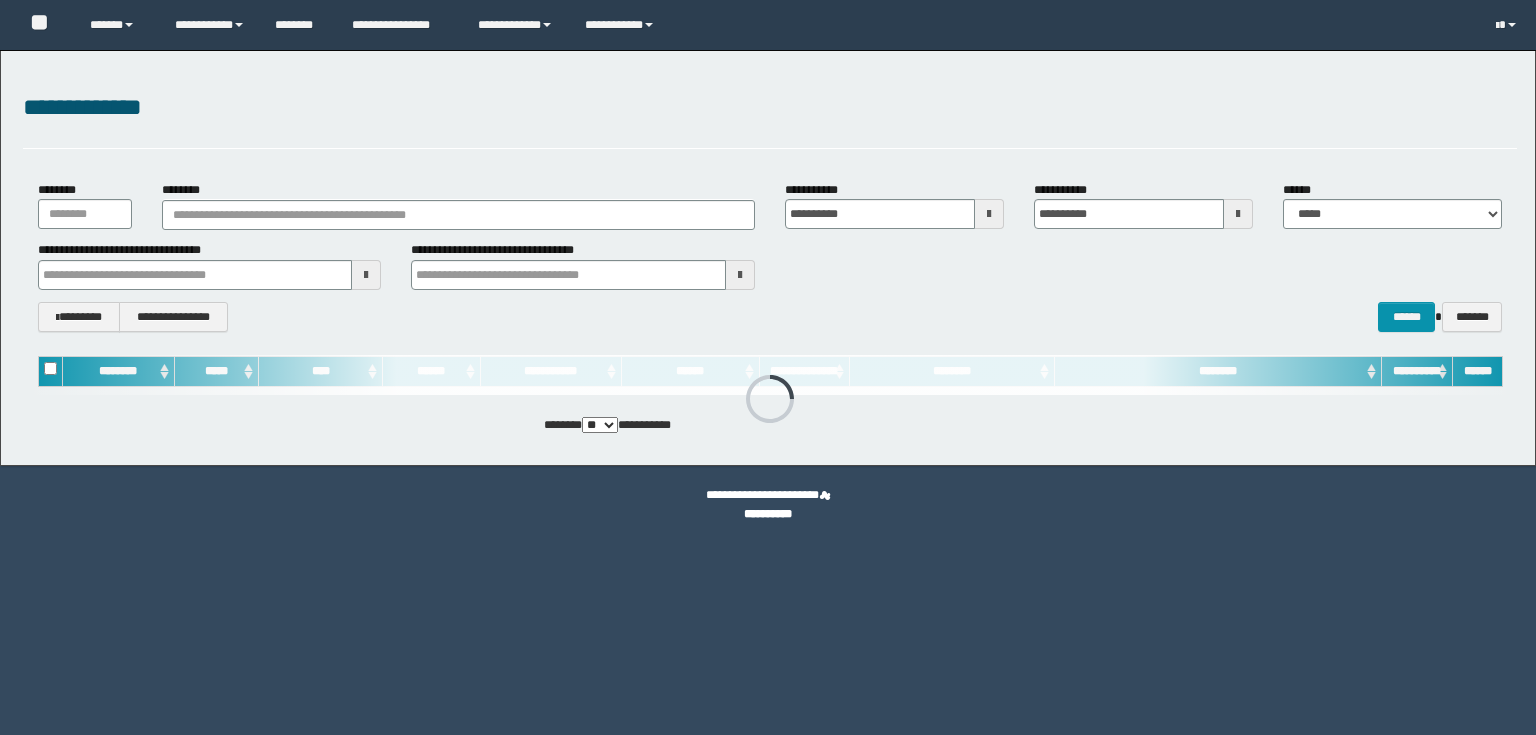 scroll, scrollTop: 0, scrollLeft: 0, axis: both 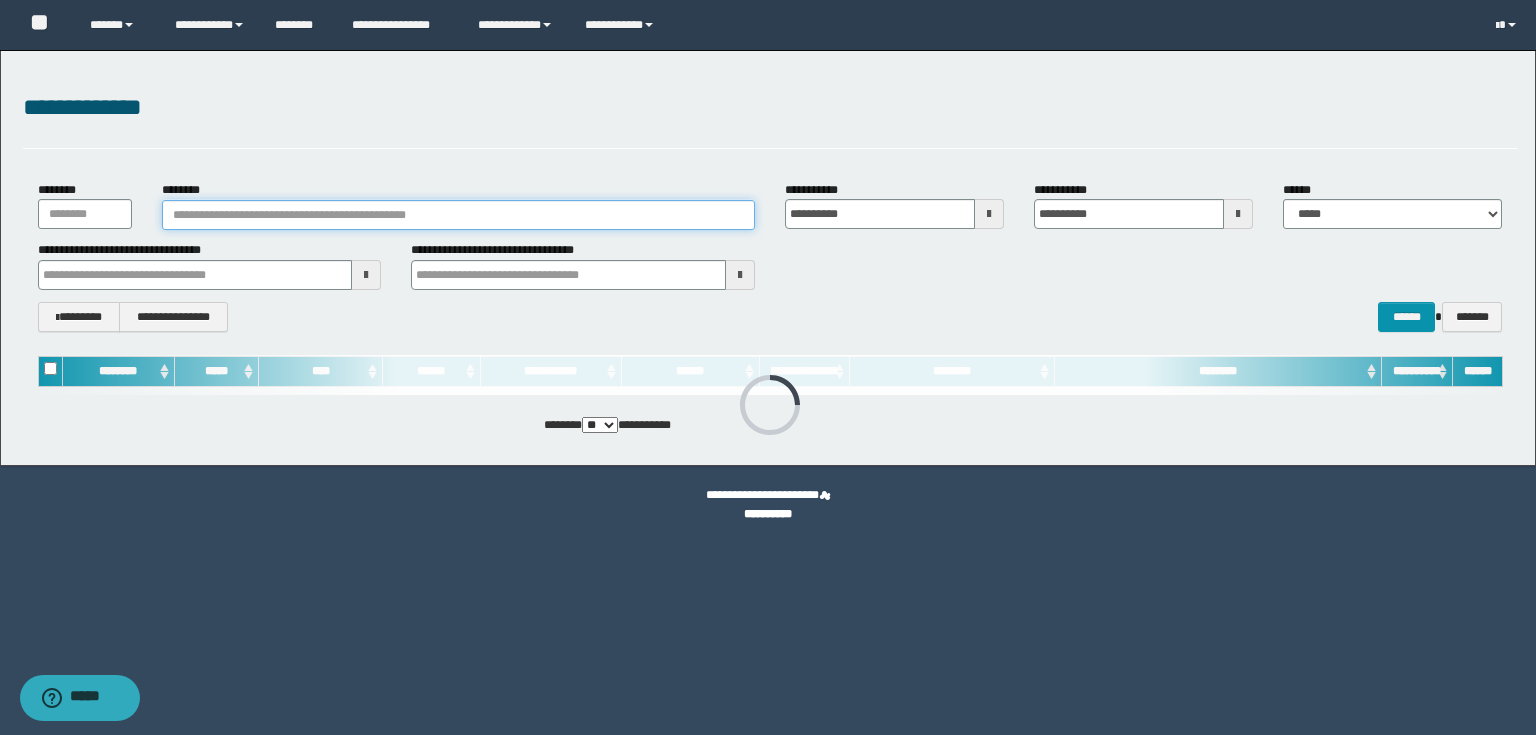 click on "********" at bounding box center (458, 215) 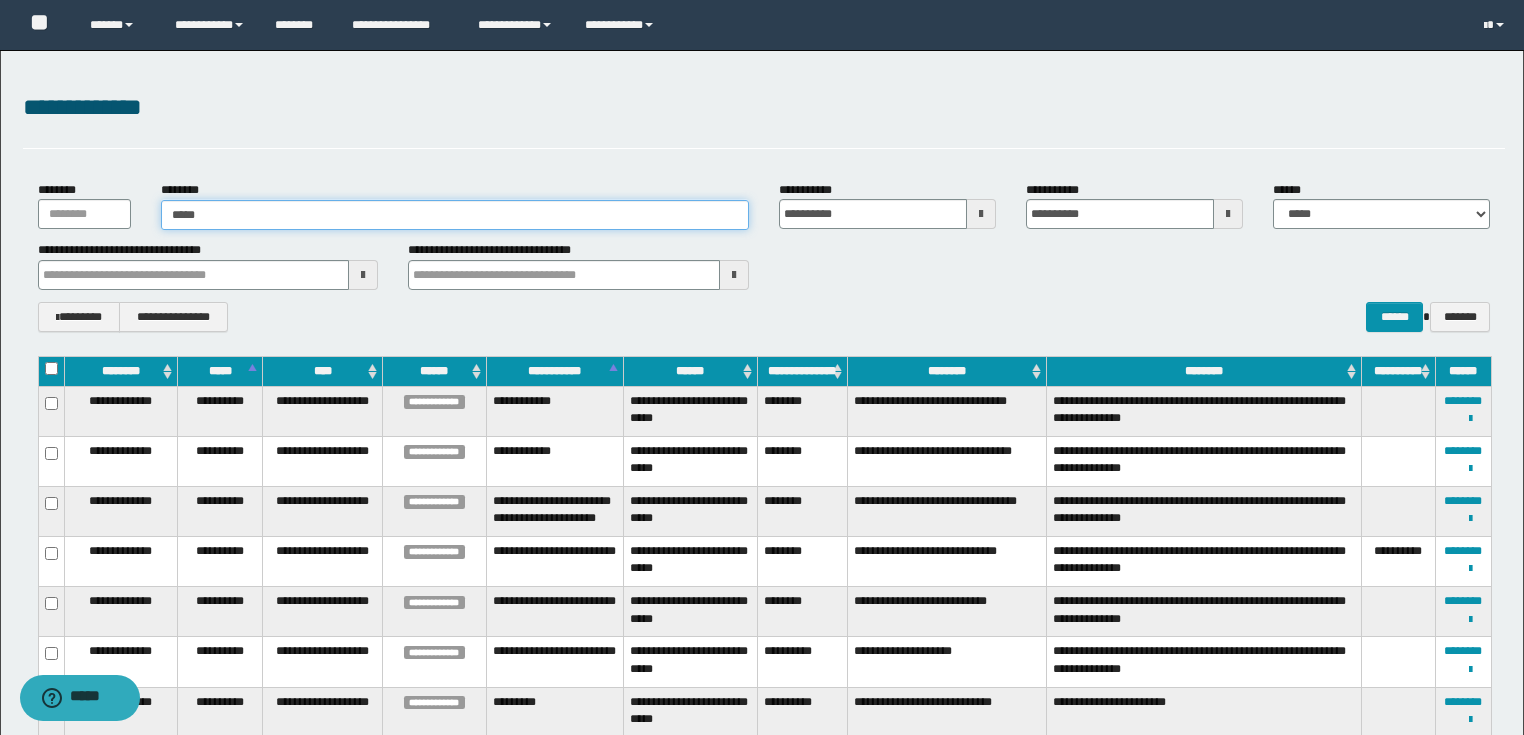 type on "******" 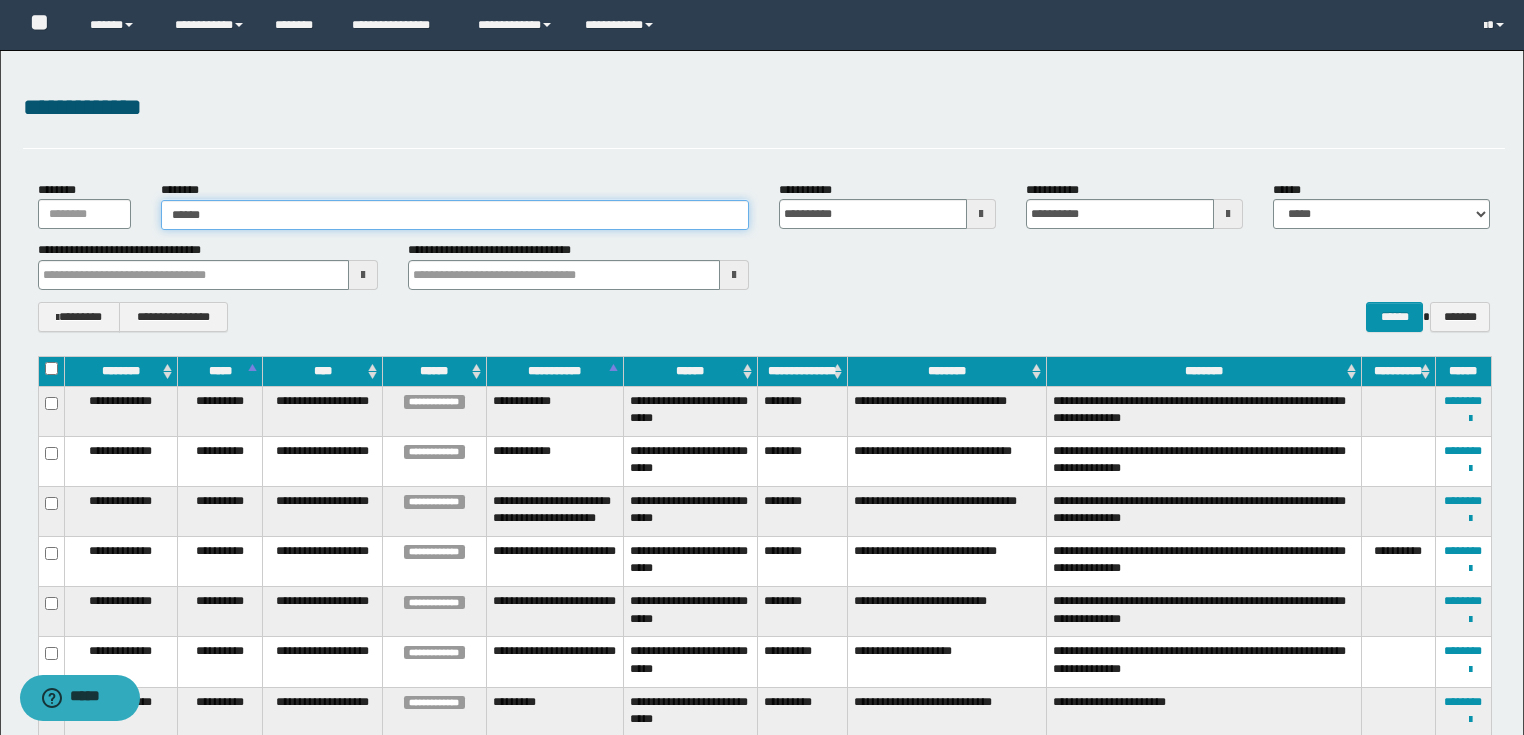 type on "******" 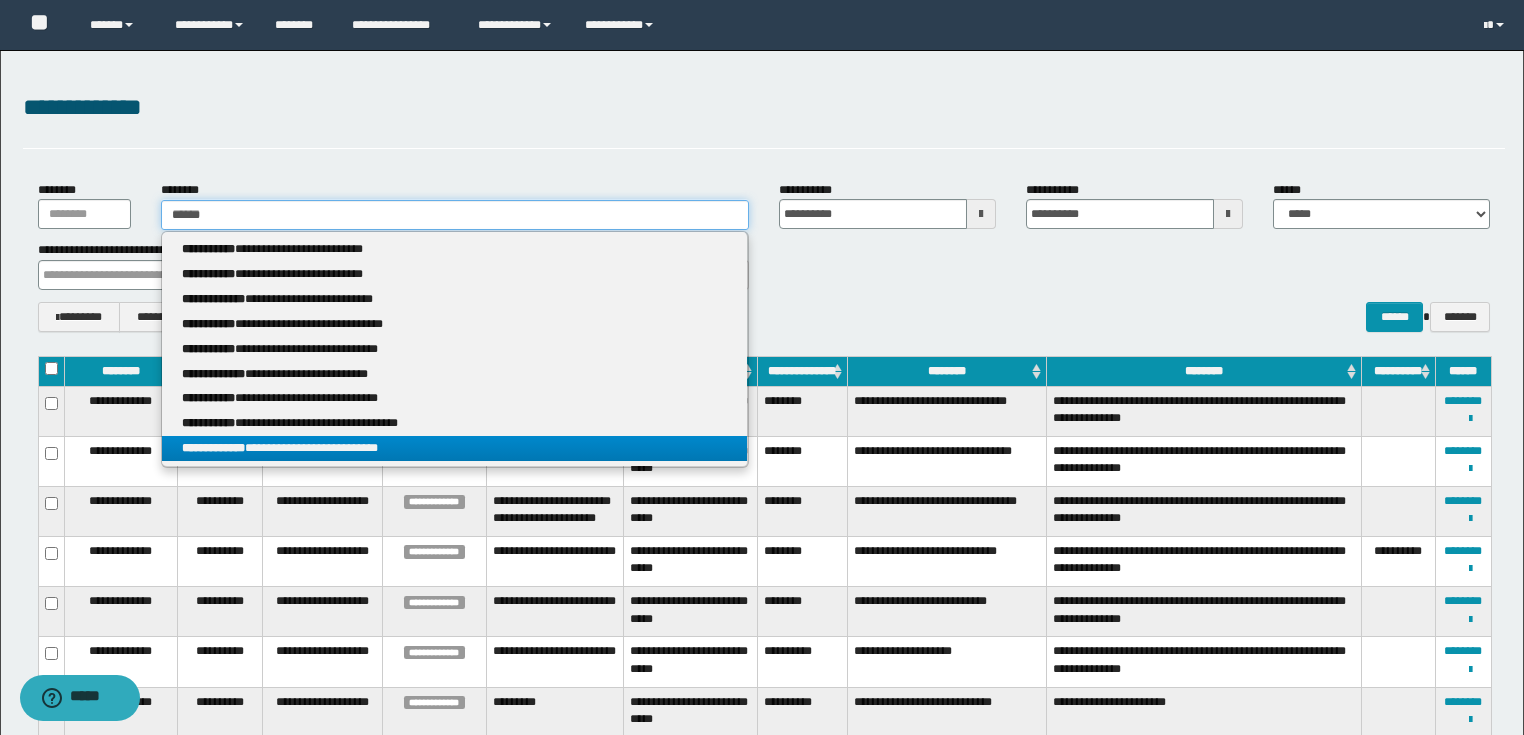 type on "******" 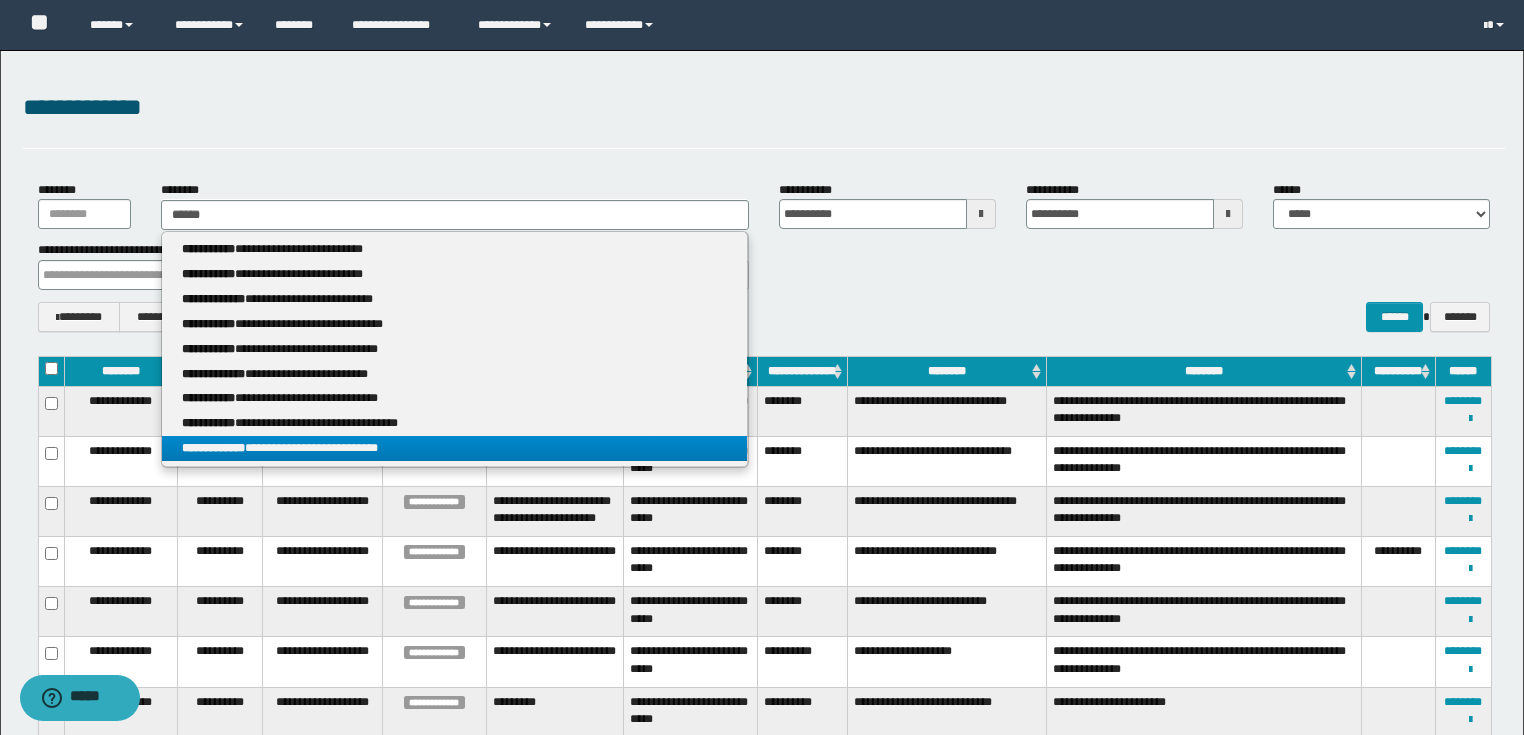 click on "**********" at bounding box center (454, 448) 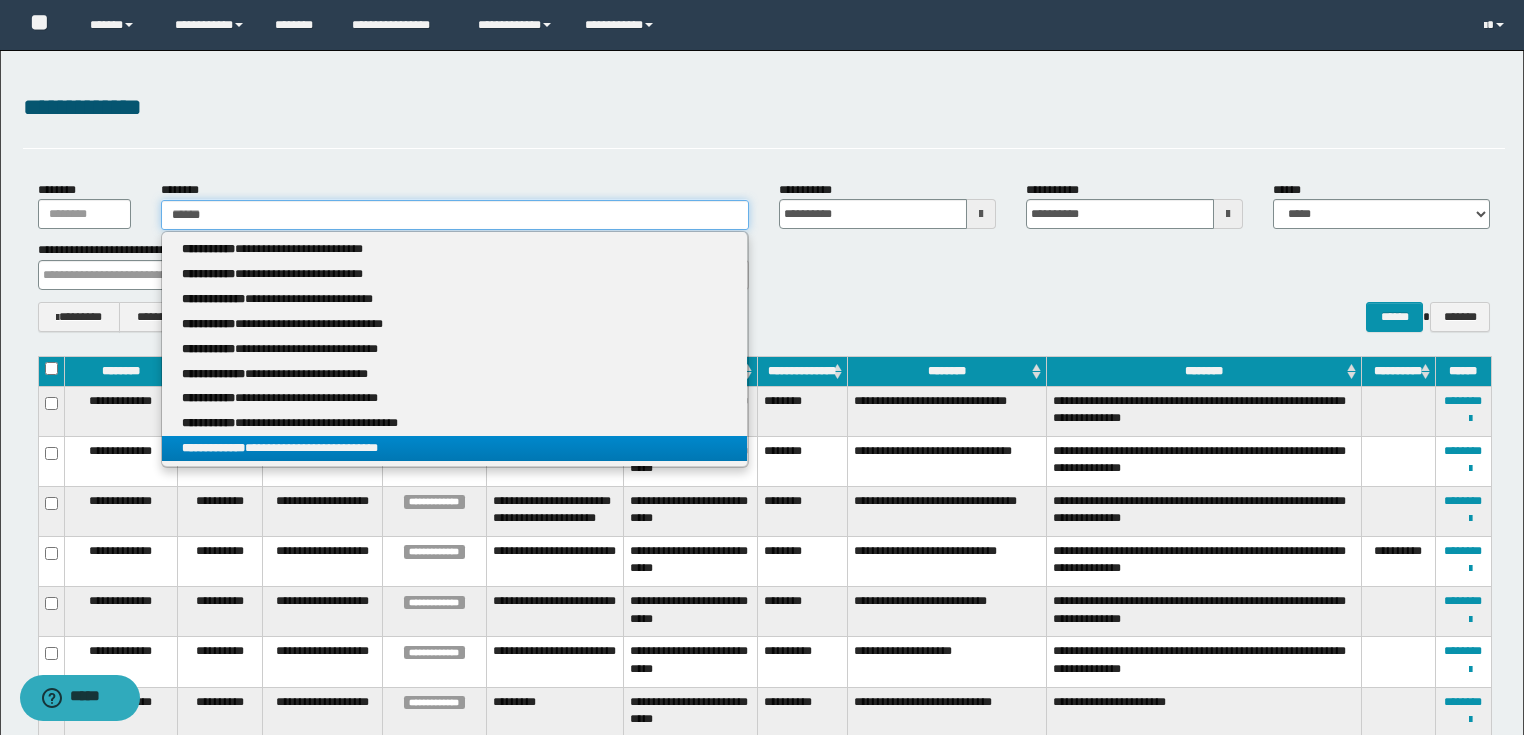 type 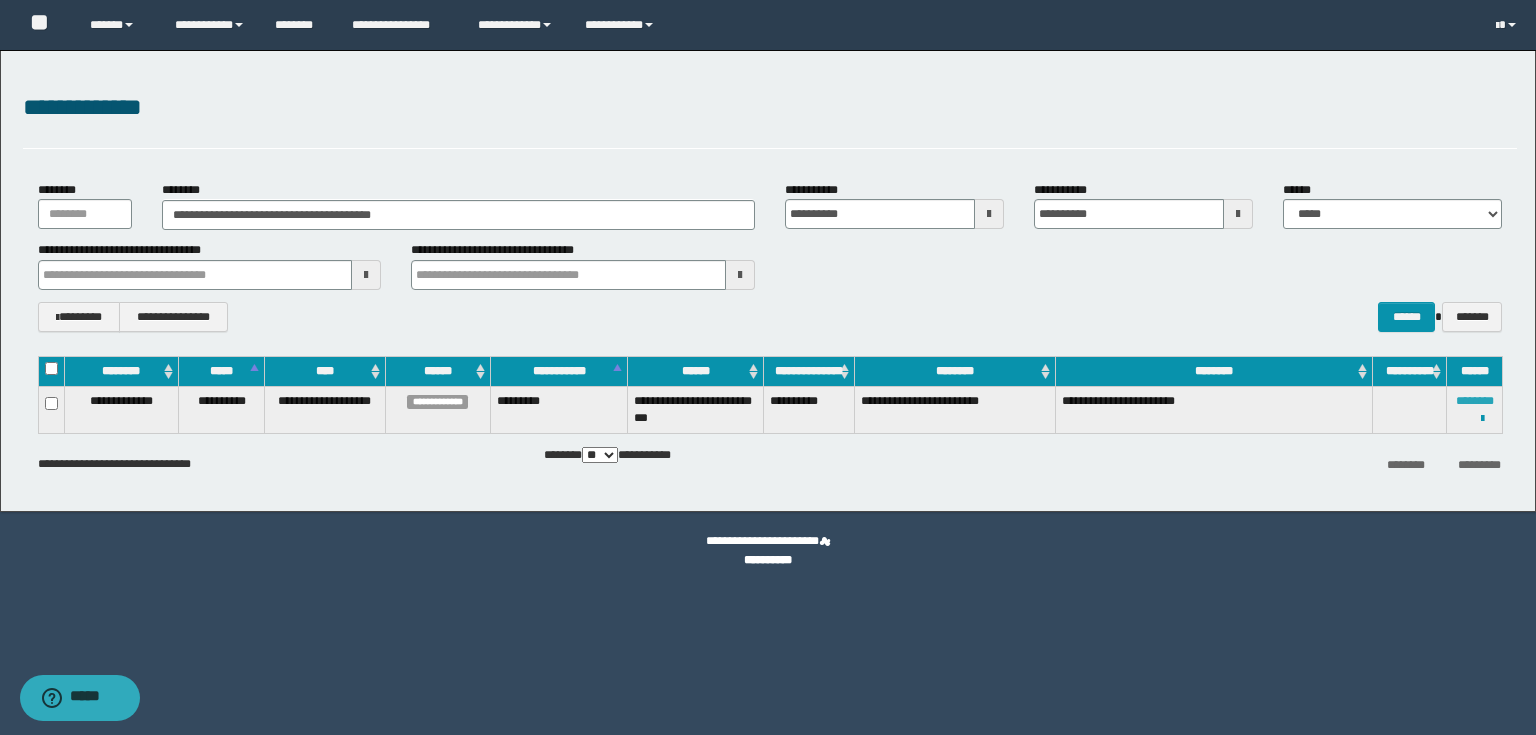 click on "********" at bounding box center [1475, 401] 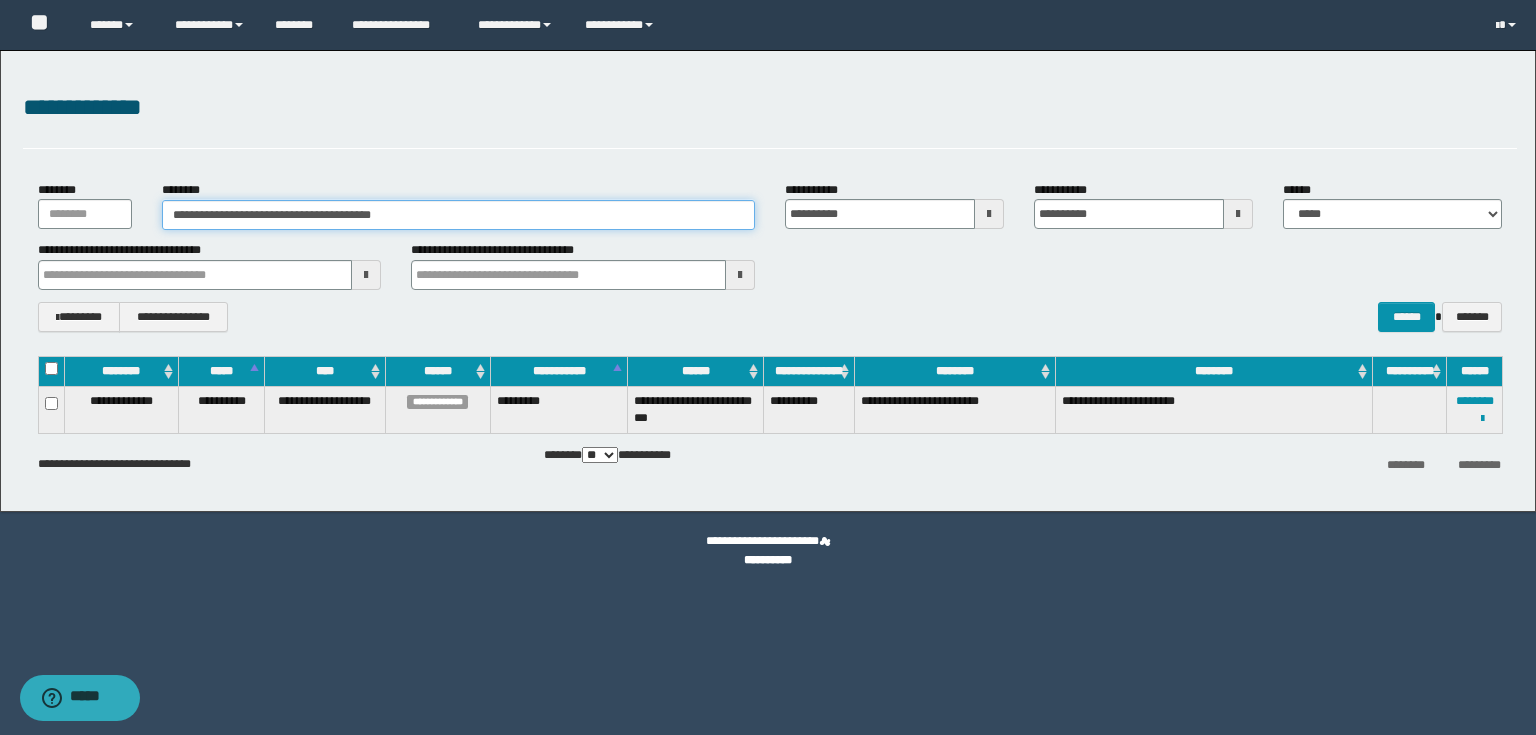 drag, startPoint x: 474, startPoint y: 221, endPoint x: 0, endPoint y: 162, distance: 477.65784 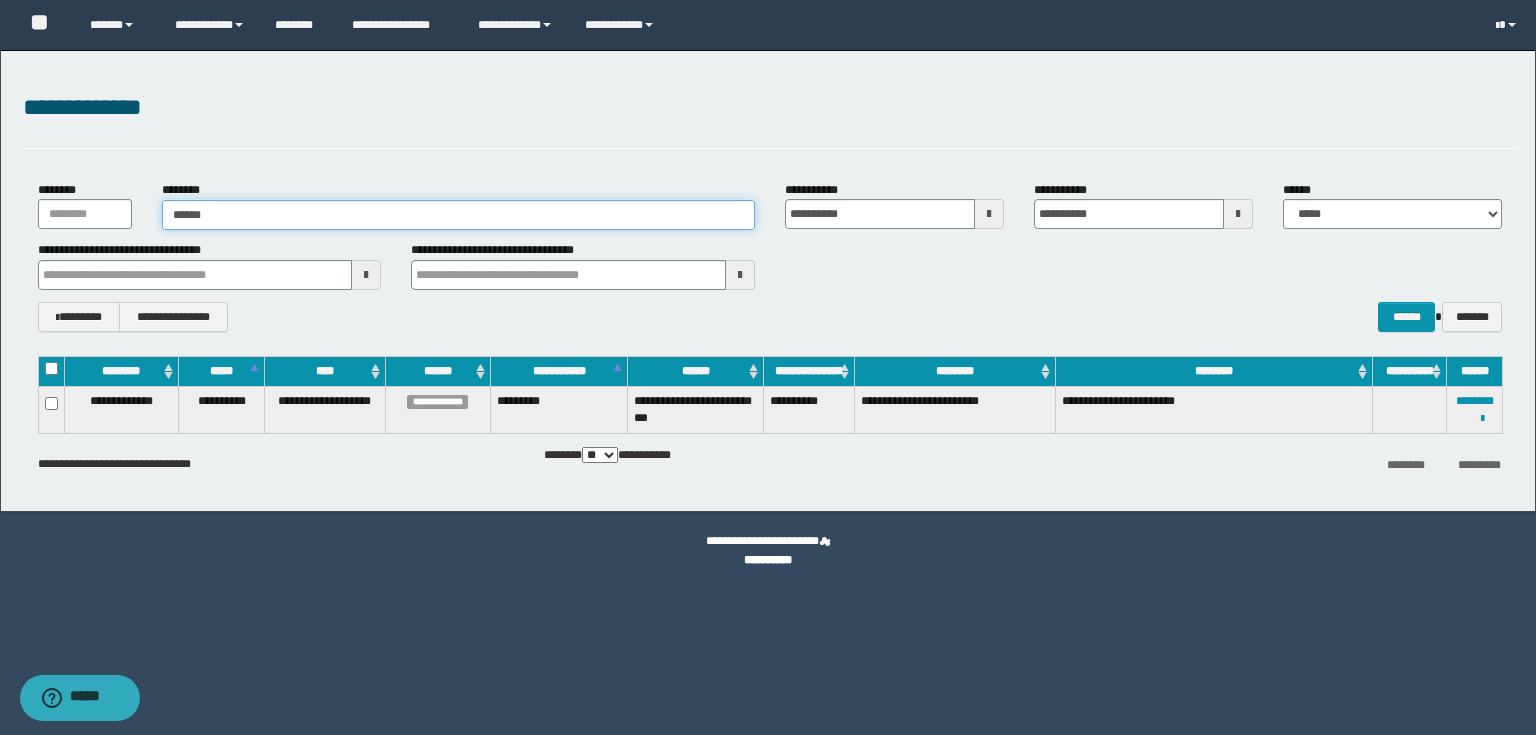 type on "*******" 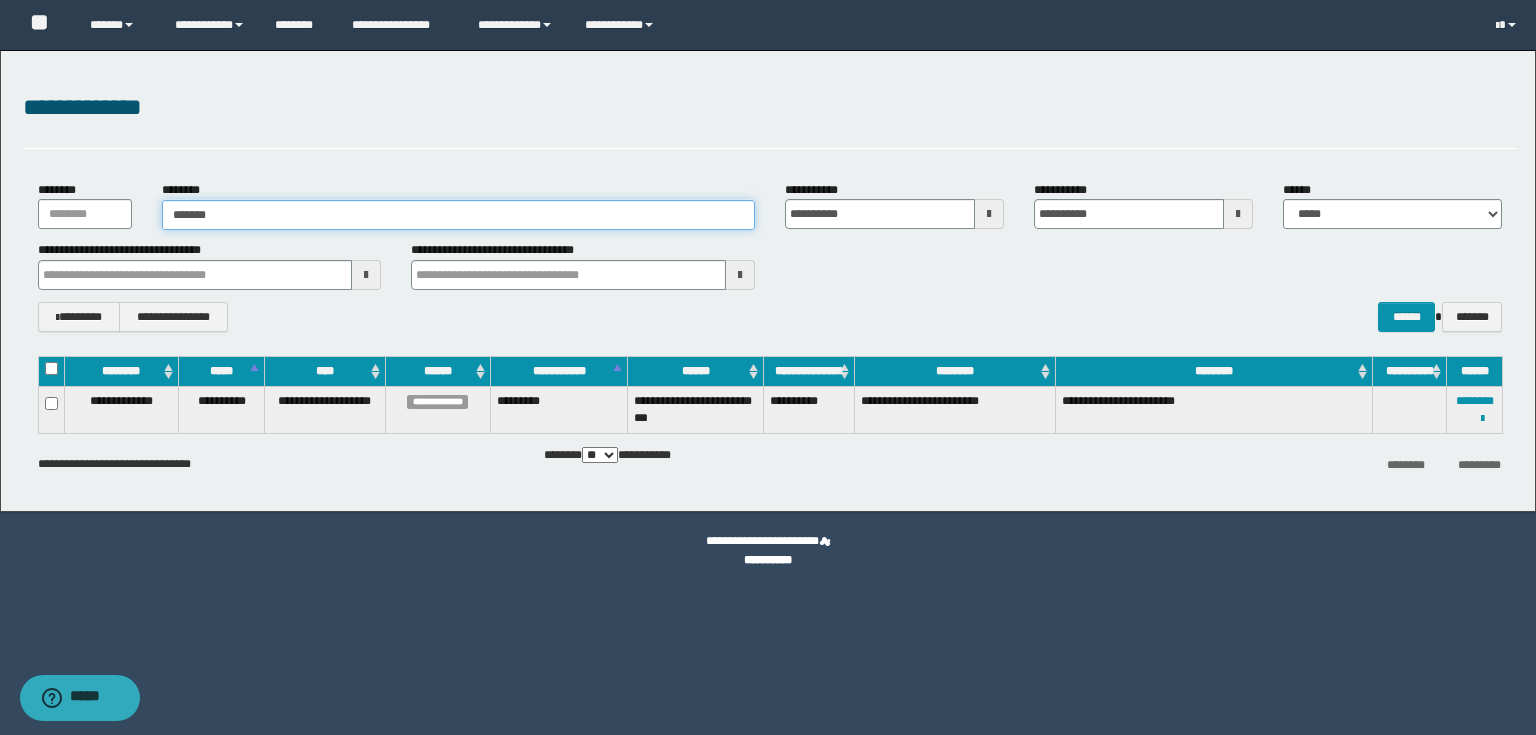type on "*******" 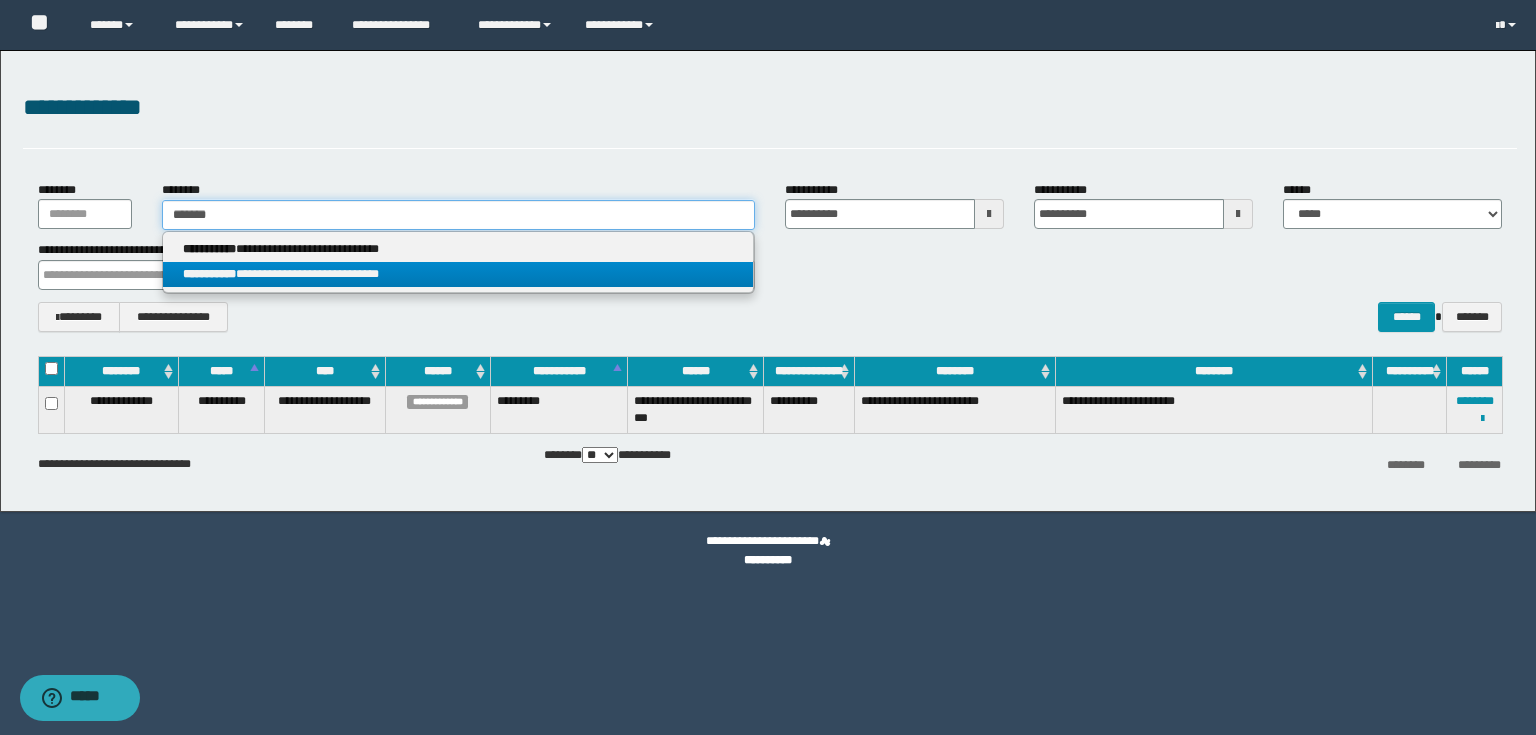 type on "*******" 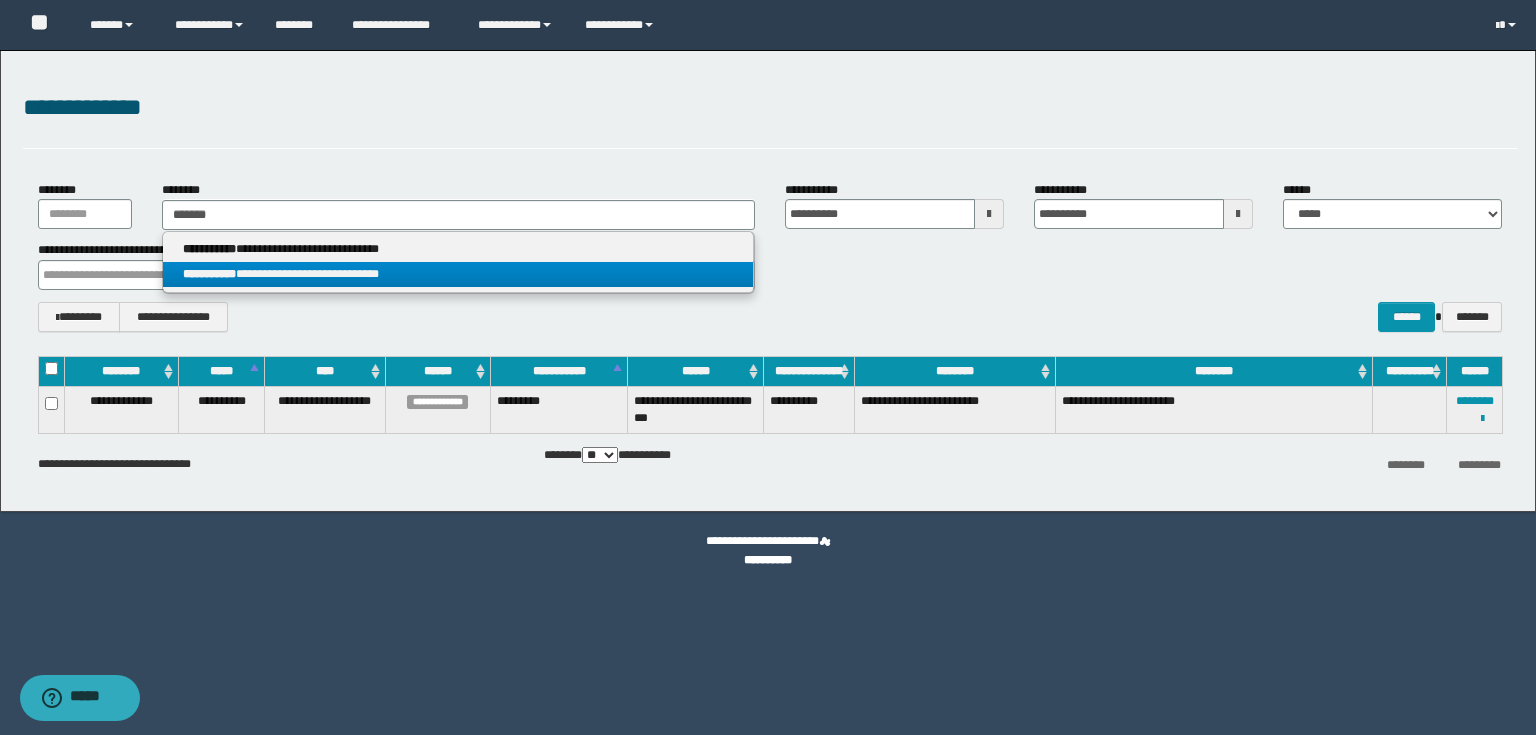 click on "**********" at bounding box center [458, 274] 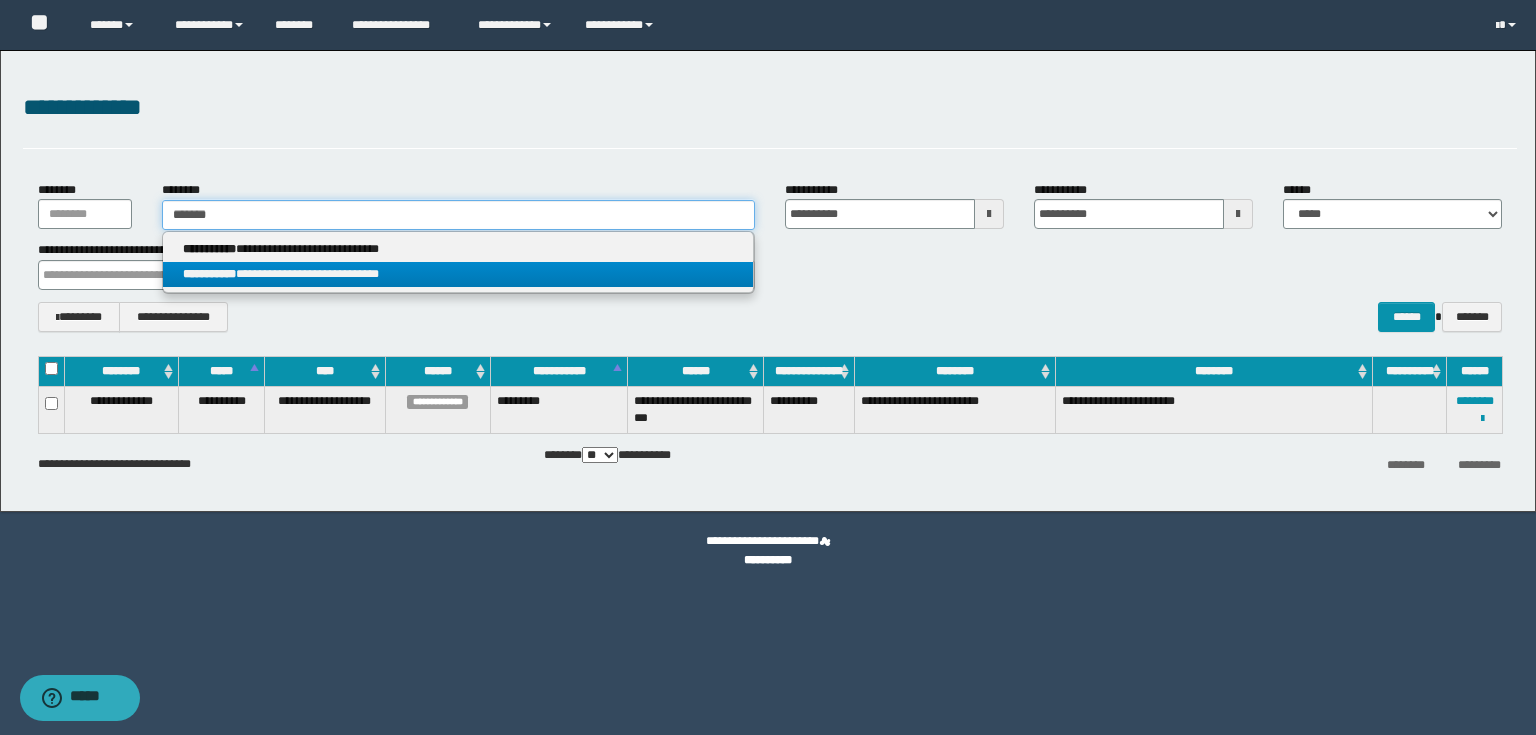 type 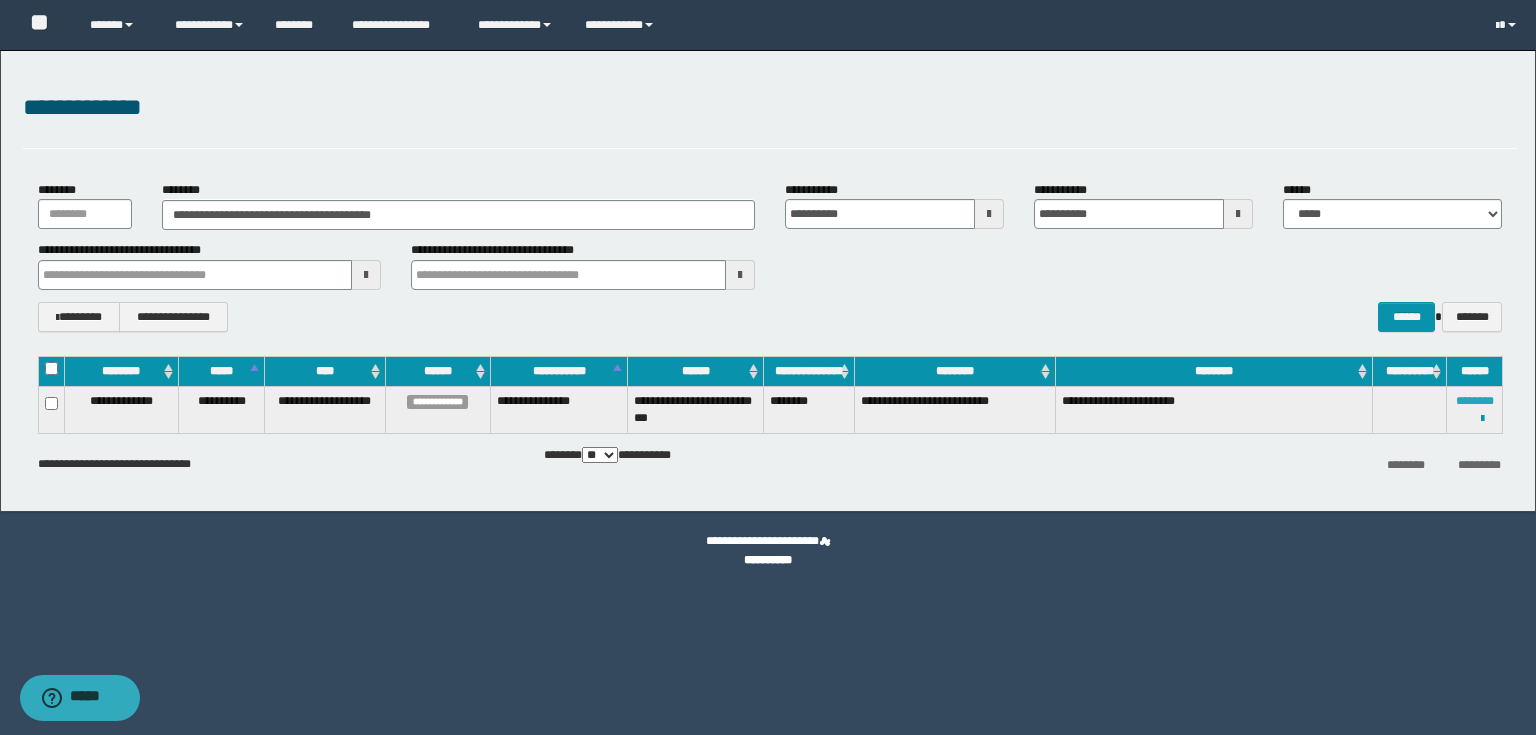 click on "********" at bounding box center (1475, 401) 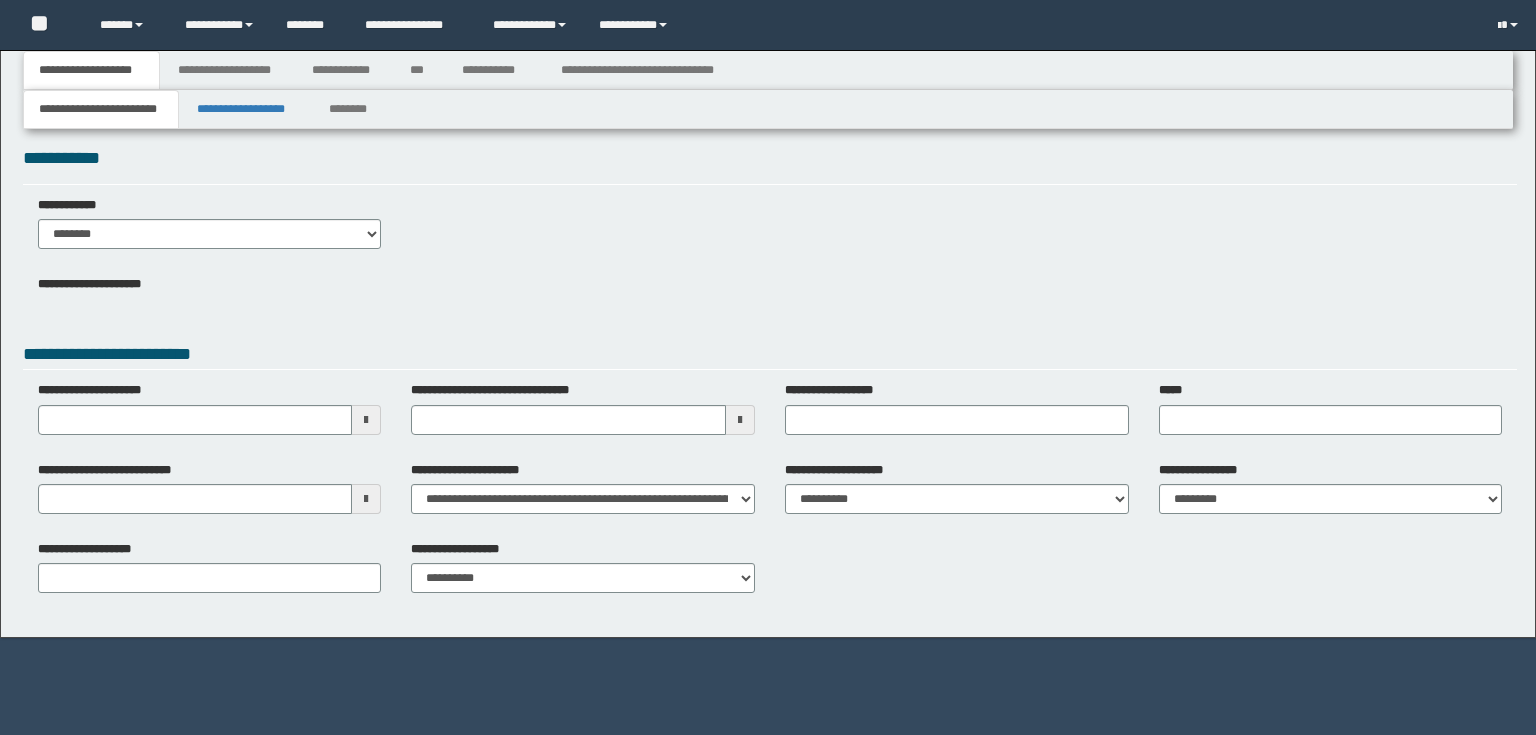 scroll, scrollTop: 0, scrollLeft: 0, axis: both 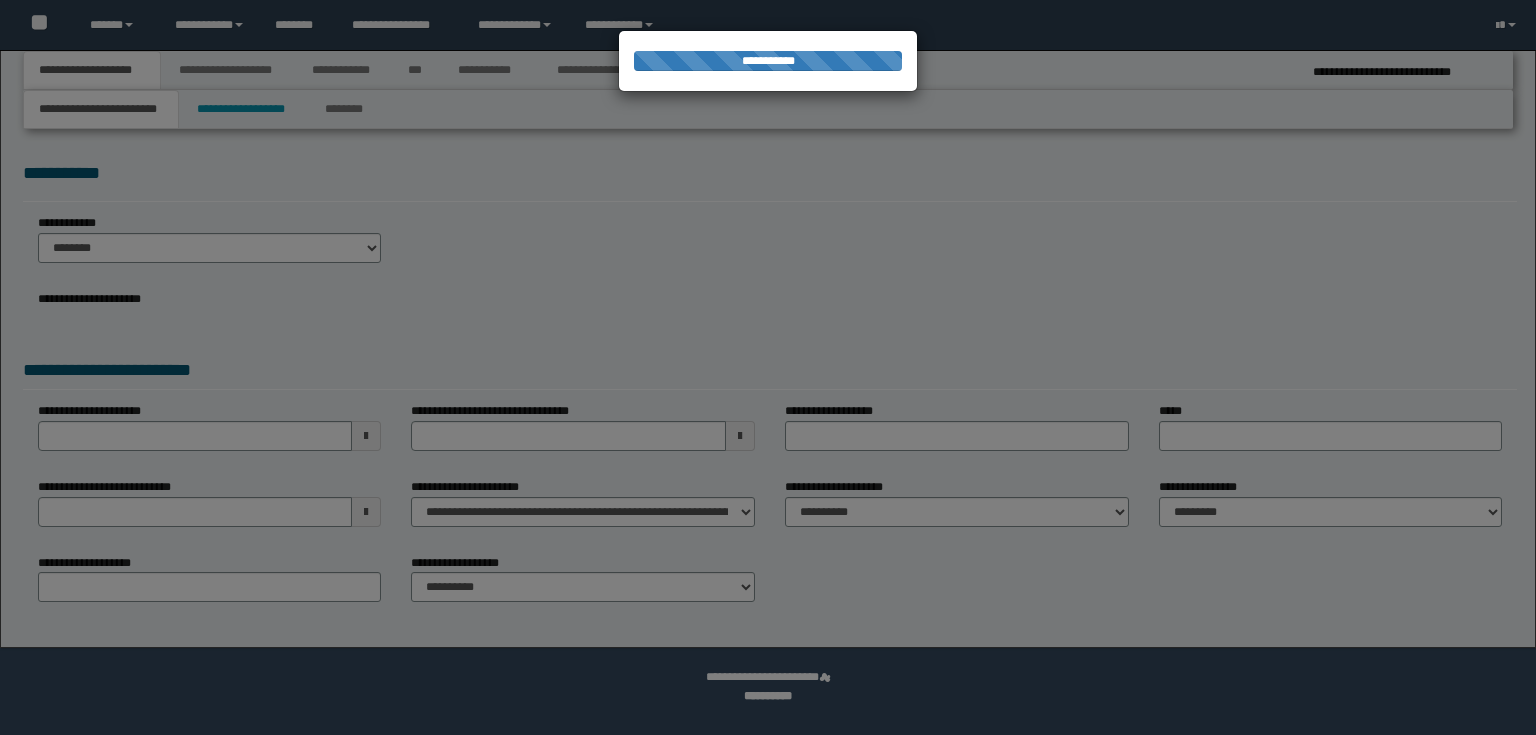 type on "**********" 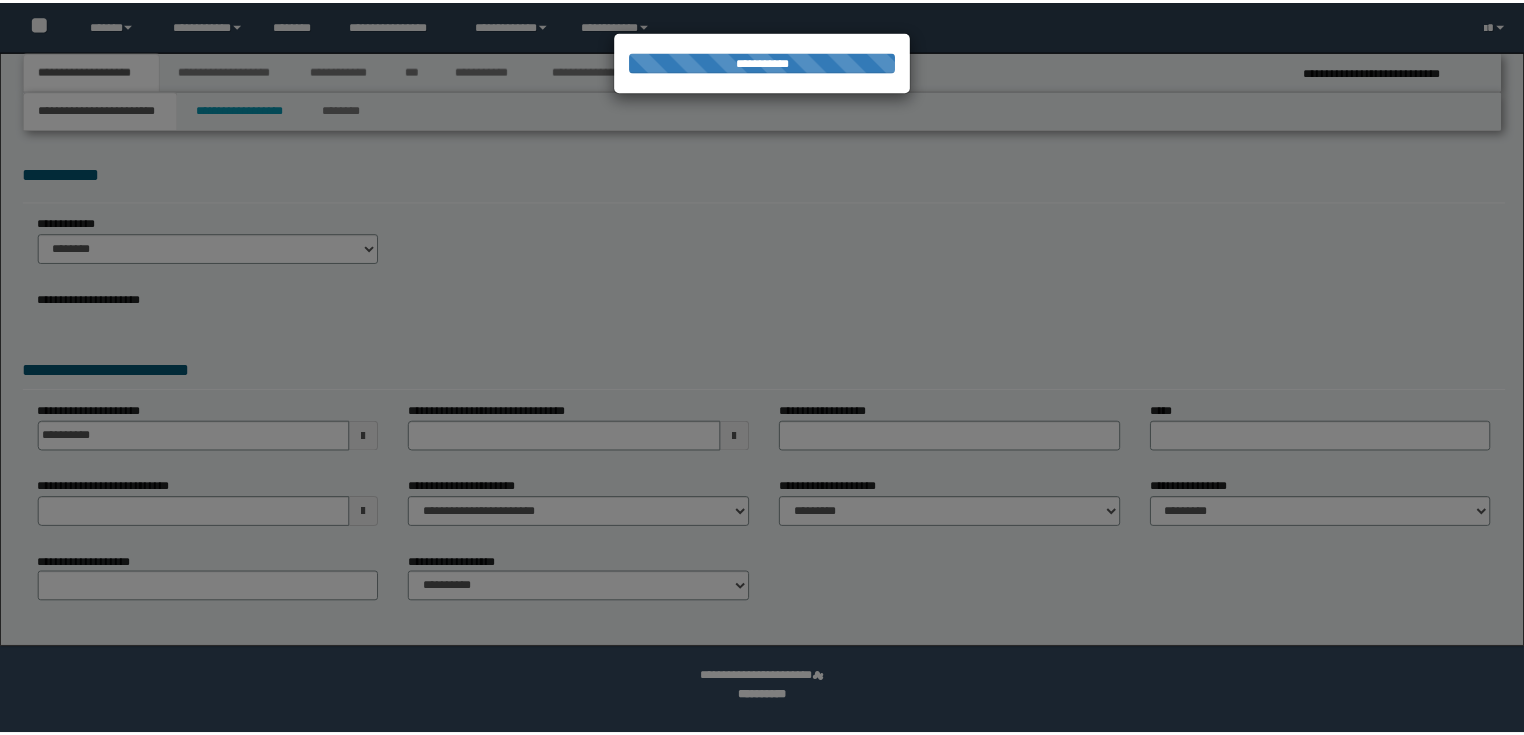scroll, scrollTop: 0, scrollLeft: 0, axis: both 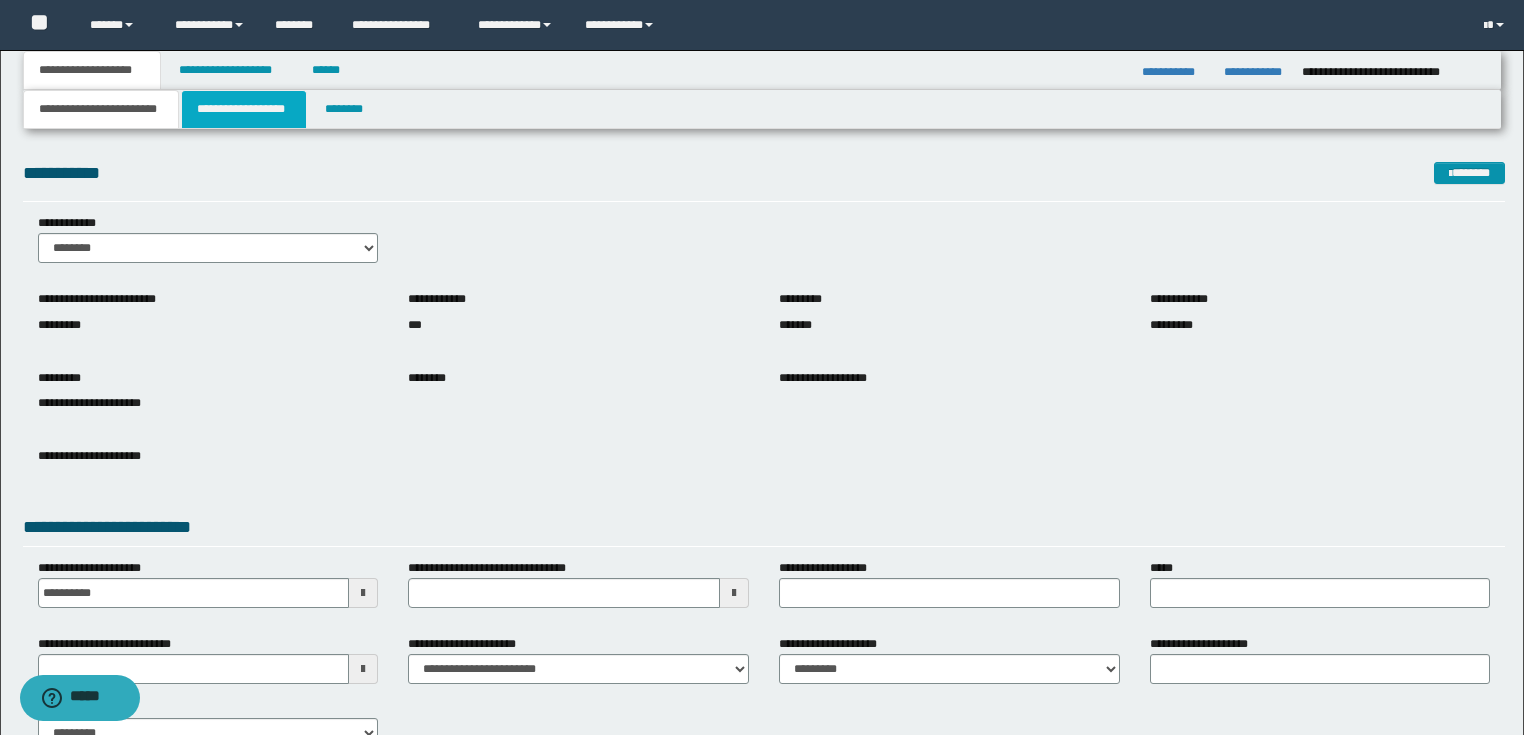 click on "**********" at bounding box center [244, 109] 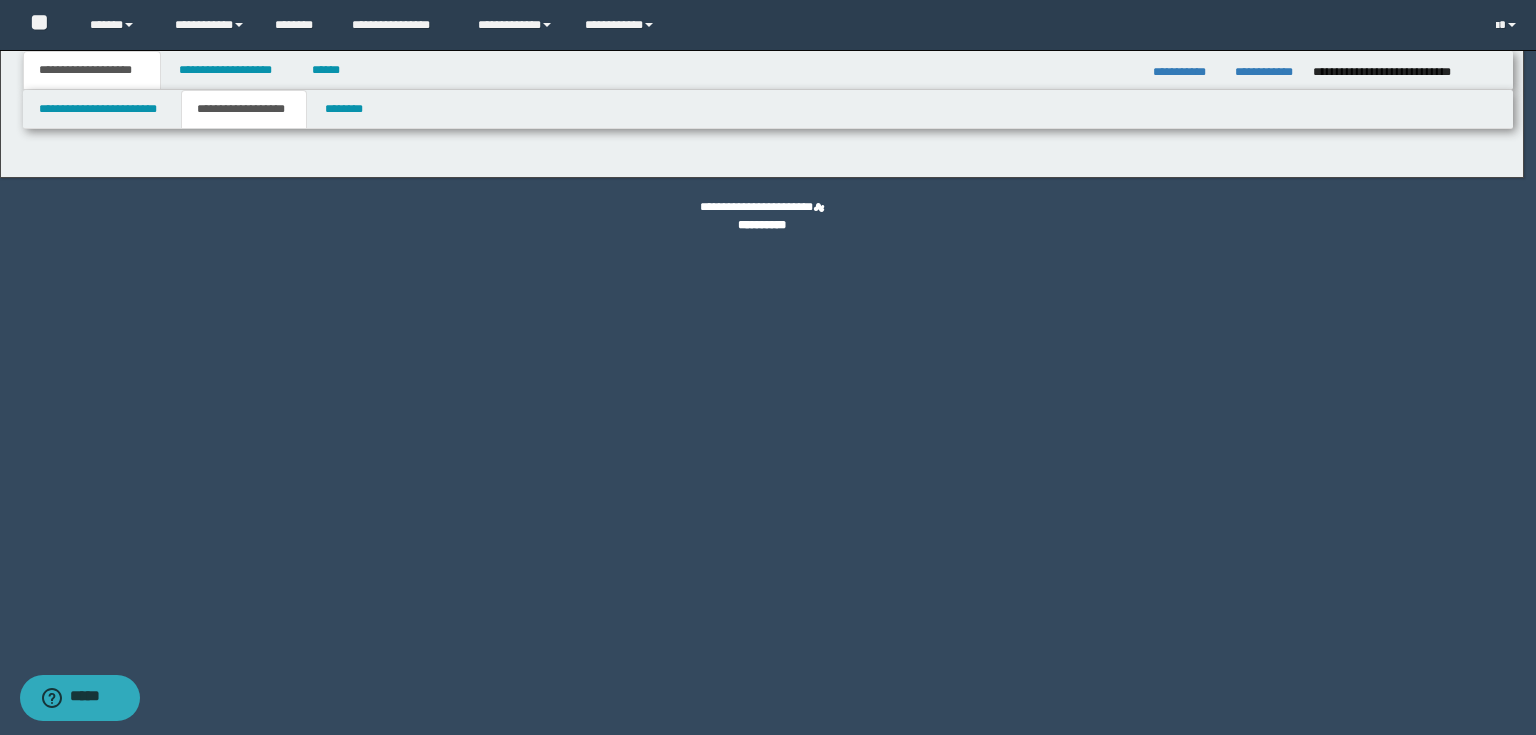 type on "**********" 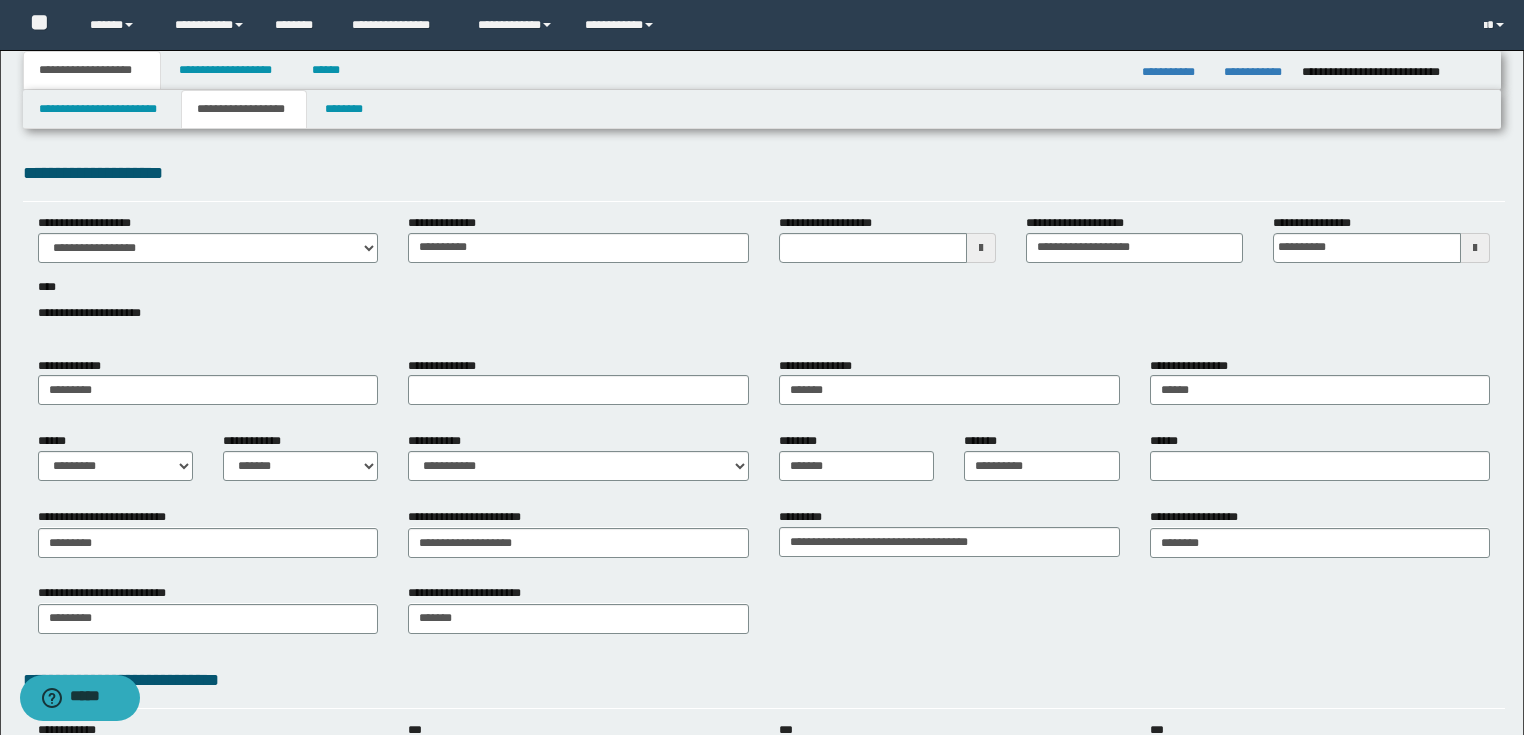 scroll, scrollTop: 240, scrollLeft: 0, axis: vertical 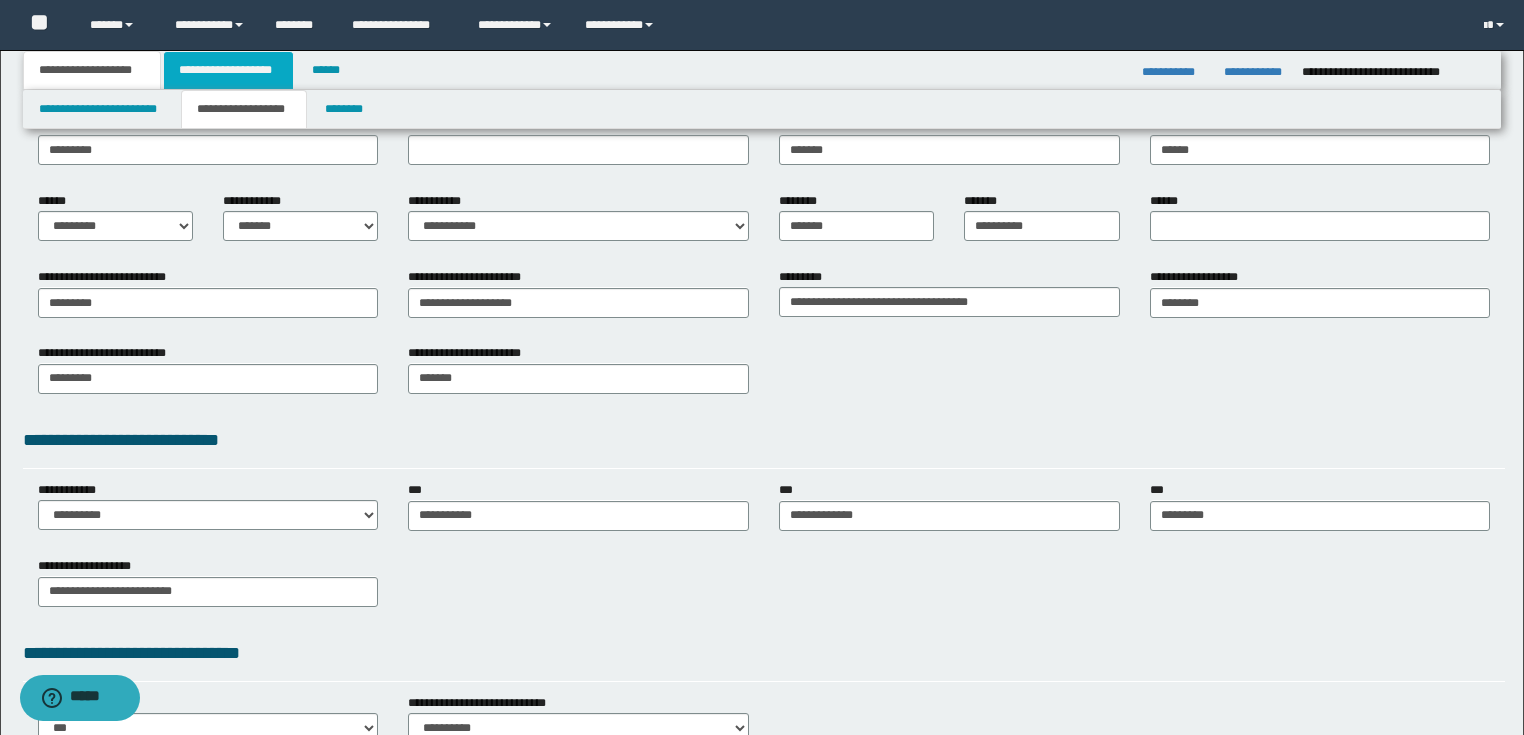 click on "**********" at bounding box center (228, 70) 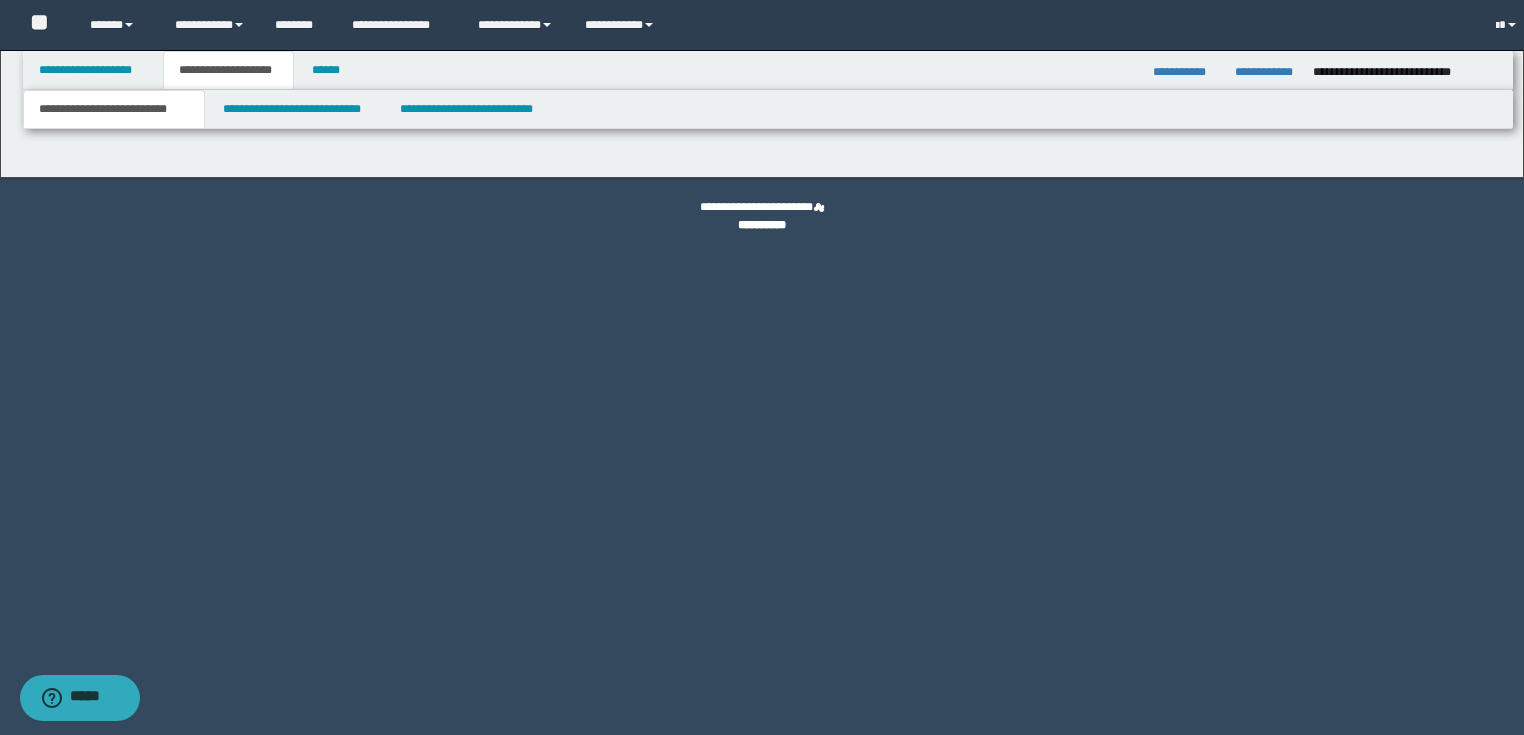 scroll, scrollTop: 0, scrollLeft: 0, axis: both 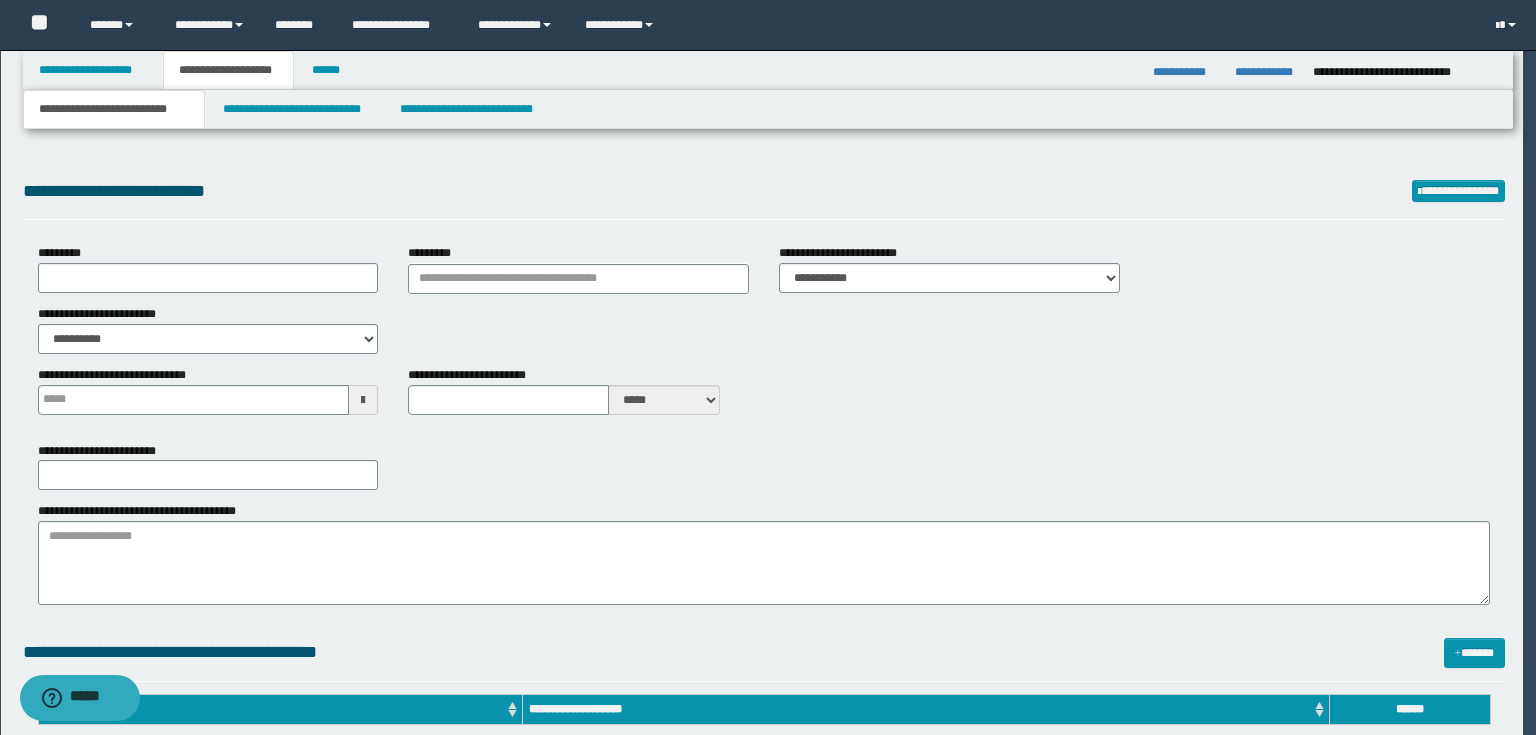 select on "*" 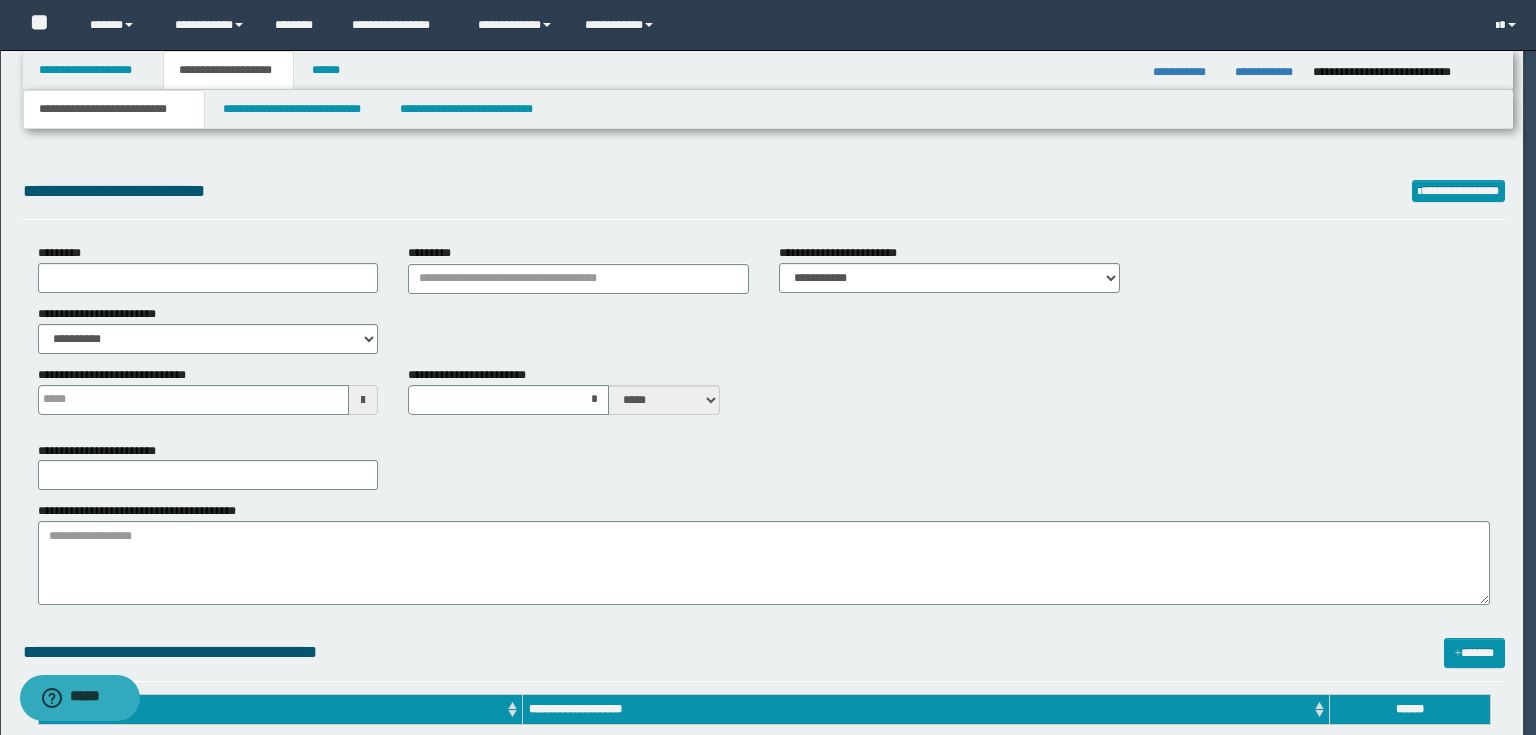 type 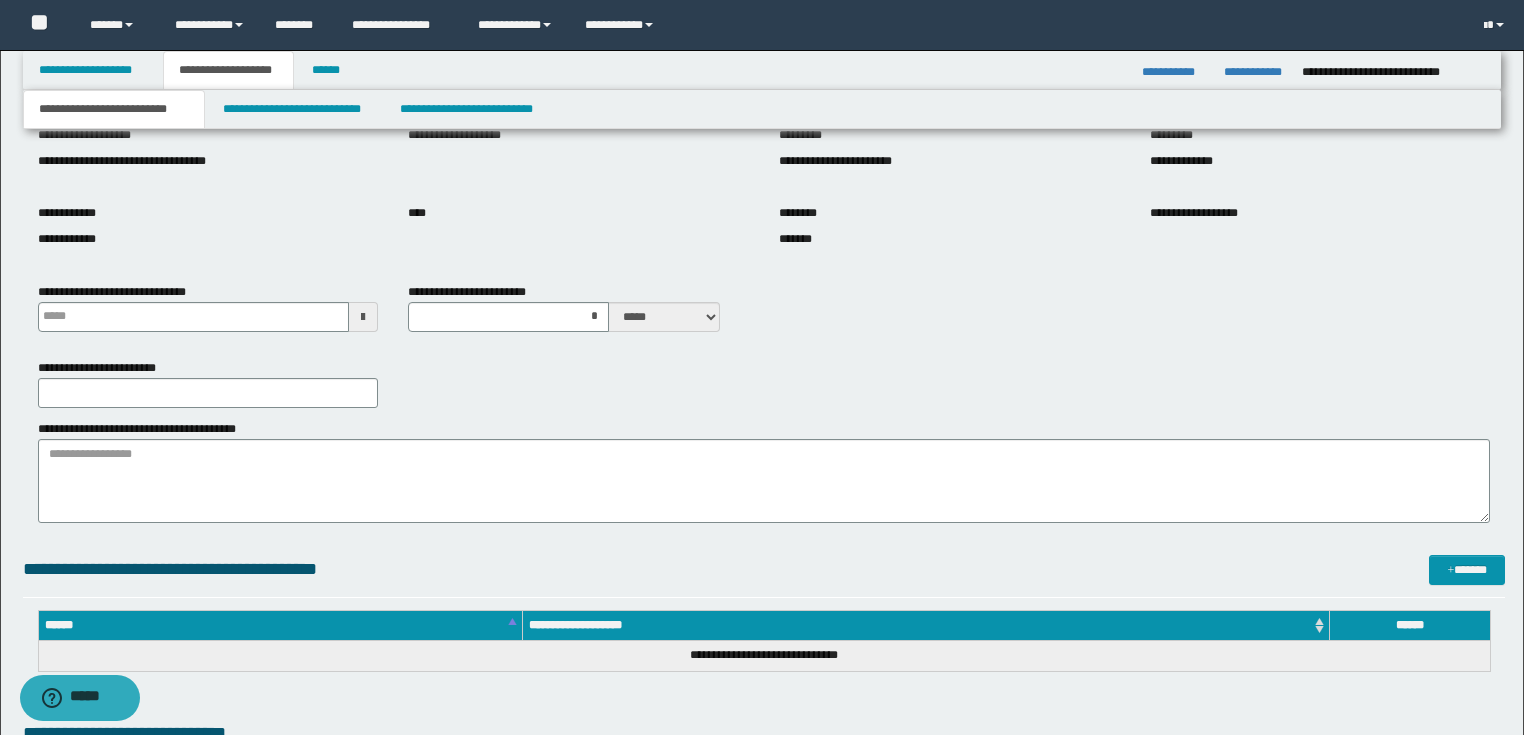 scroll, scrollTop: 560, scrollLeft: 0, axis: vertical 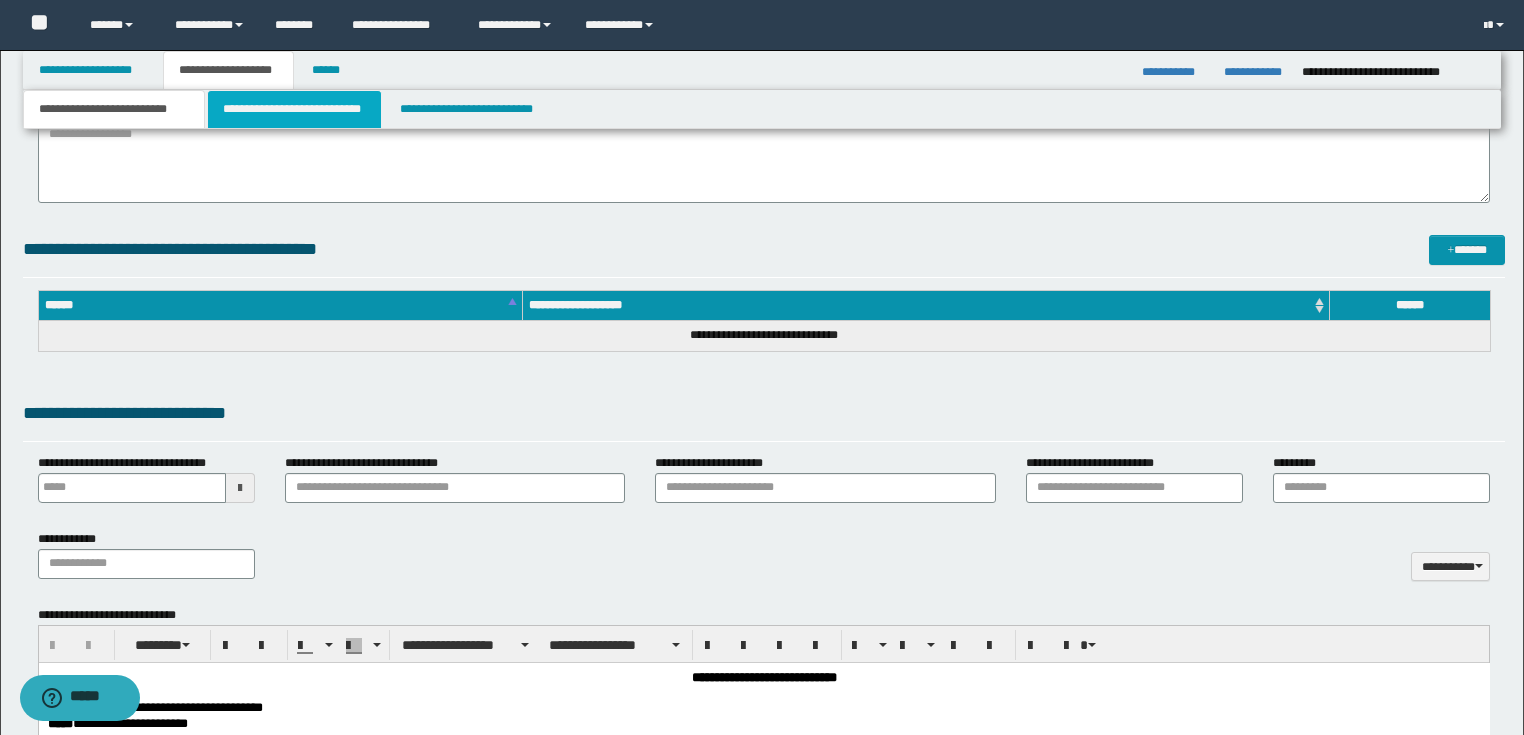 click on "**********" at bounding box center (294, 109) 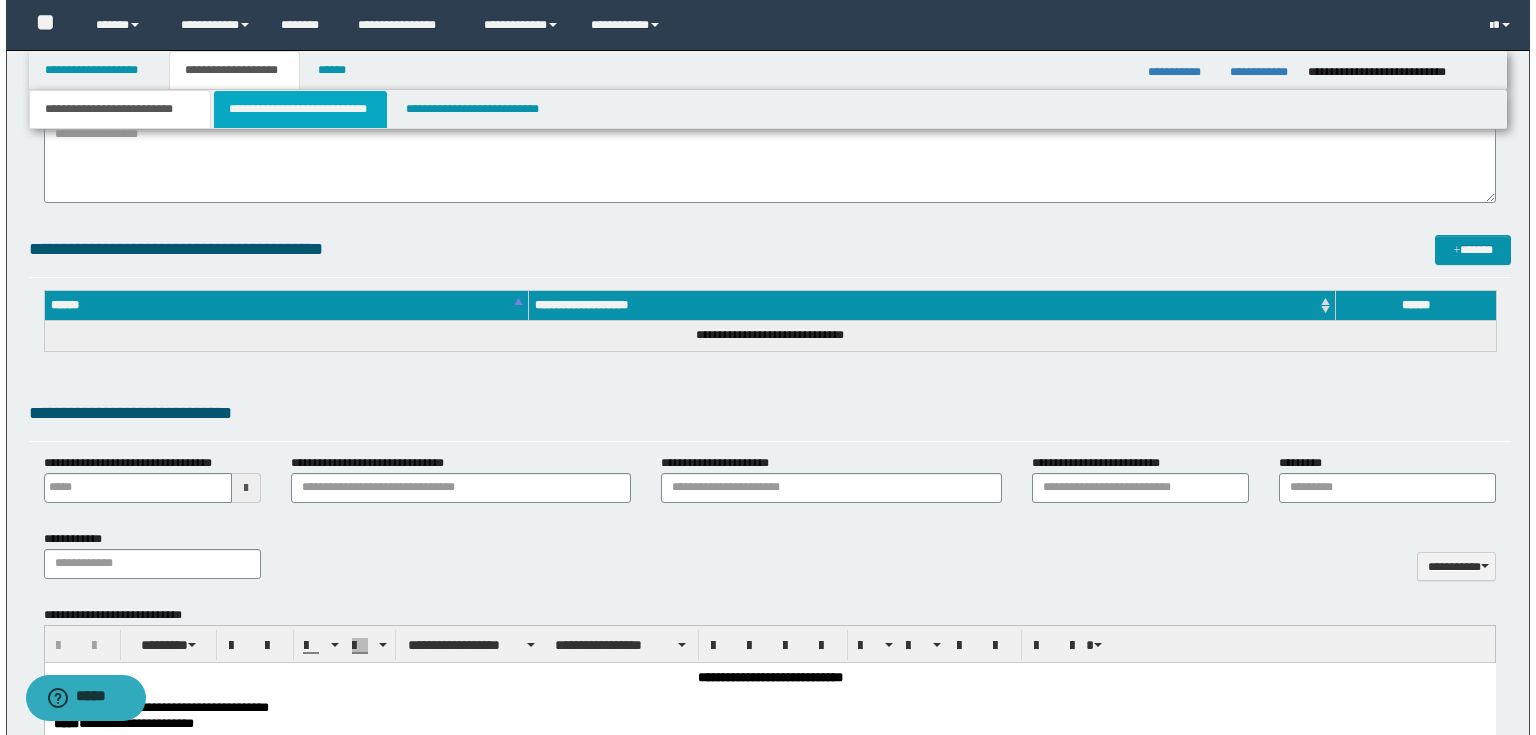 scroll, scrollTop: 0, scrollLeft: 0, axis: both 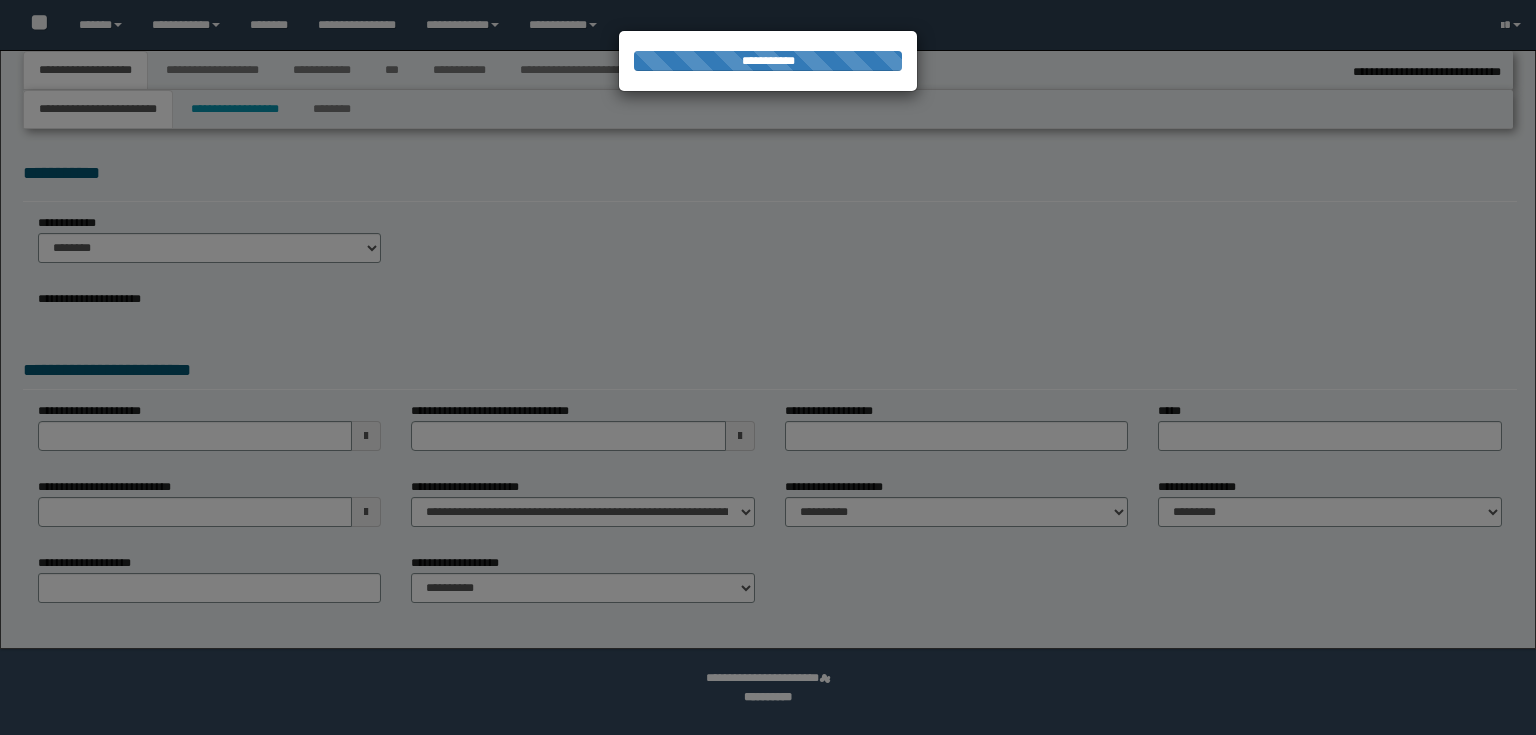select on "*" 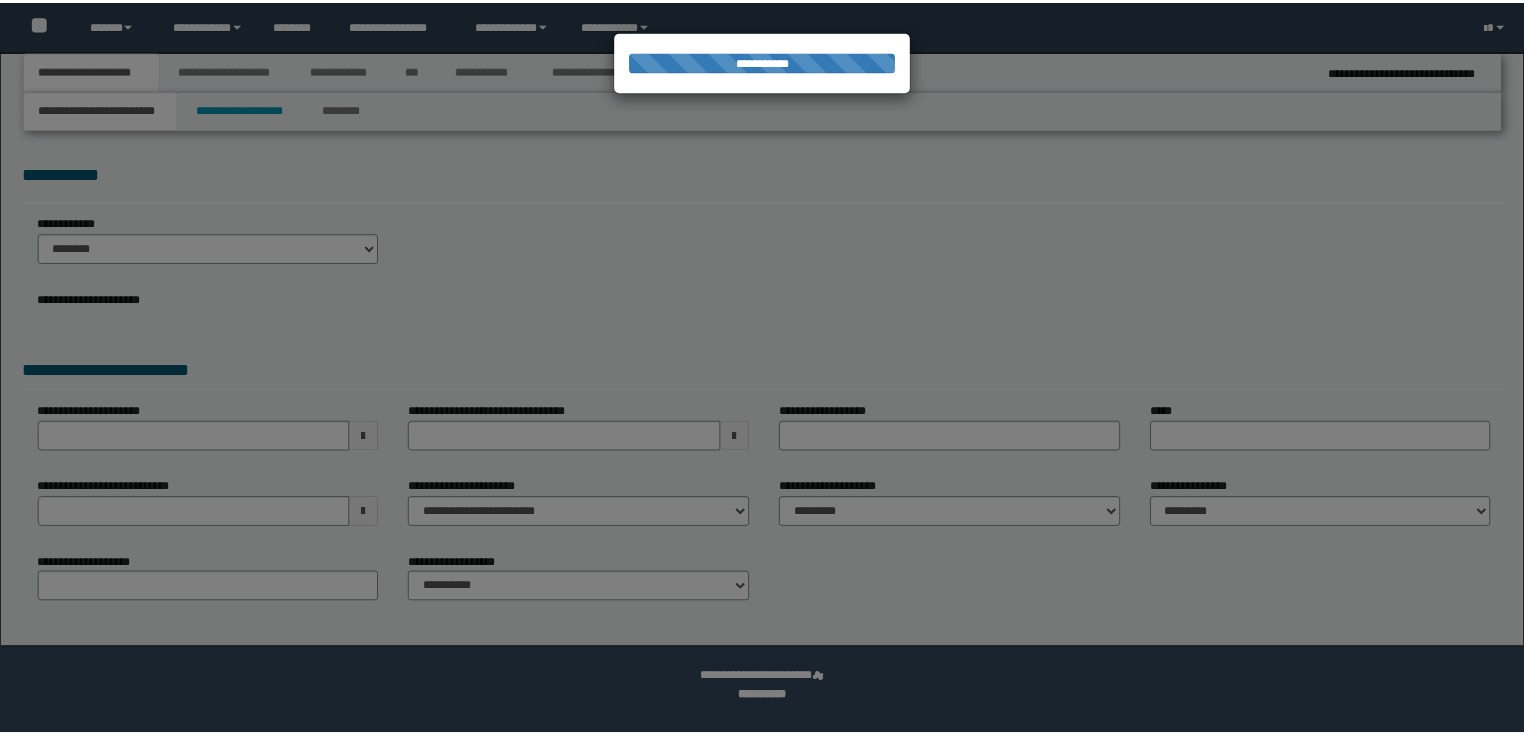 scroll, scrollTop: 0, scrollLeft: 0, axis: both 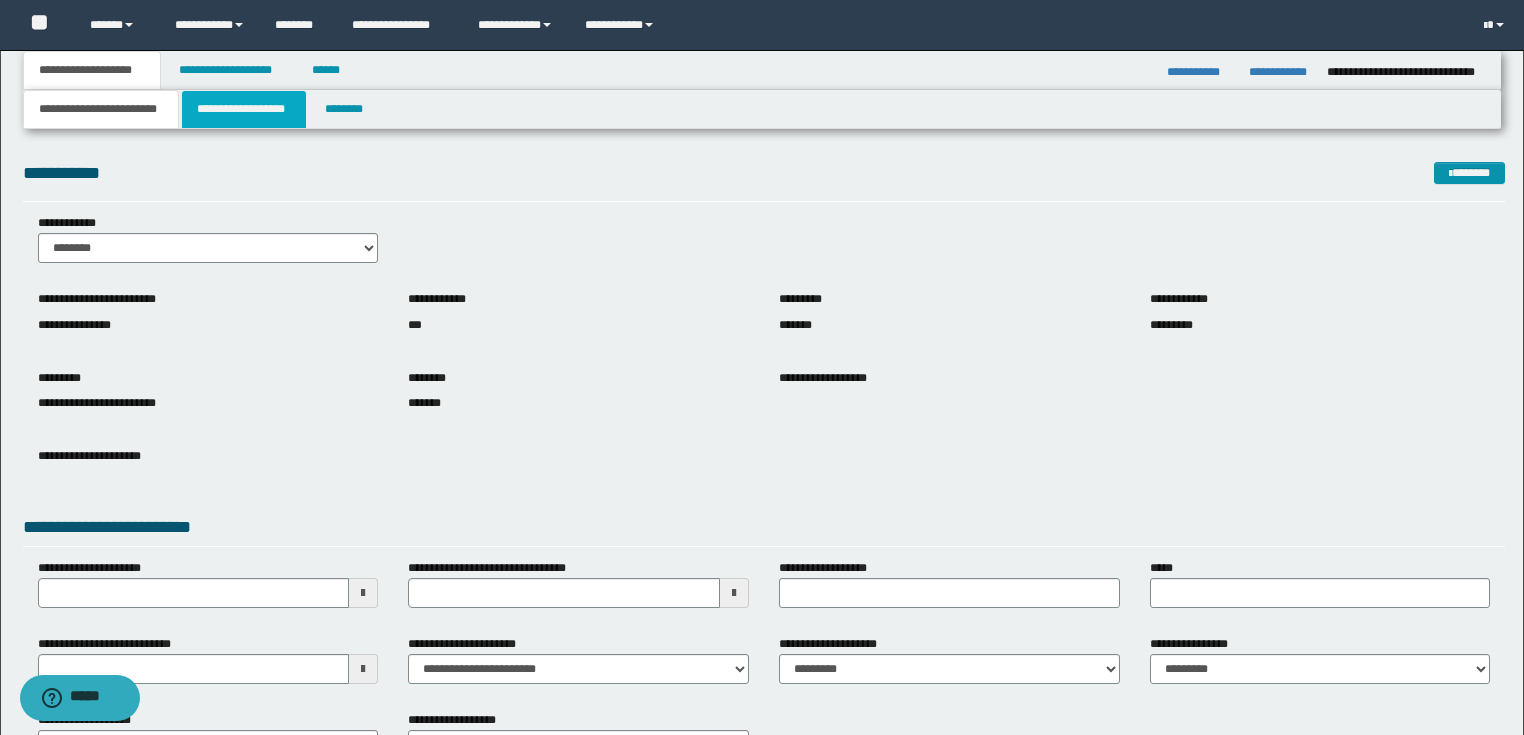 click on "**********" at bounding box center [244, 109] 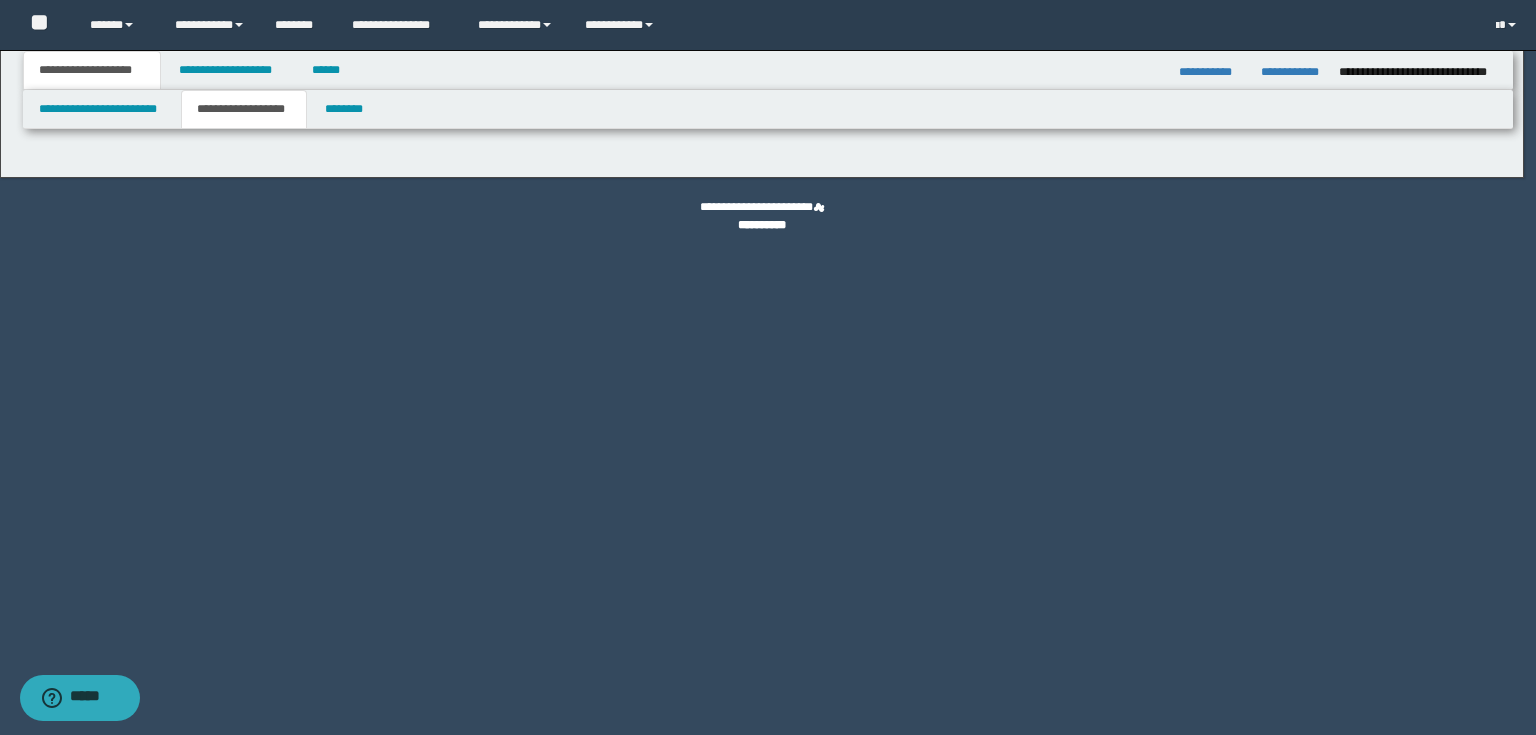 type on "********" 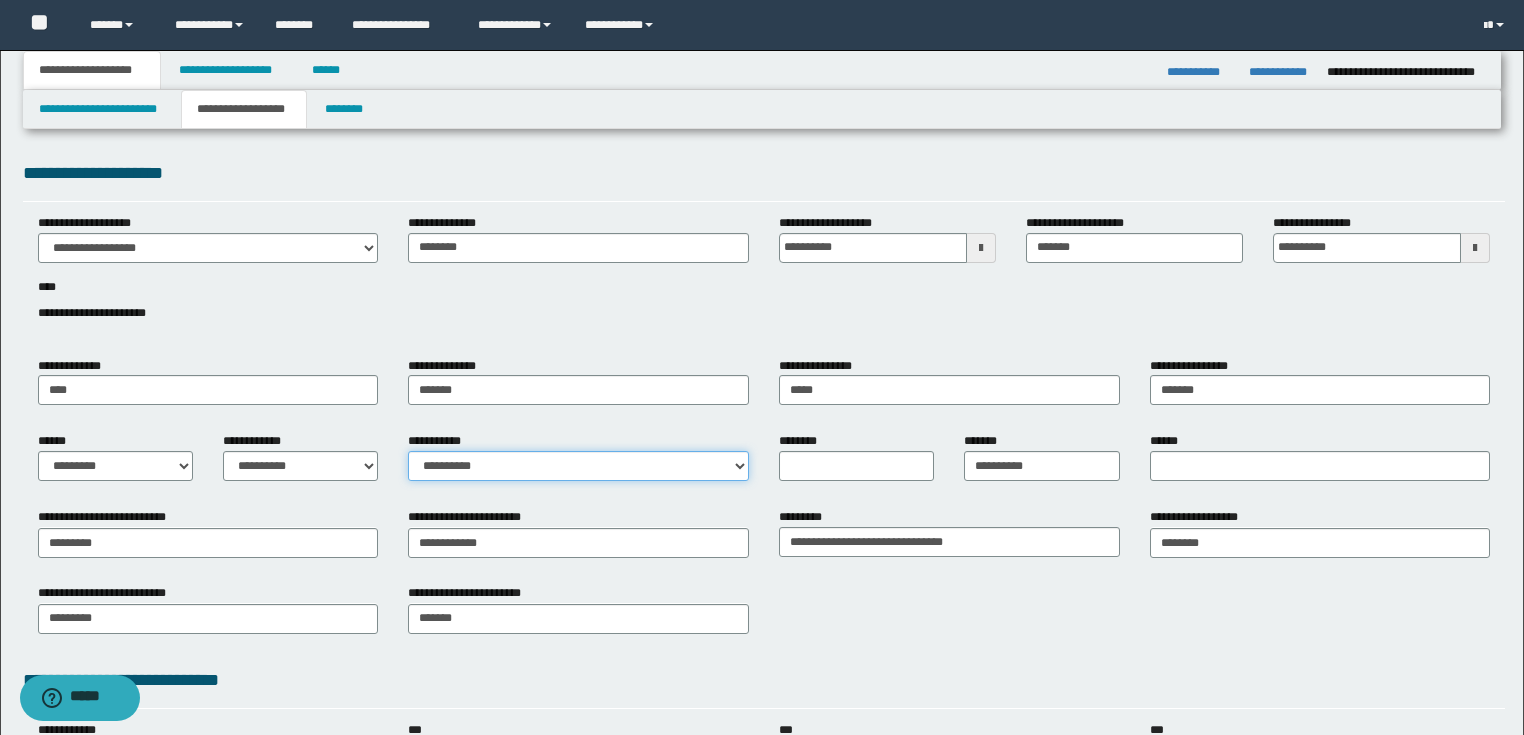 click on "**********" at bounding box center [578, 466] 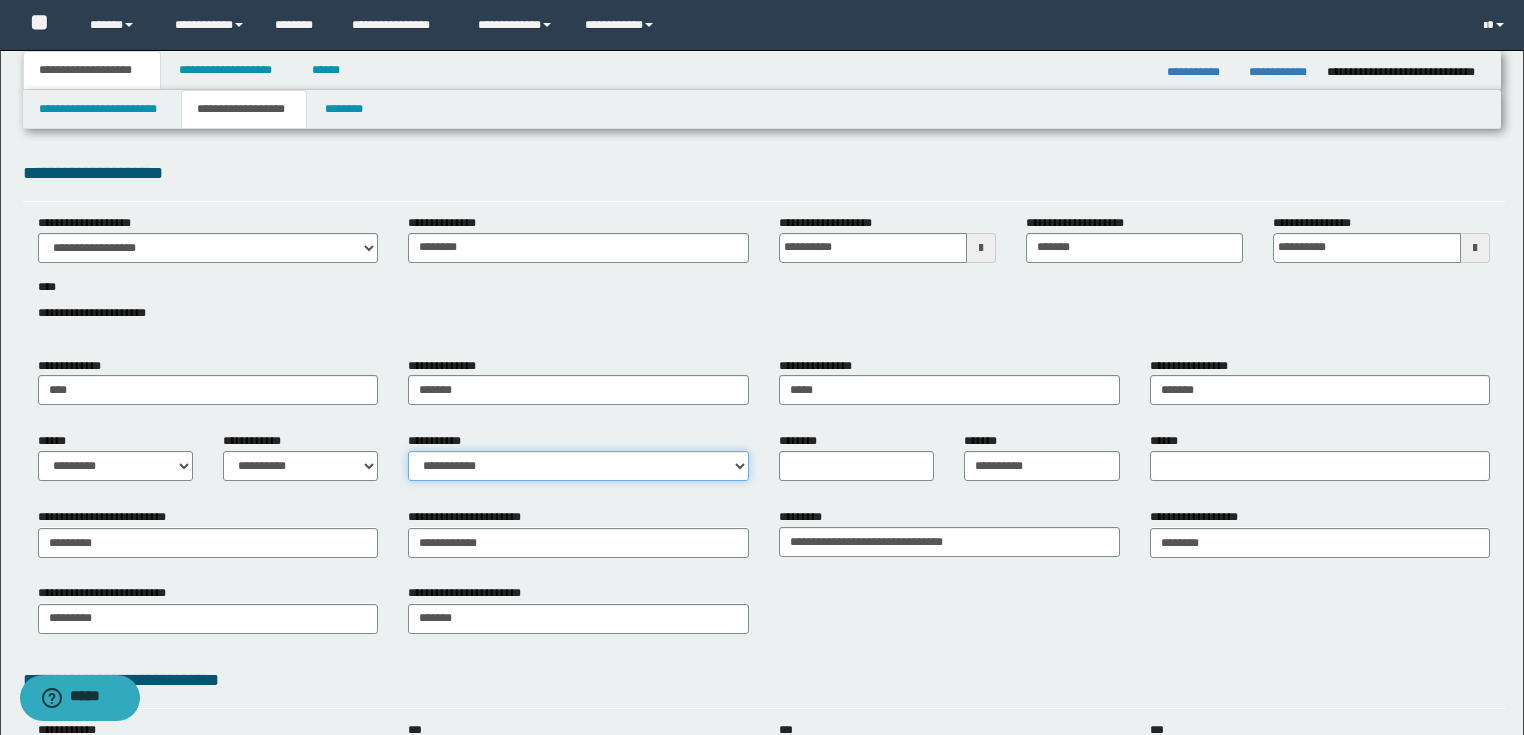 click on "**********" at bounding box center [578, 466] 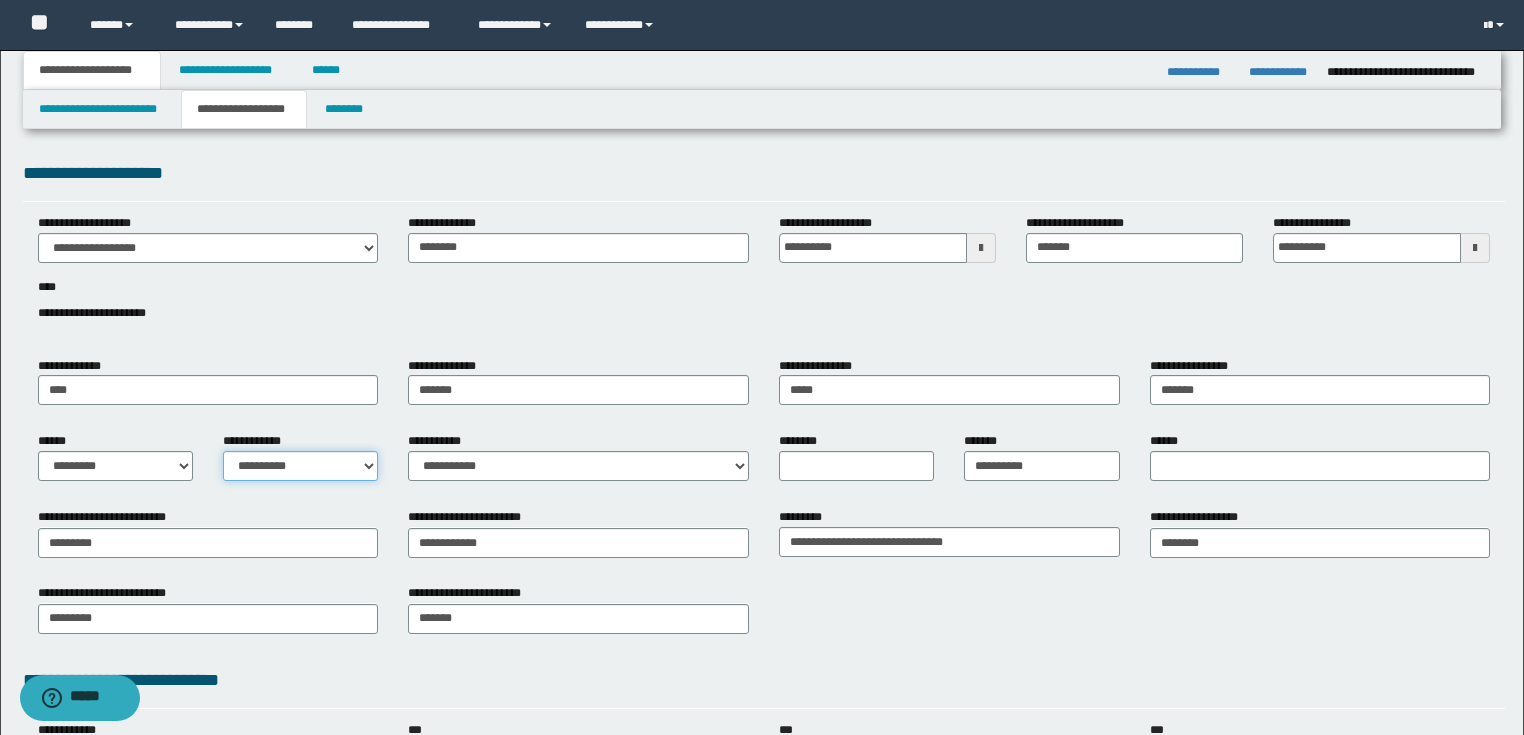 click on "**********" at bounding box center [300, 466] 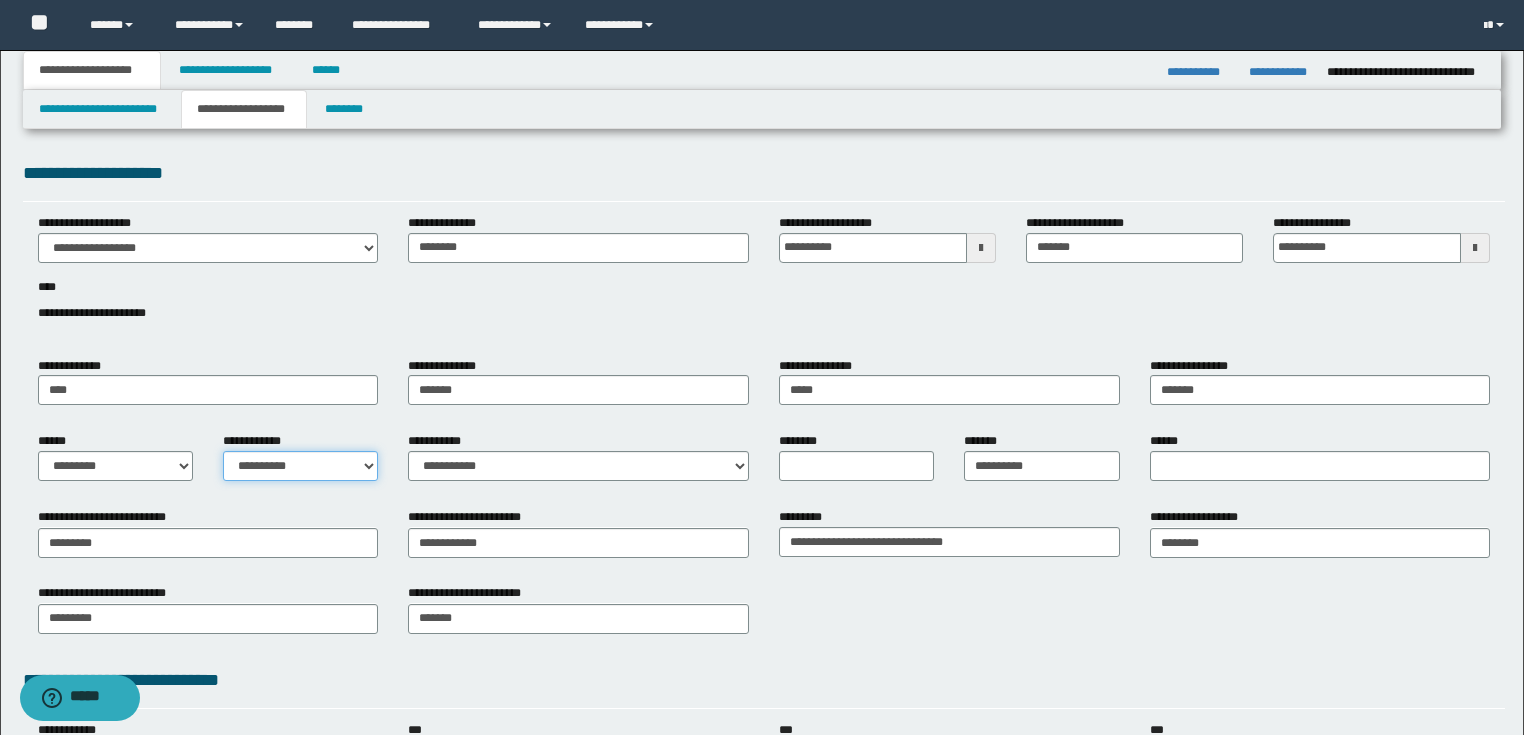 select on "*" 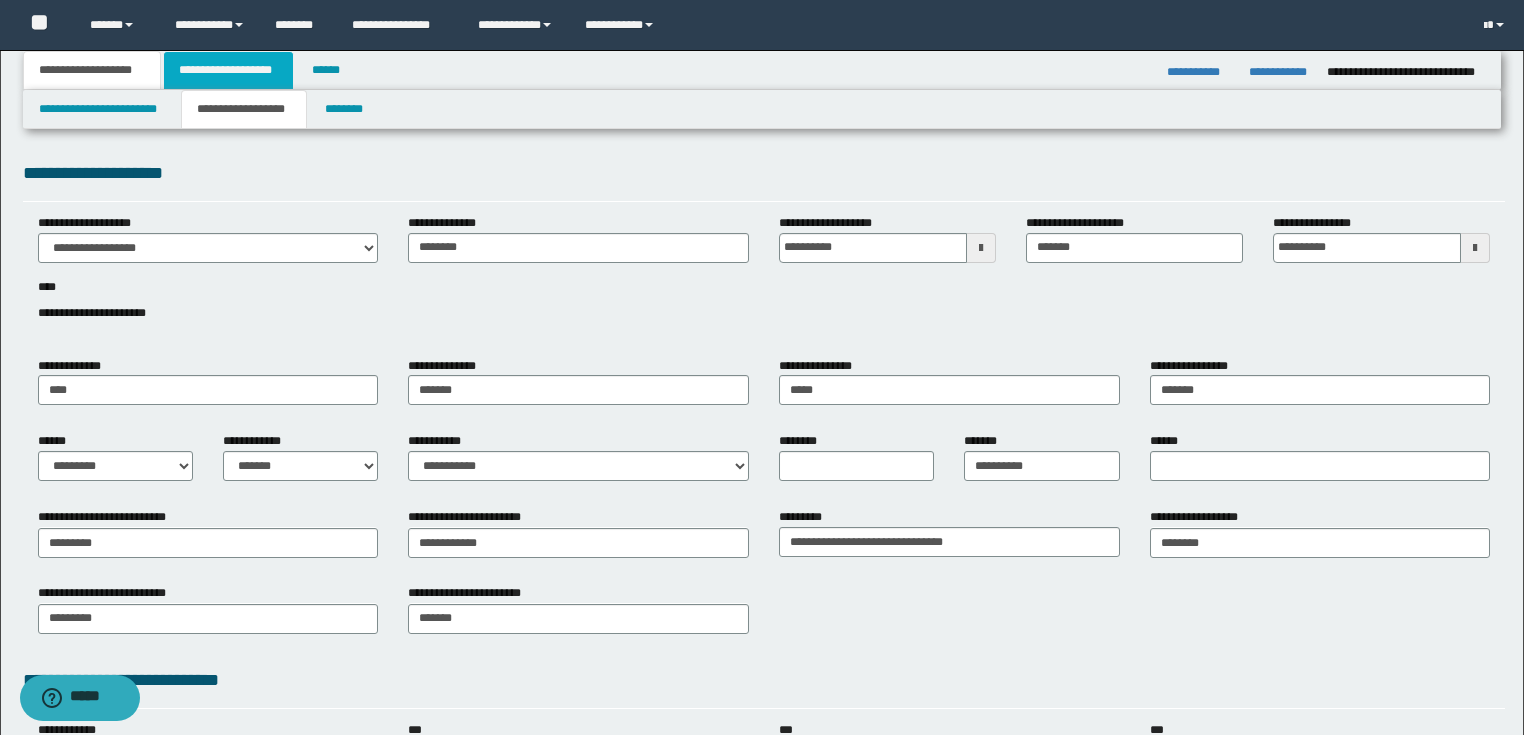 click on "**********" at bounding box center (228, 70) 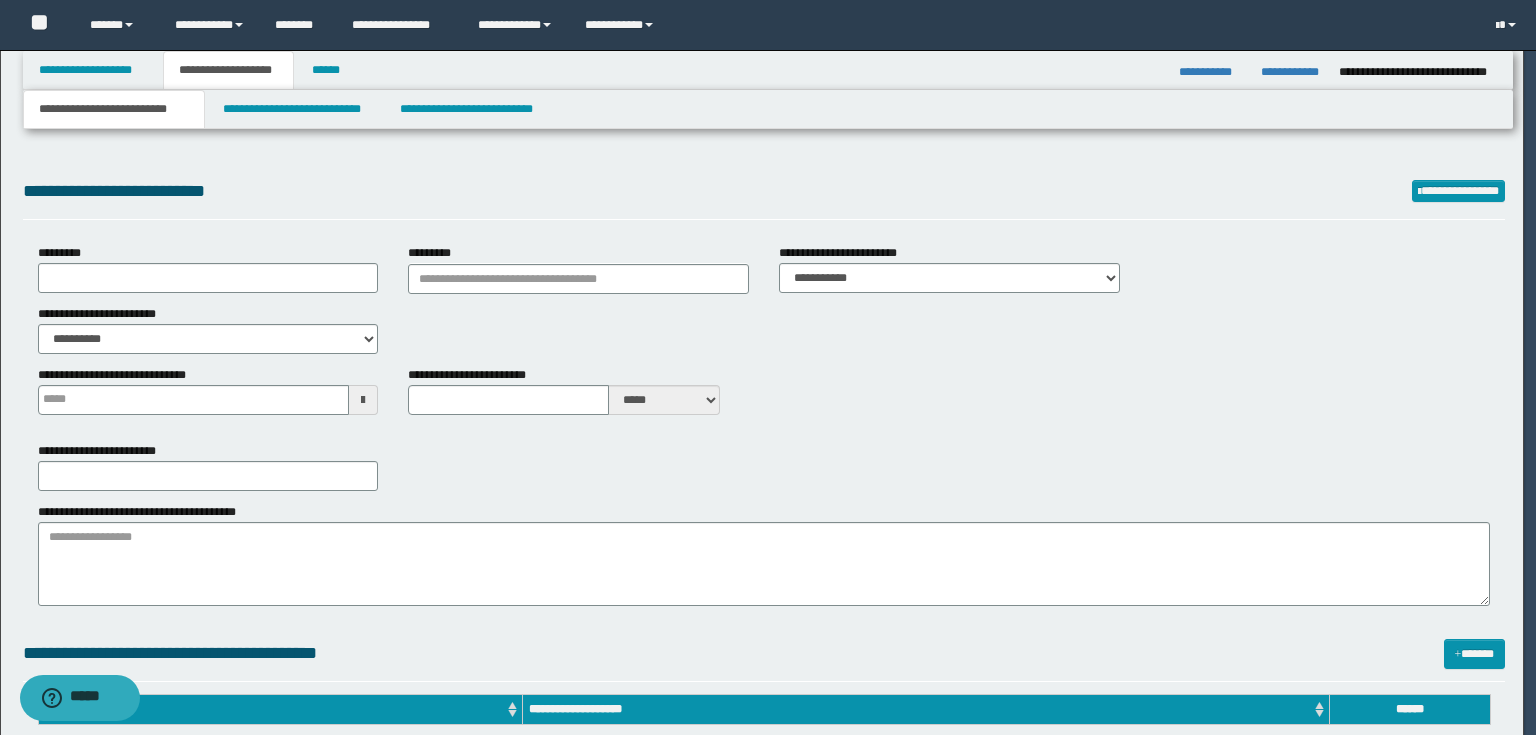 select on "*" 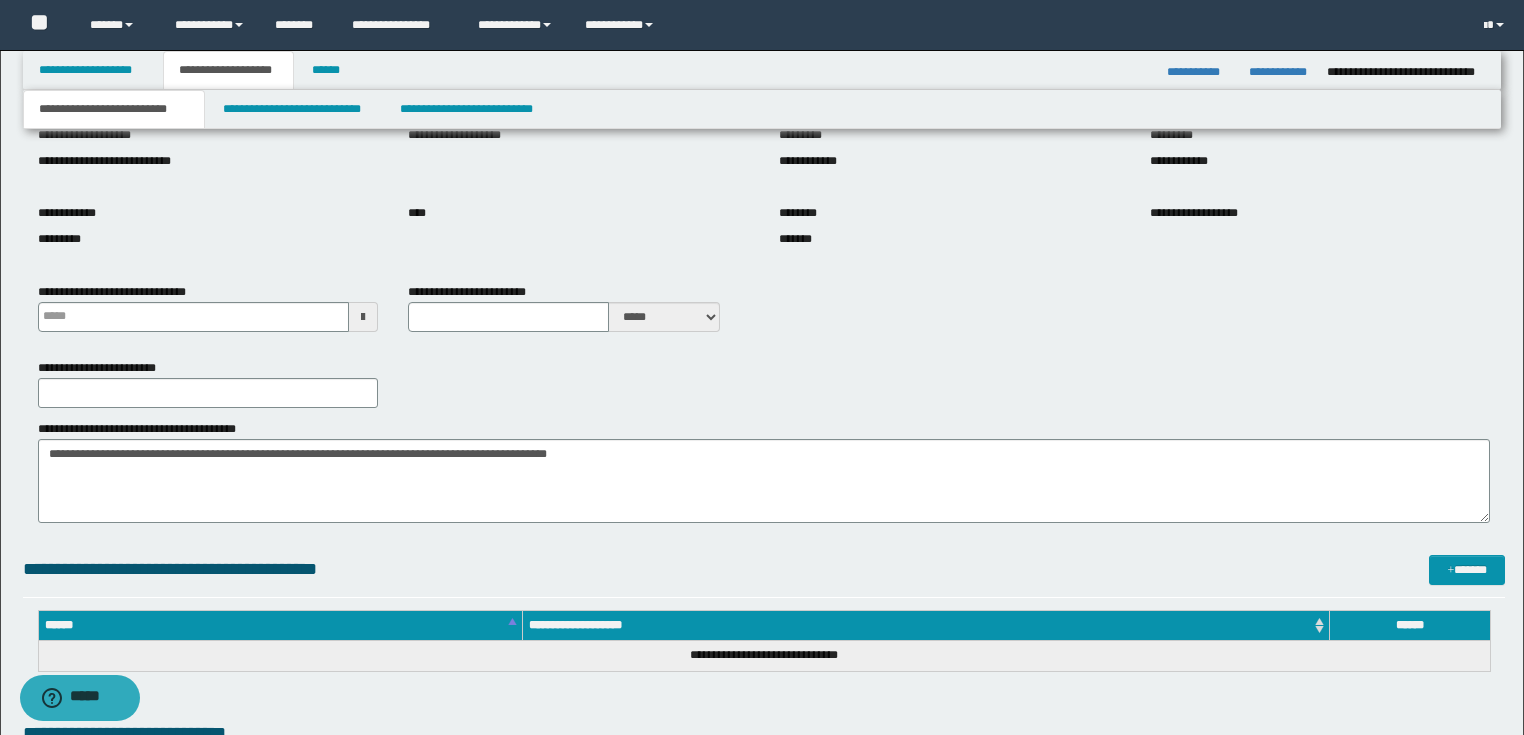 scroll, scrollTop: 80, scrollLeft: 0, axis: vertical 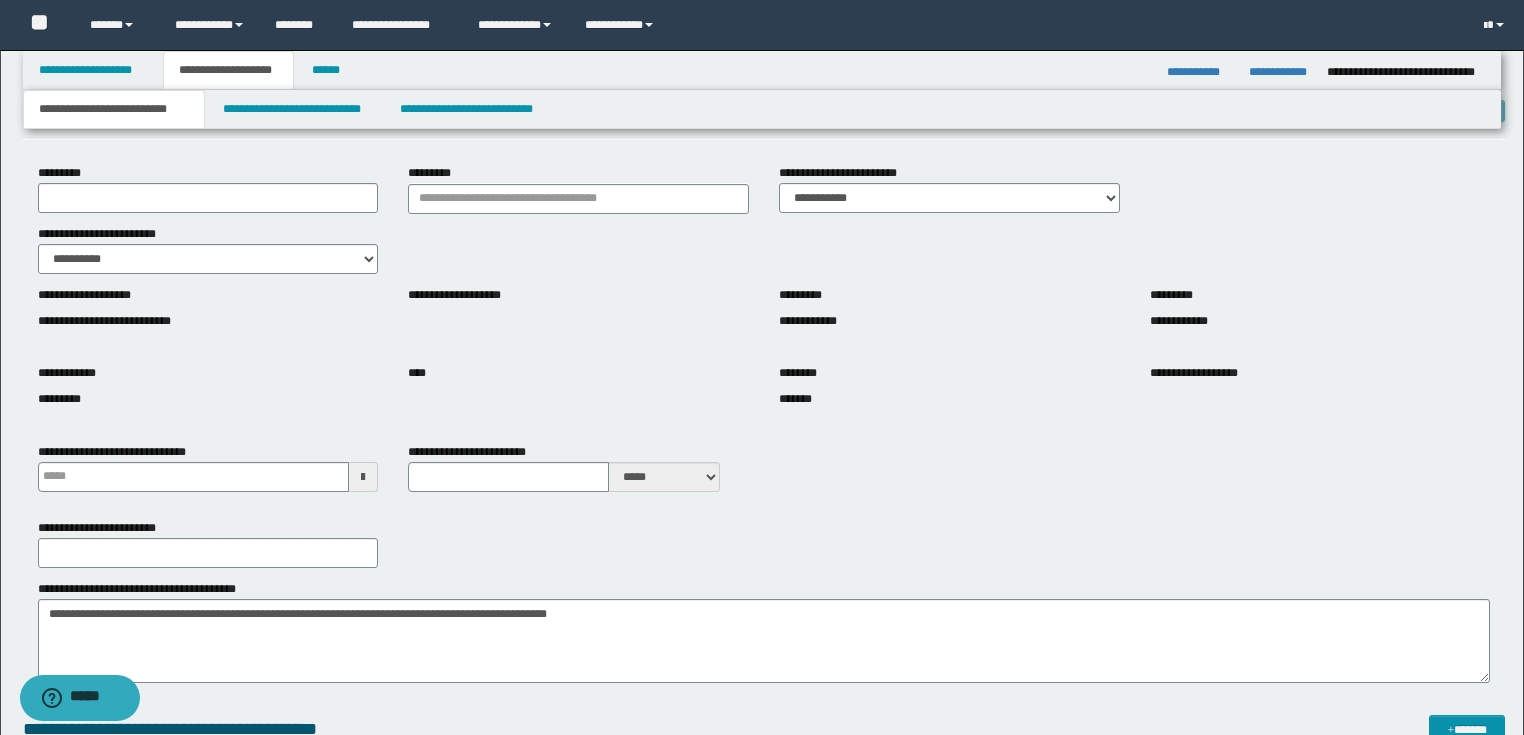 type 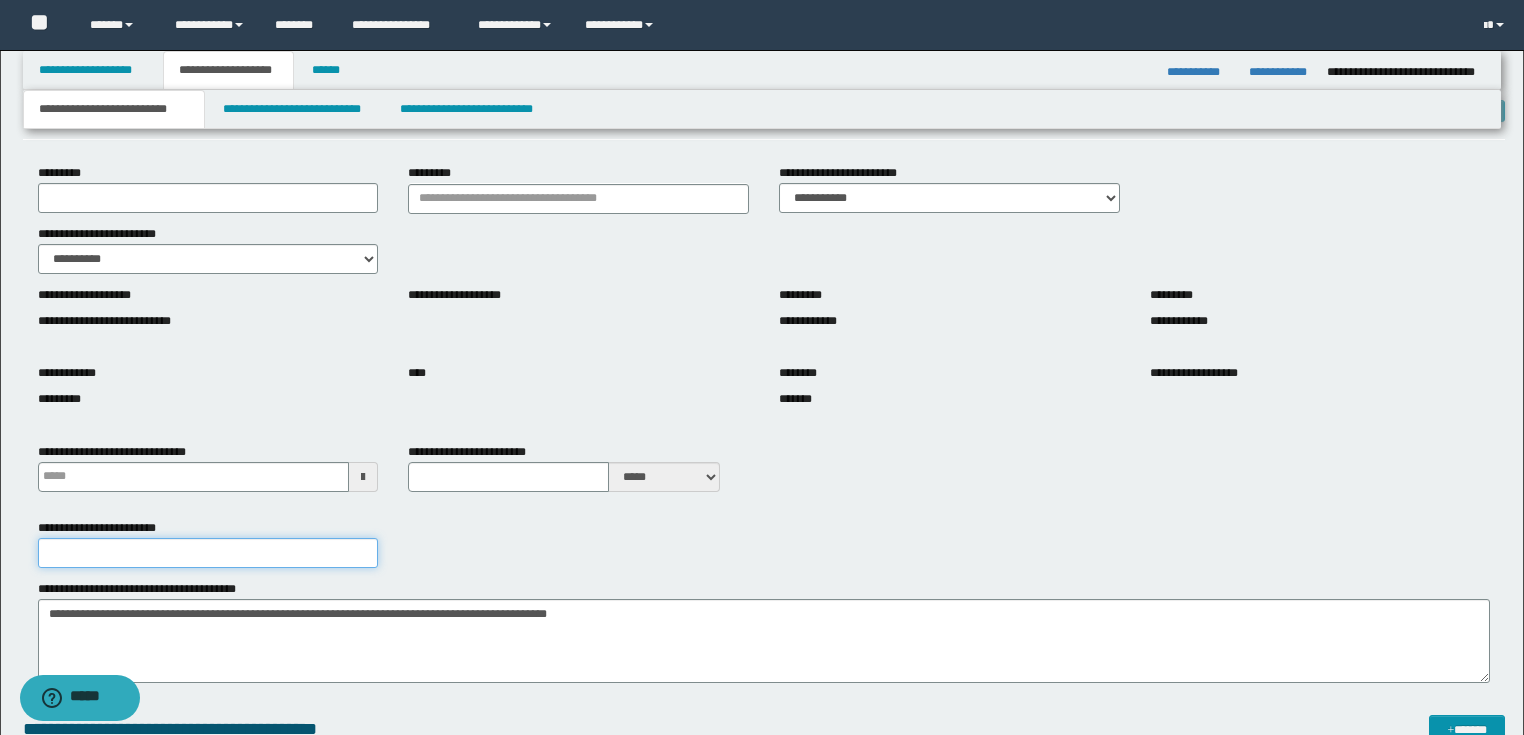 click on "**********" at bounding box center [208, 553] 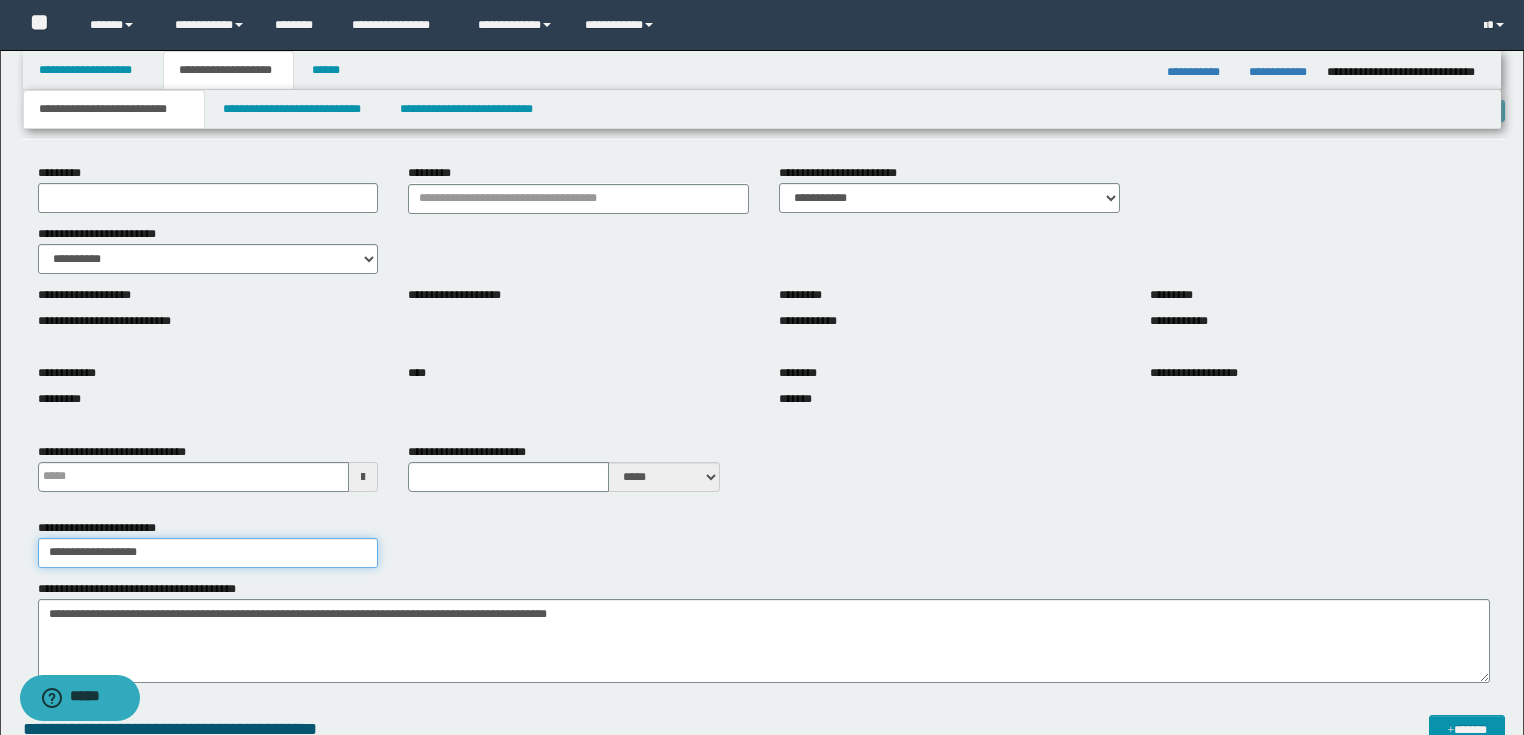 type on "**********" 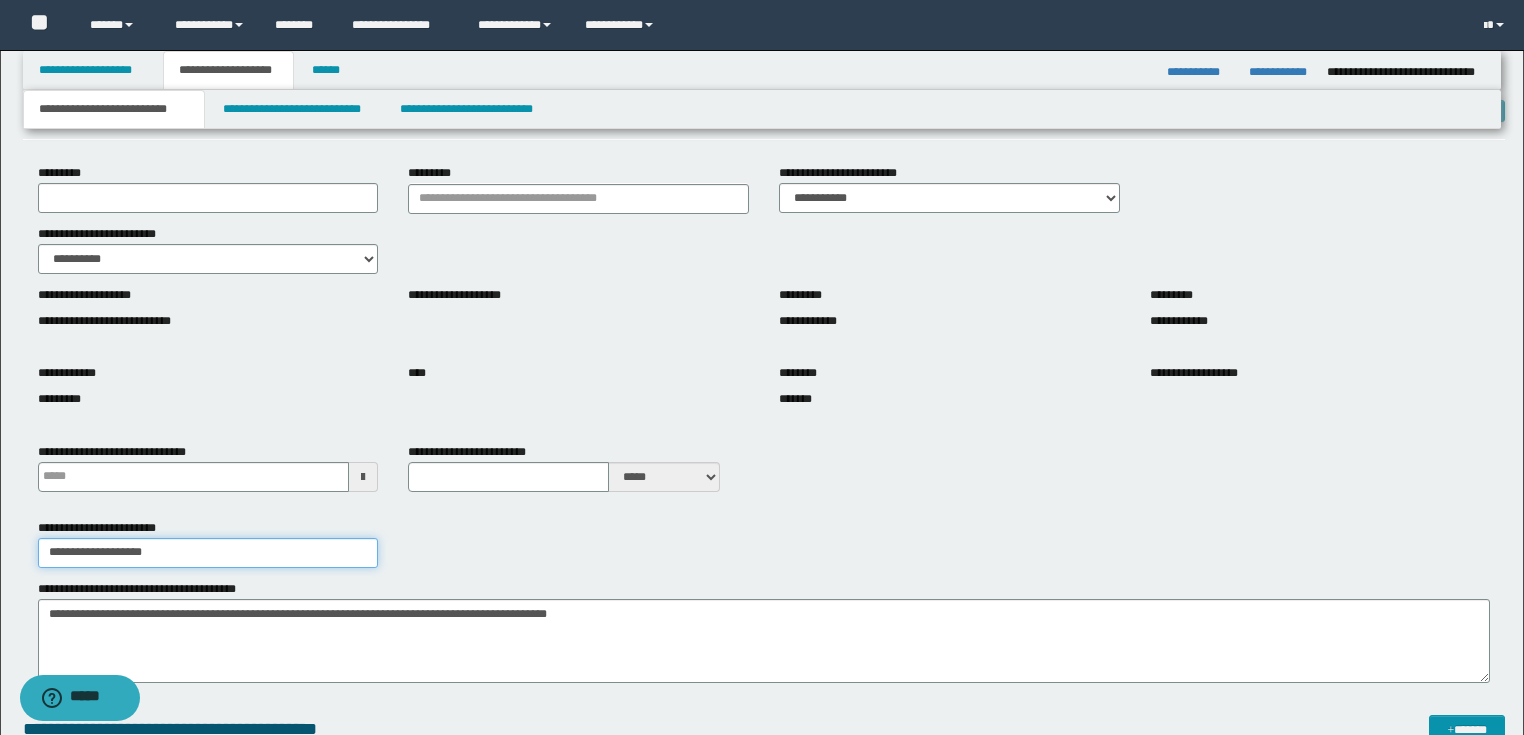 type 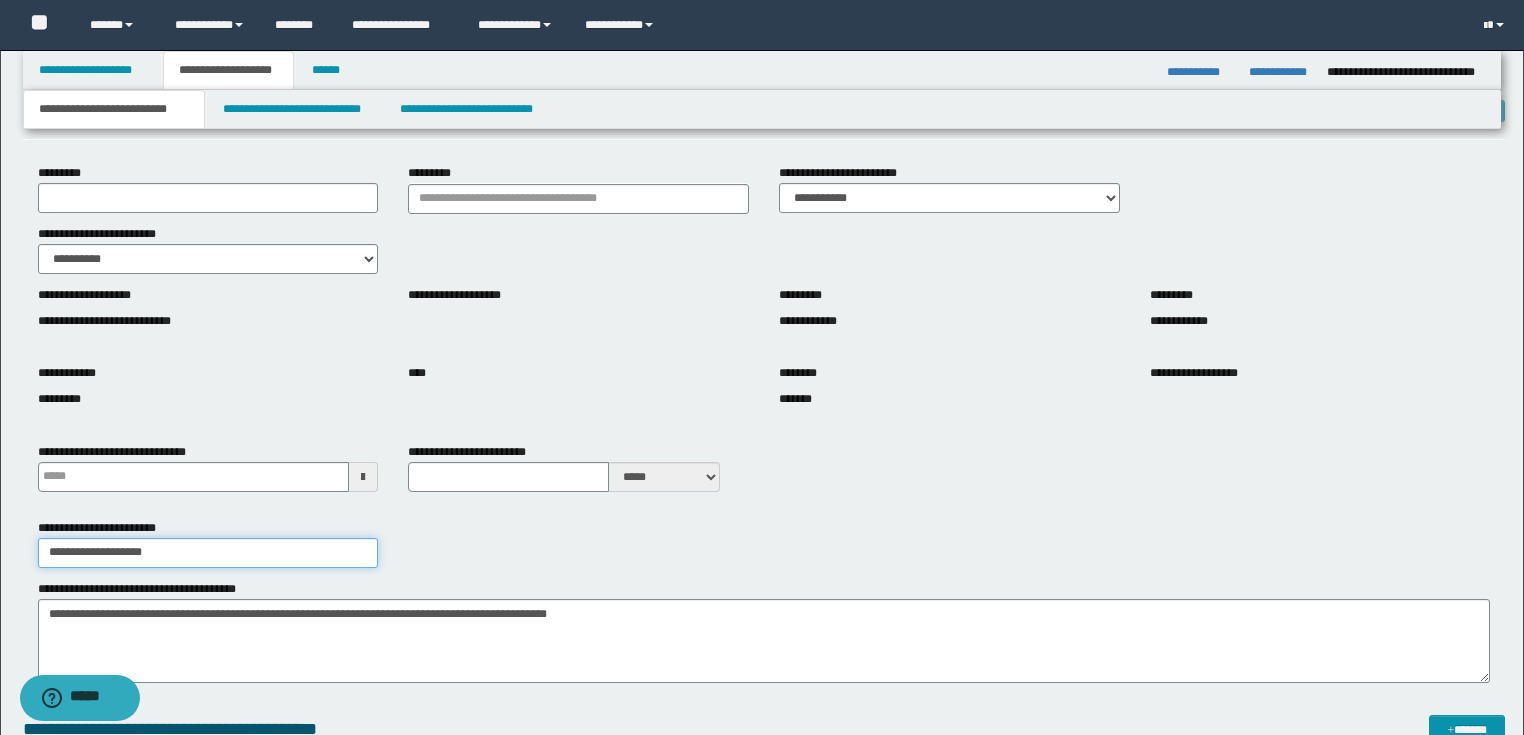 scroll, scrollTop: 0, scrollLeft: 0, axis: both 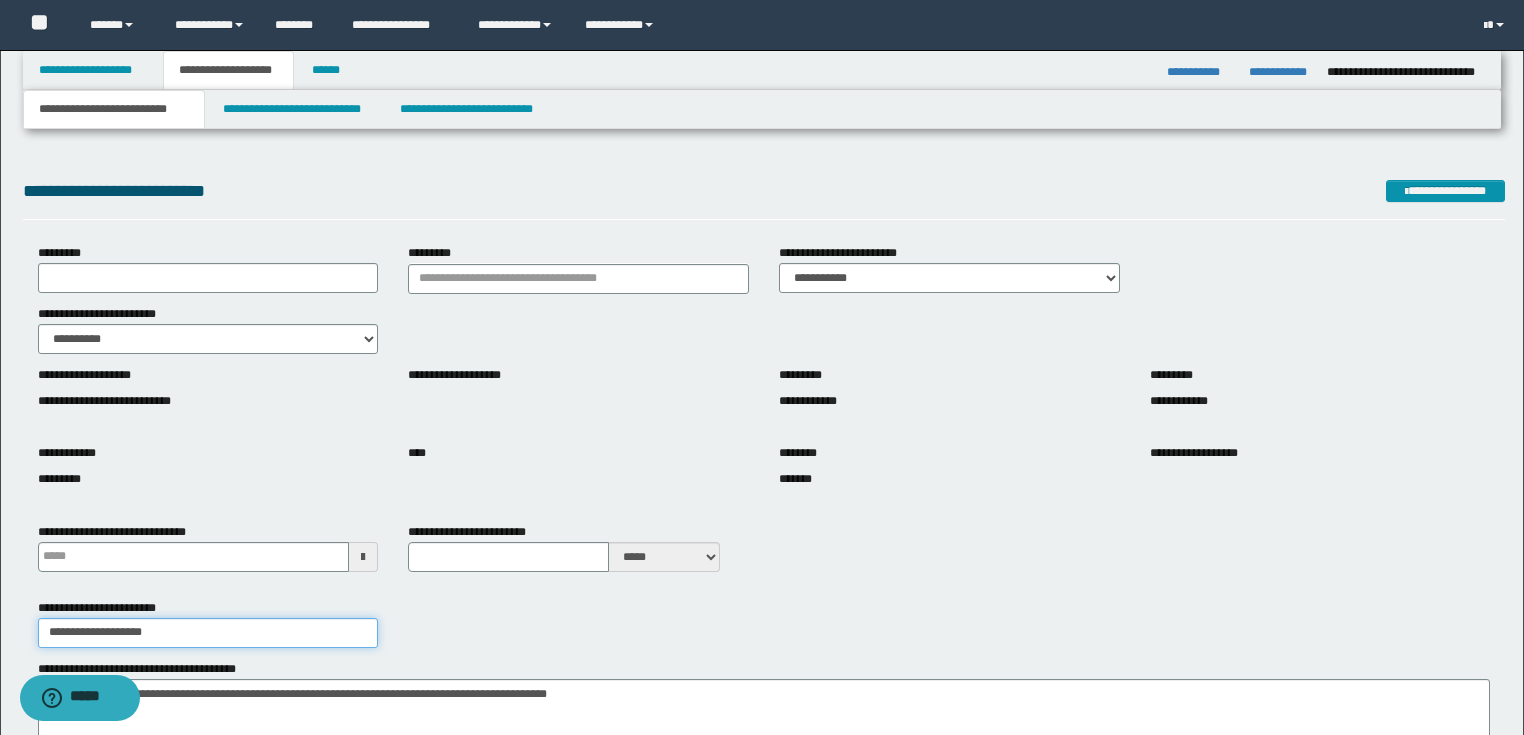 type on "**********" 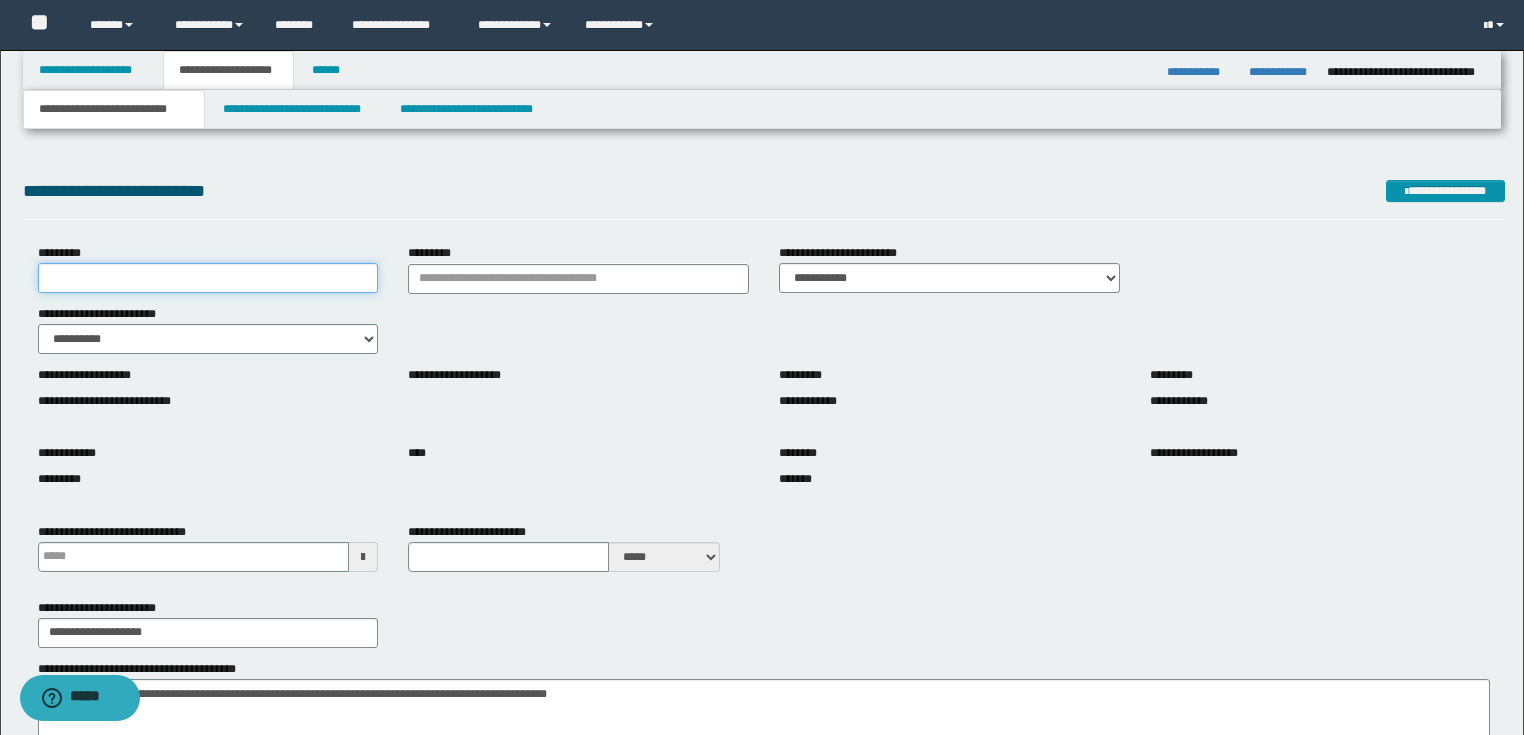 click on "*********" at bounding box center (208, 278) 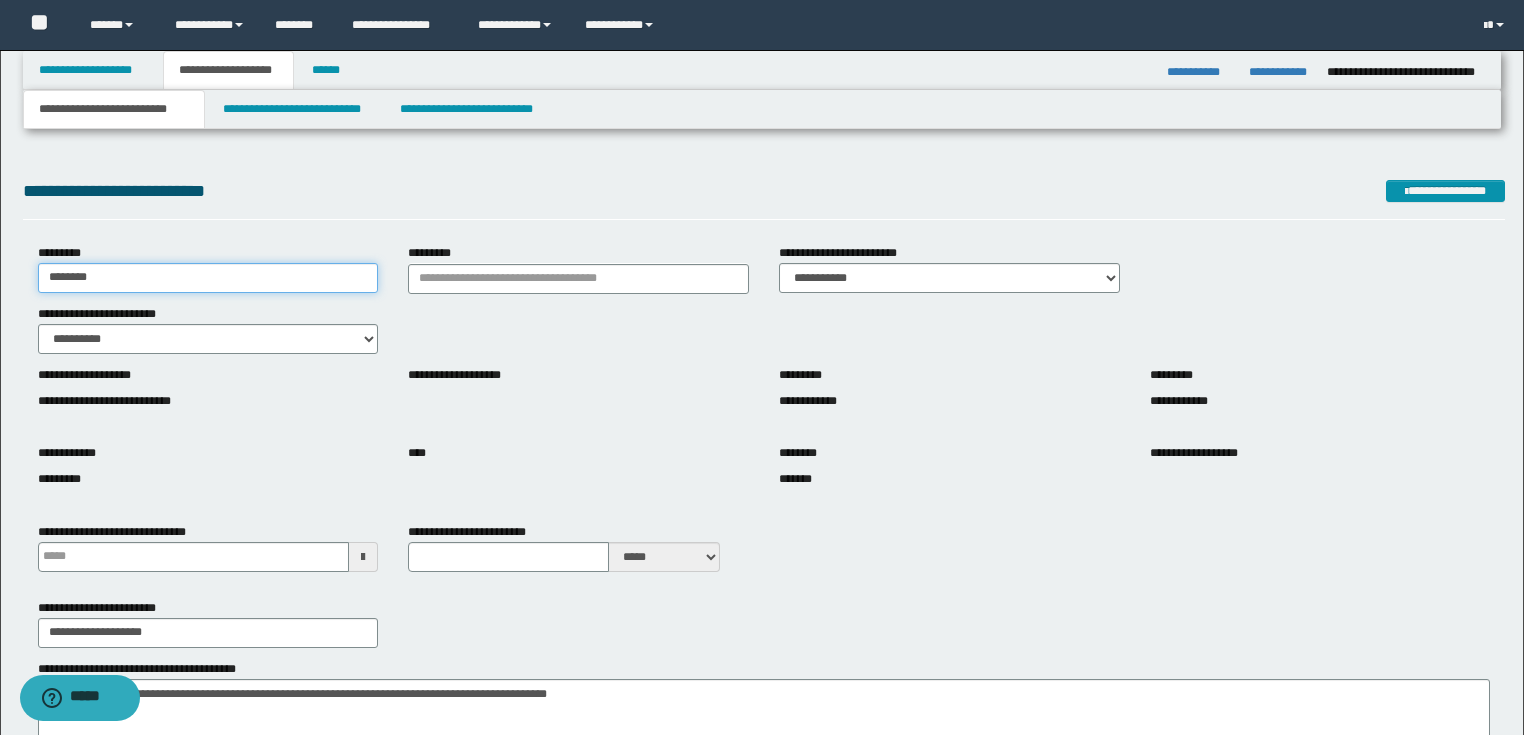 type on "********" 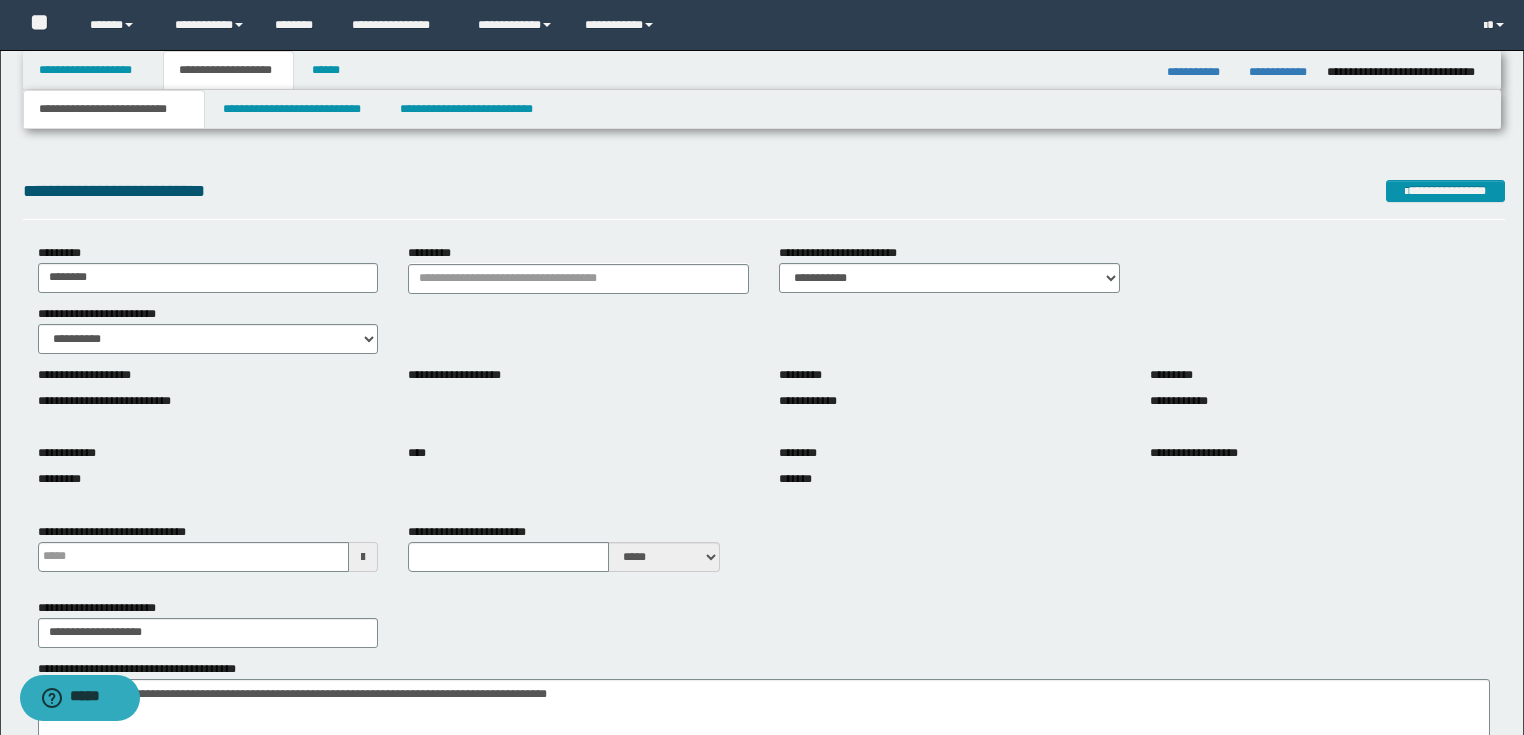 click on "****" at bounding box center [578, 460] 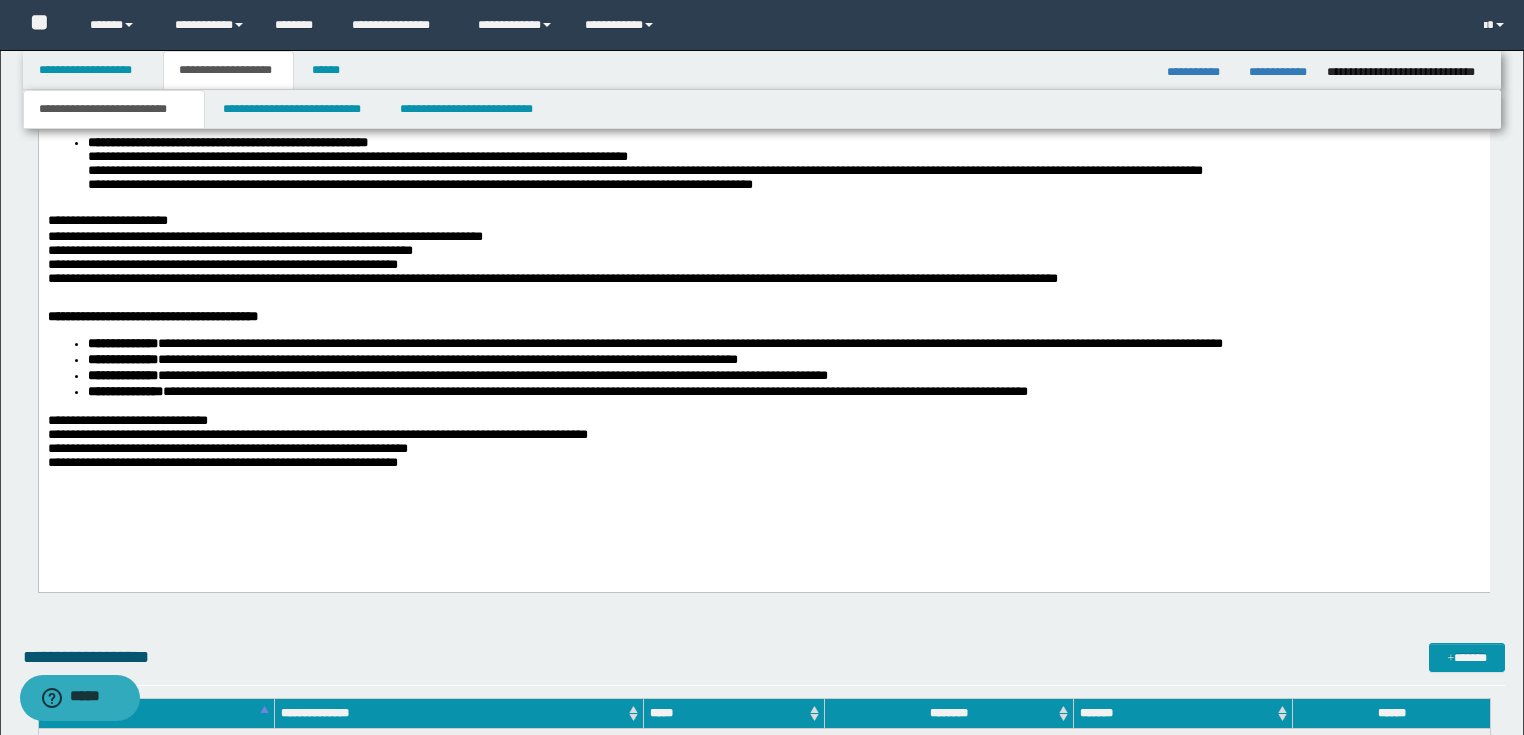 scroll, scrollTop: 1920, scrollLeft: 0, axis: vertical 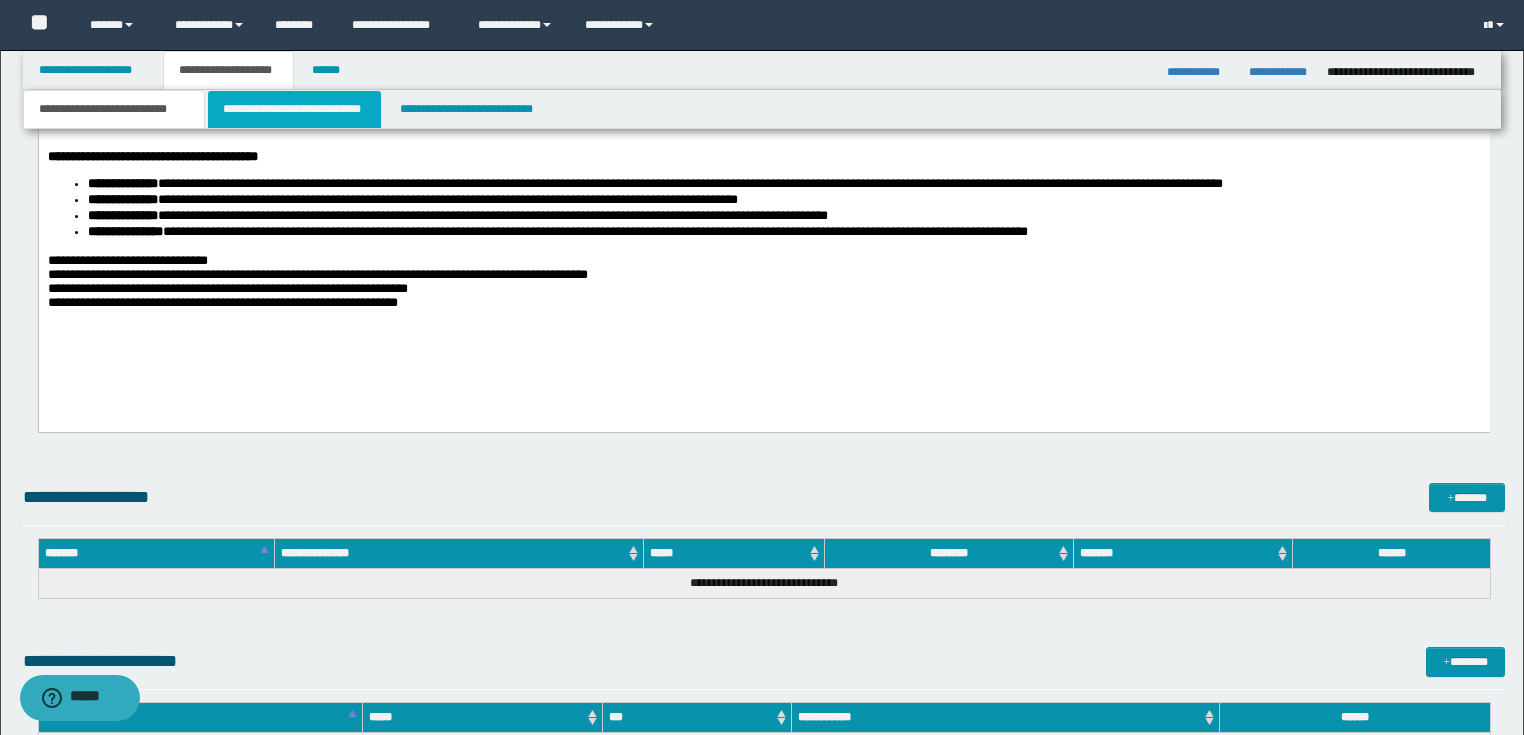 click on "**********" at bounding box center [294, 109] 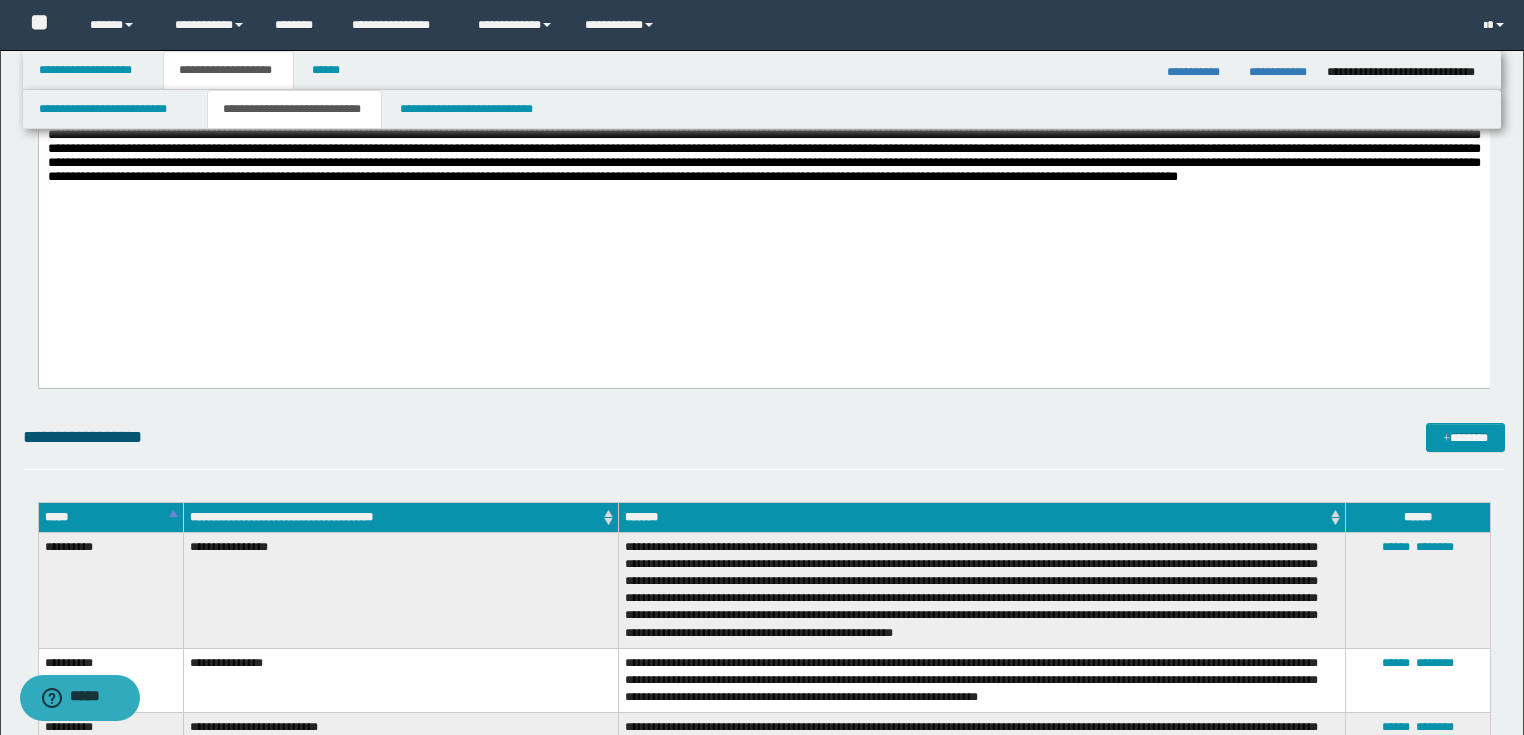 scroll, scrollTop: 320, scrollLeft: 0, axis: vertical 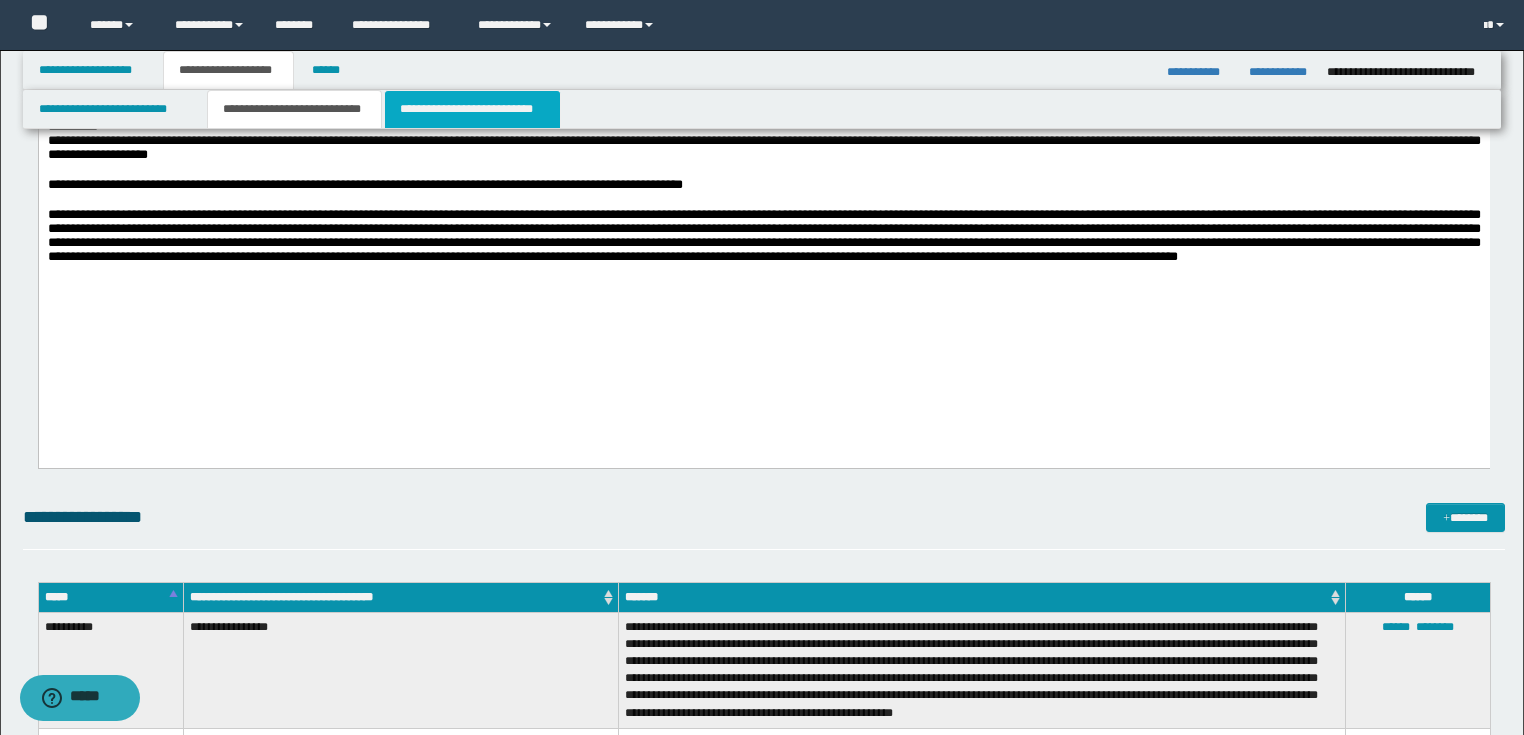 click on "**********" at bounding box center (472, 109) 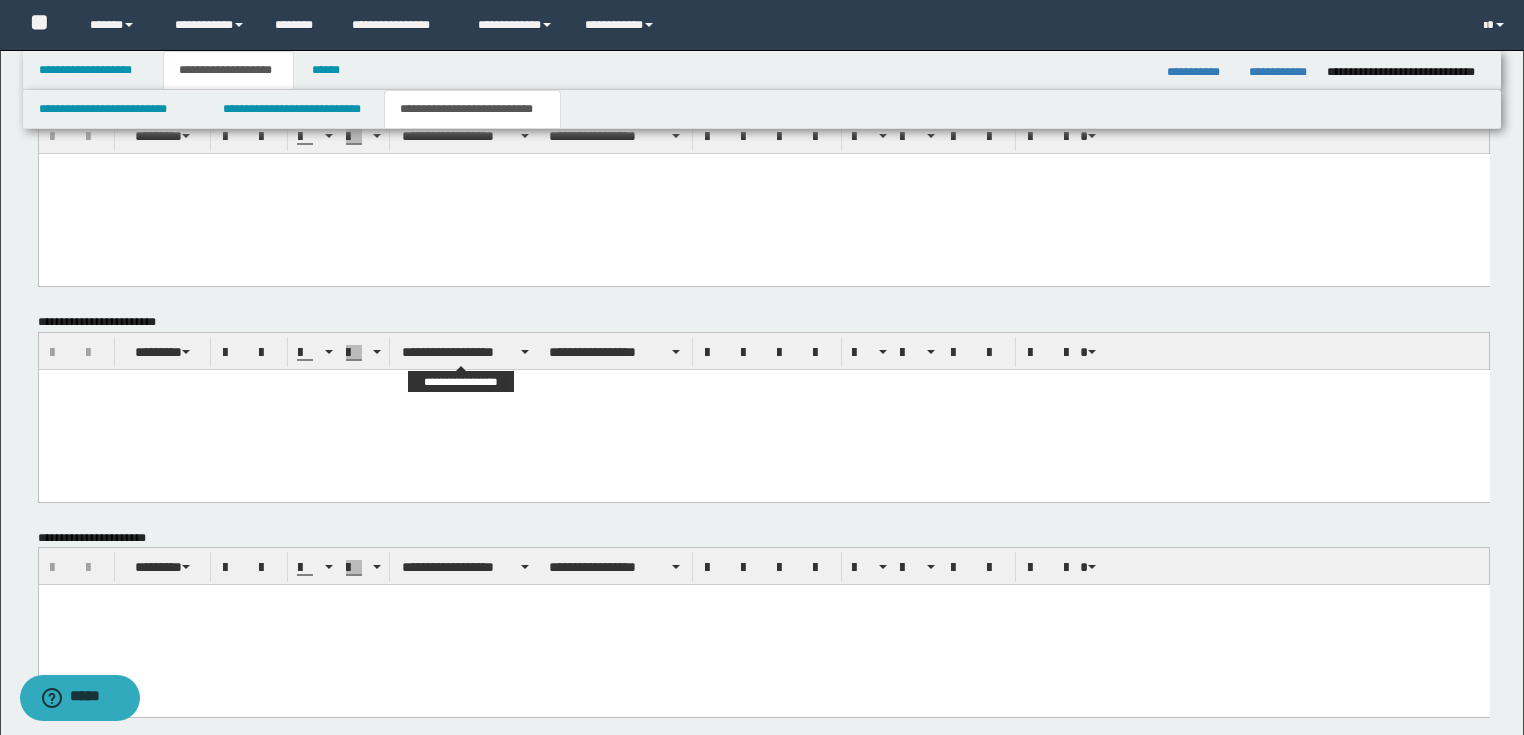 scroll, scrollTop: 824, scrollLeft: 0, axis: vertical 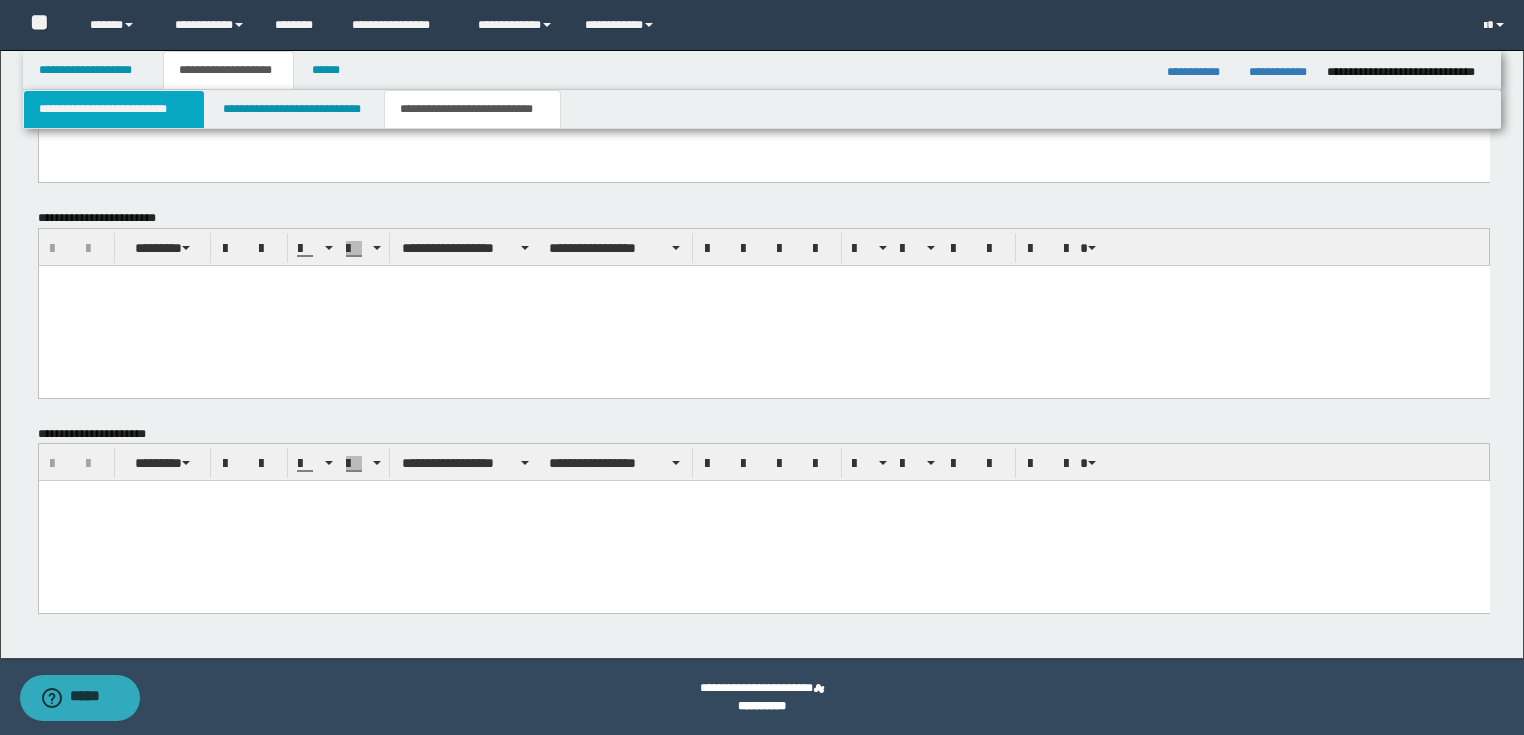 click on "**********" at bounding box center [114, 109] 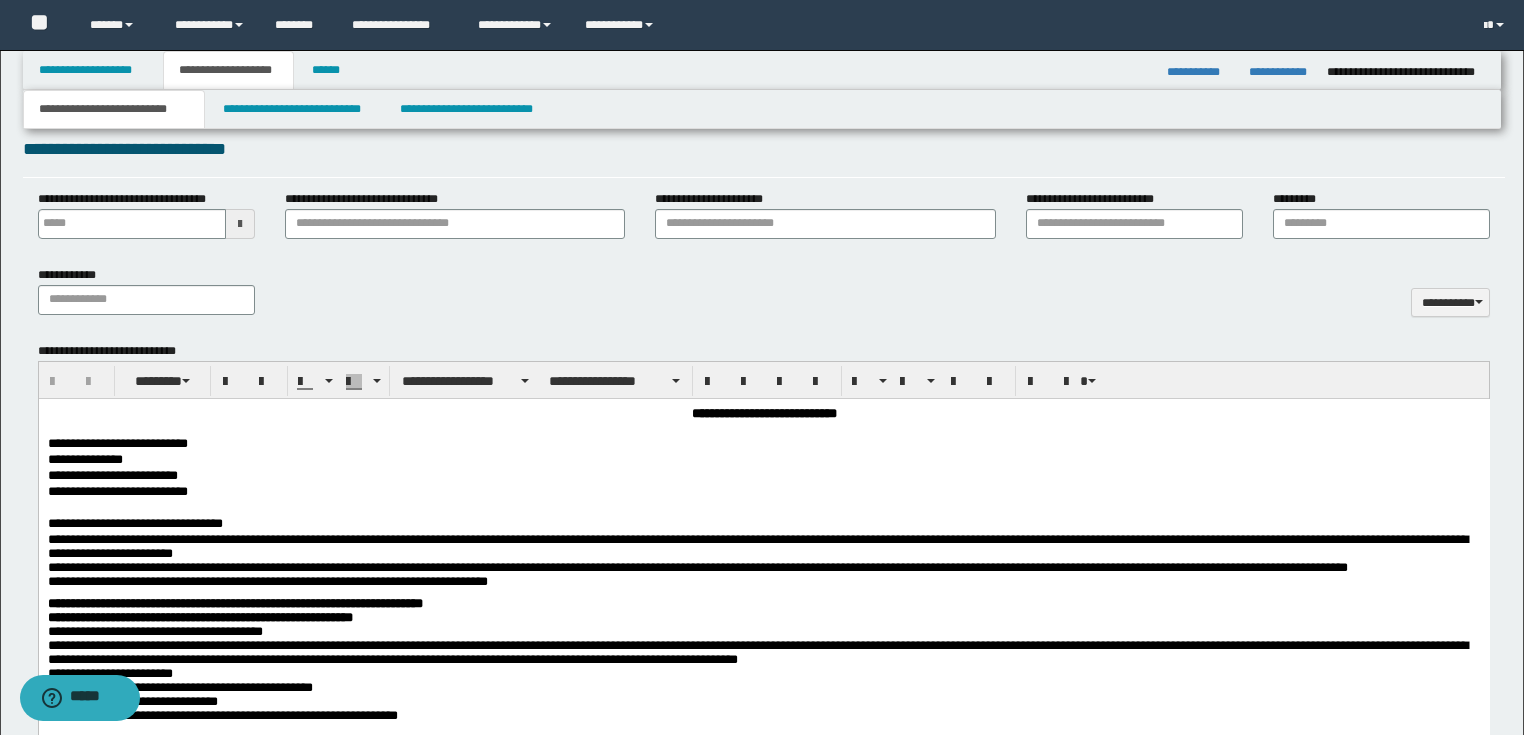 type 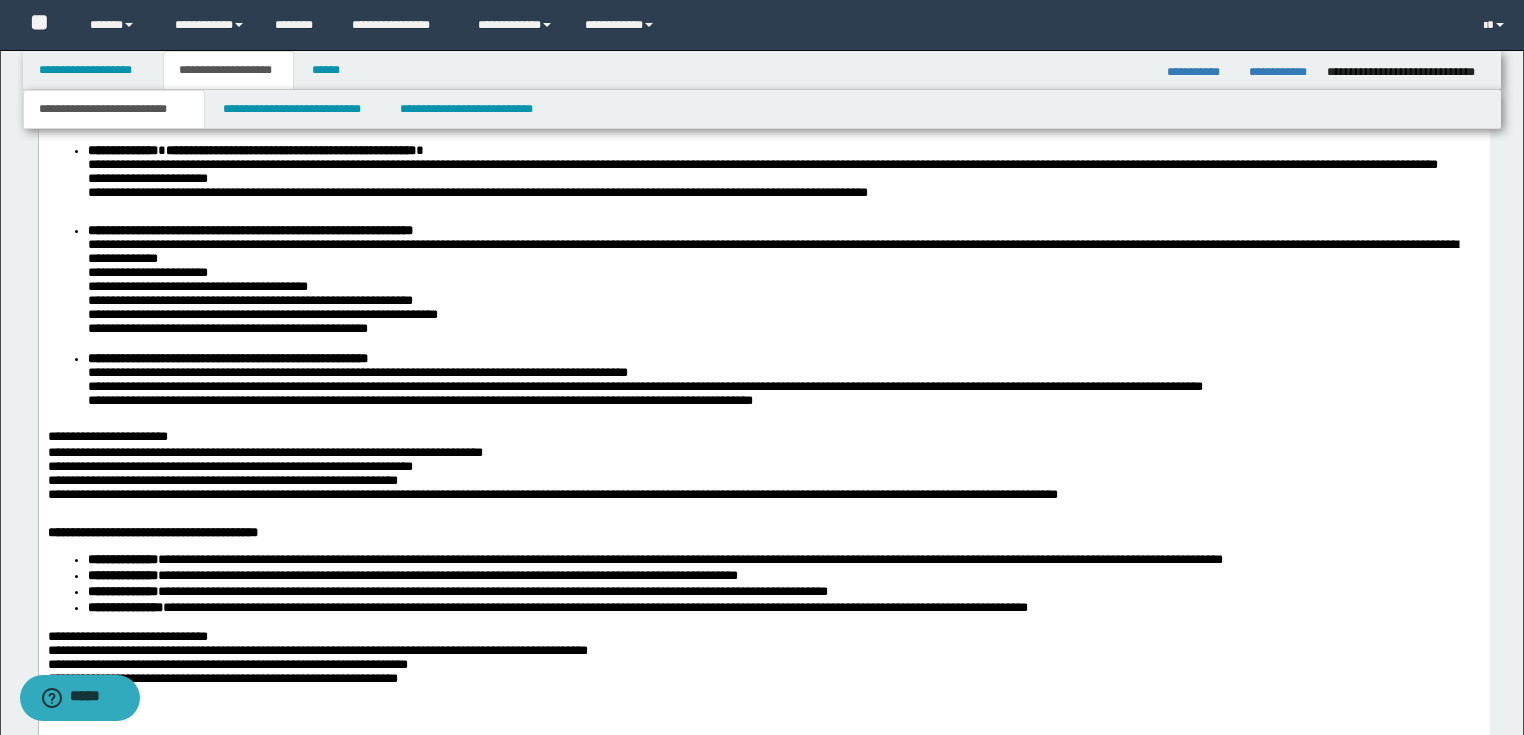scroll, scrollTop: 1784, scrollLeft: 0, axis: vertical 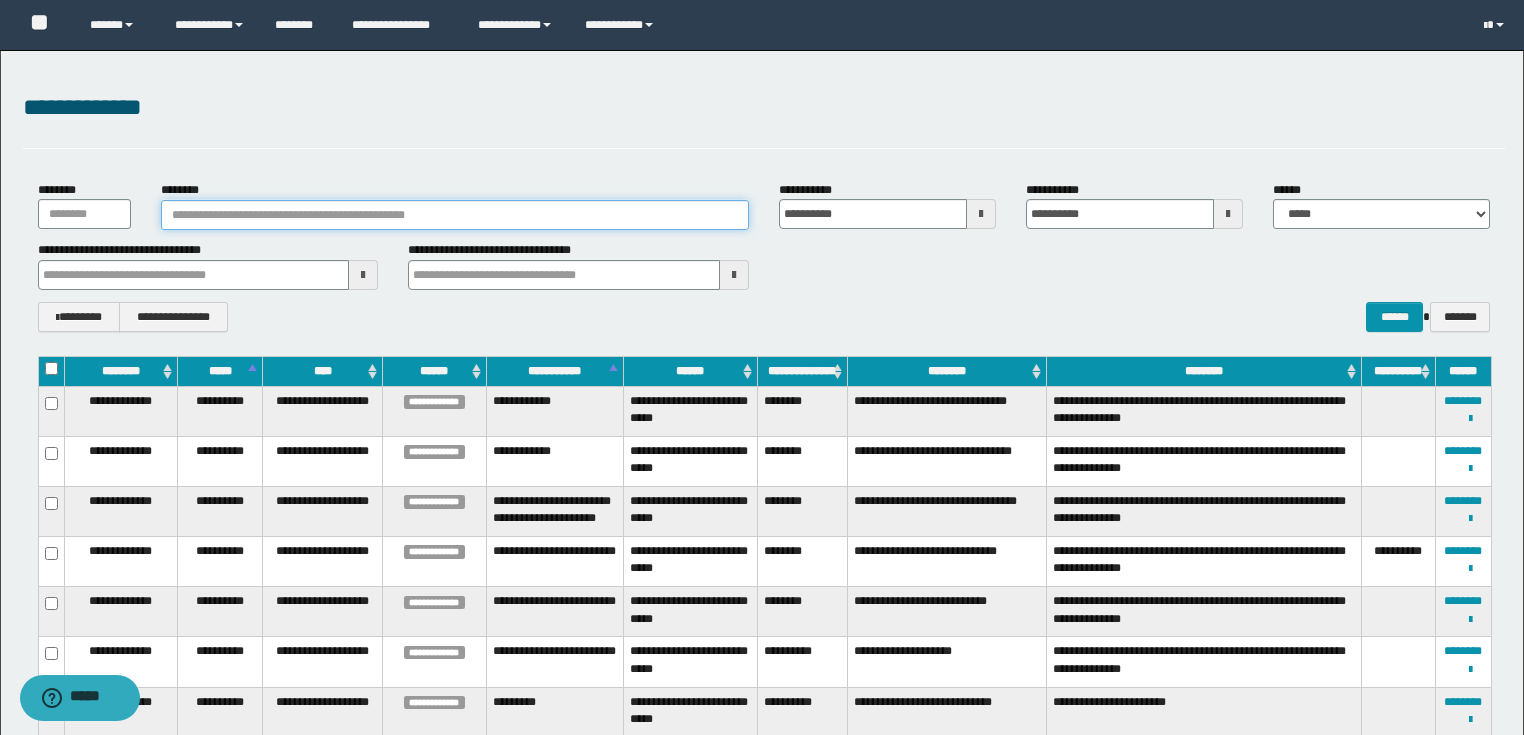 click on "********" at bounding box center [455, 215] 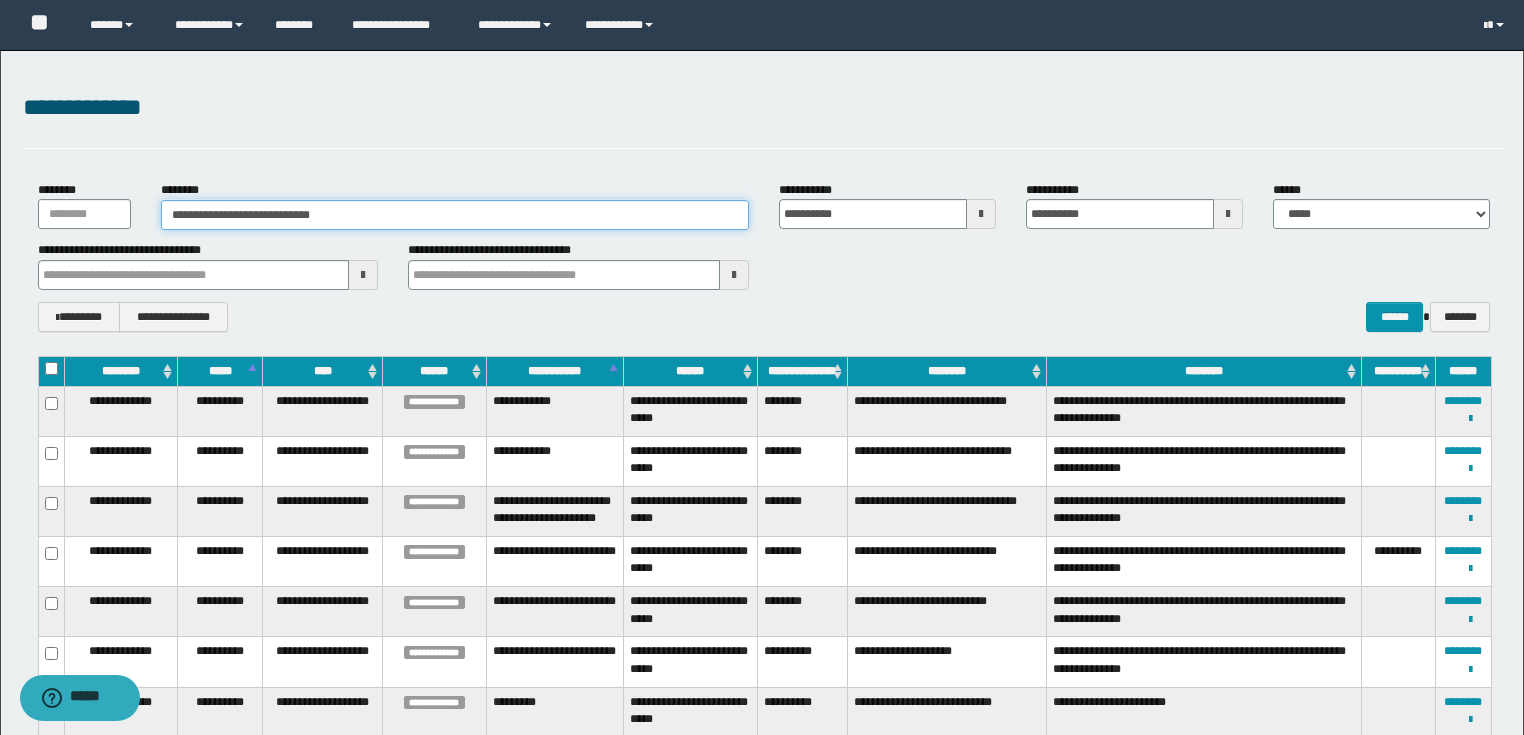 type on "**********" 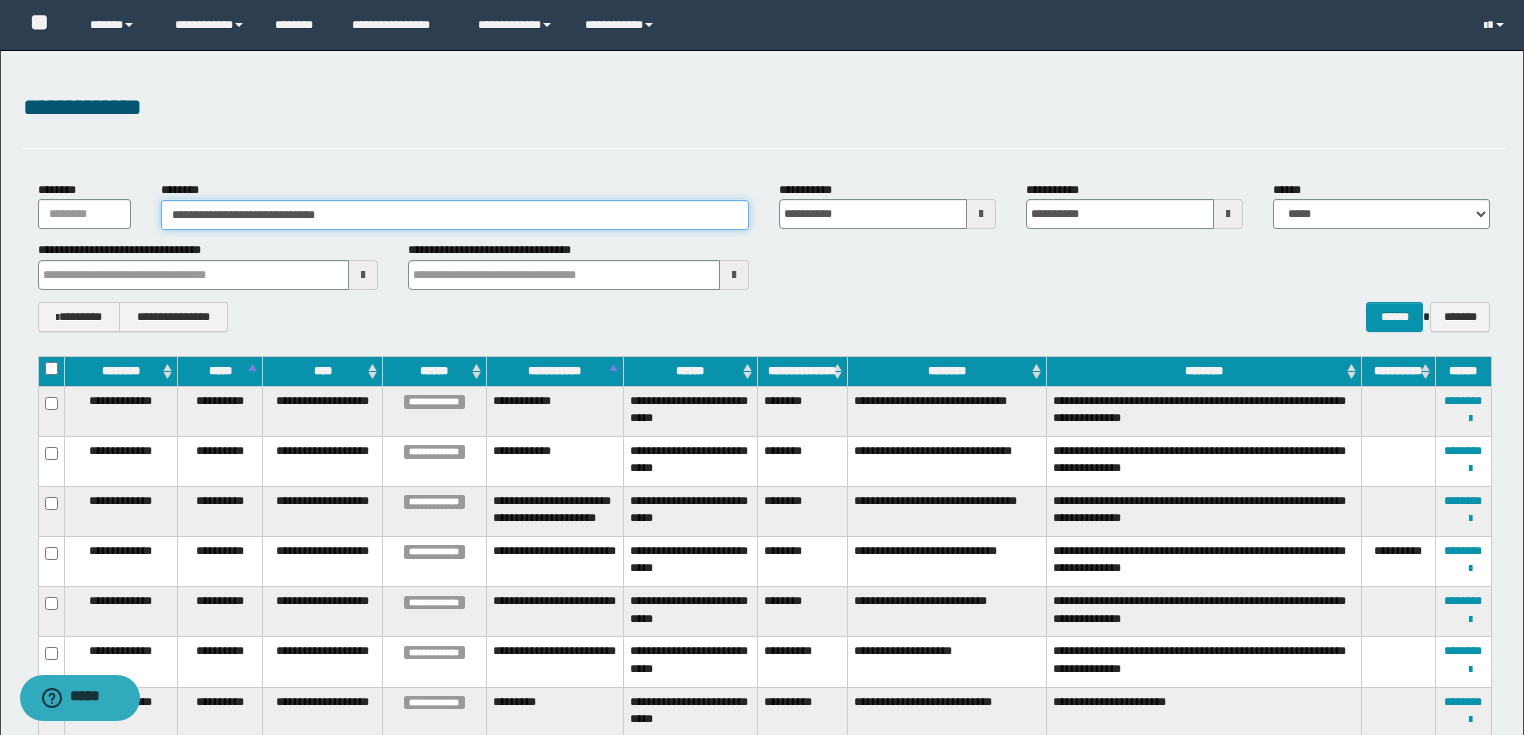 type on "**********" 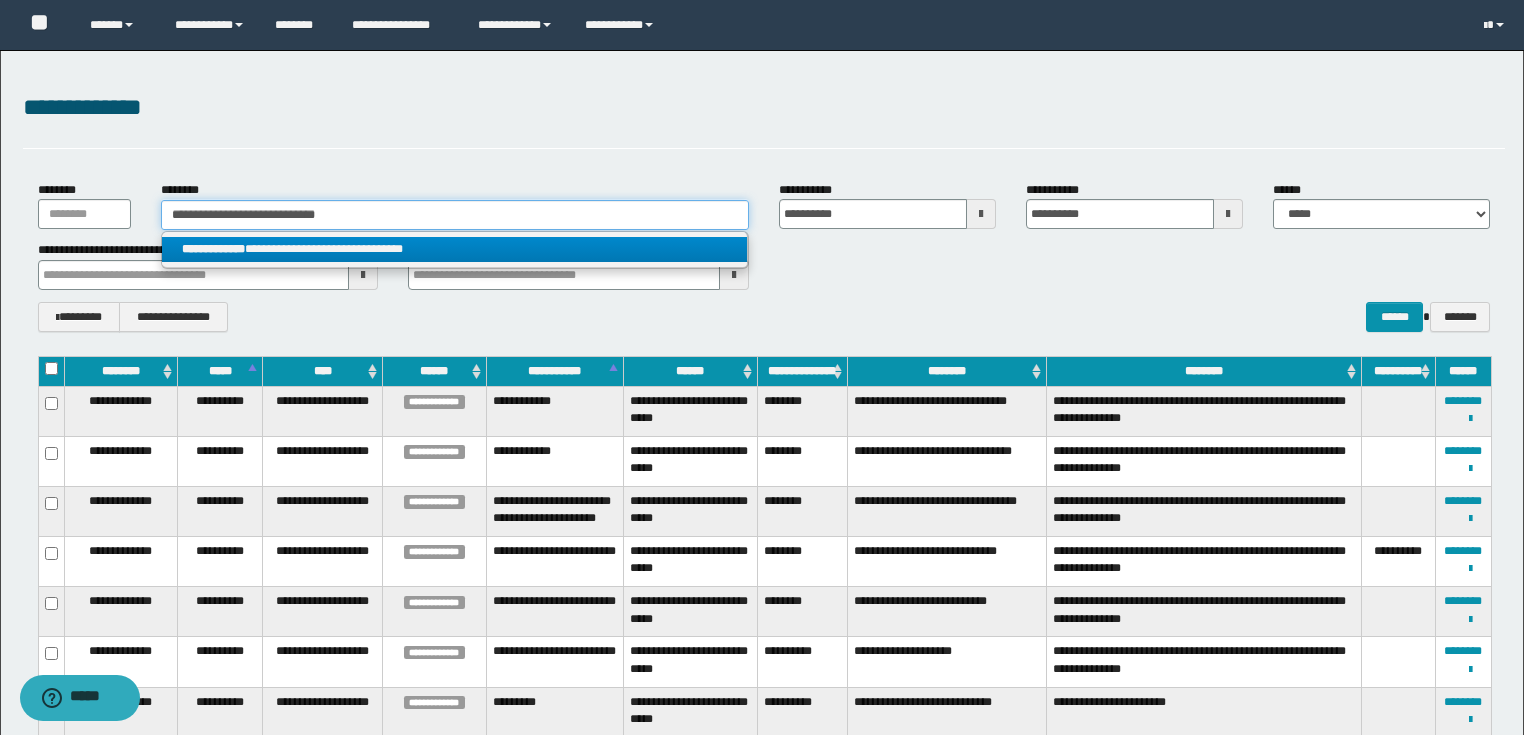 type on "**********" 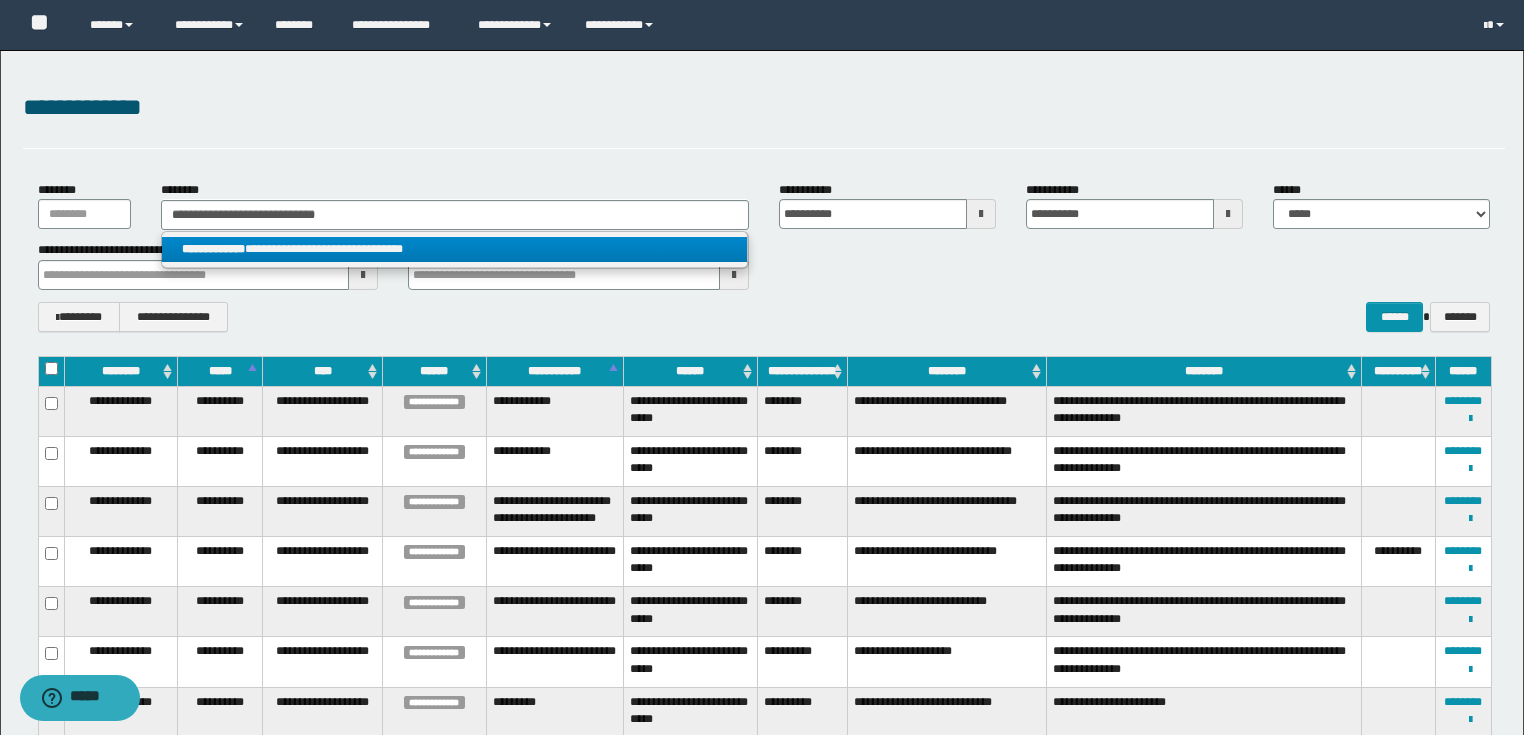 click on "**********" at bounding box center (454, 249) 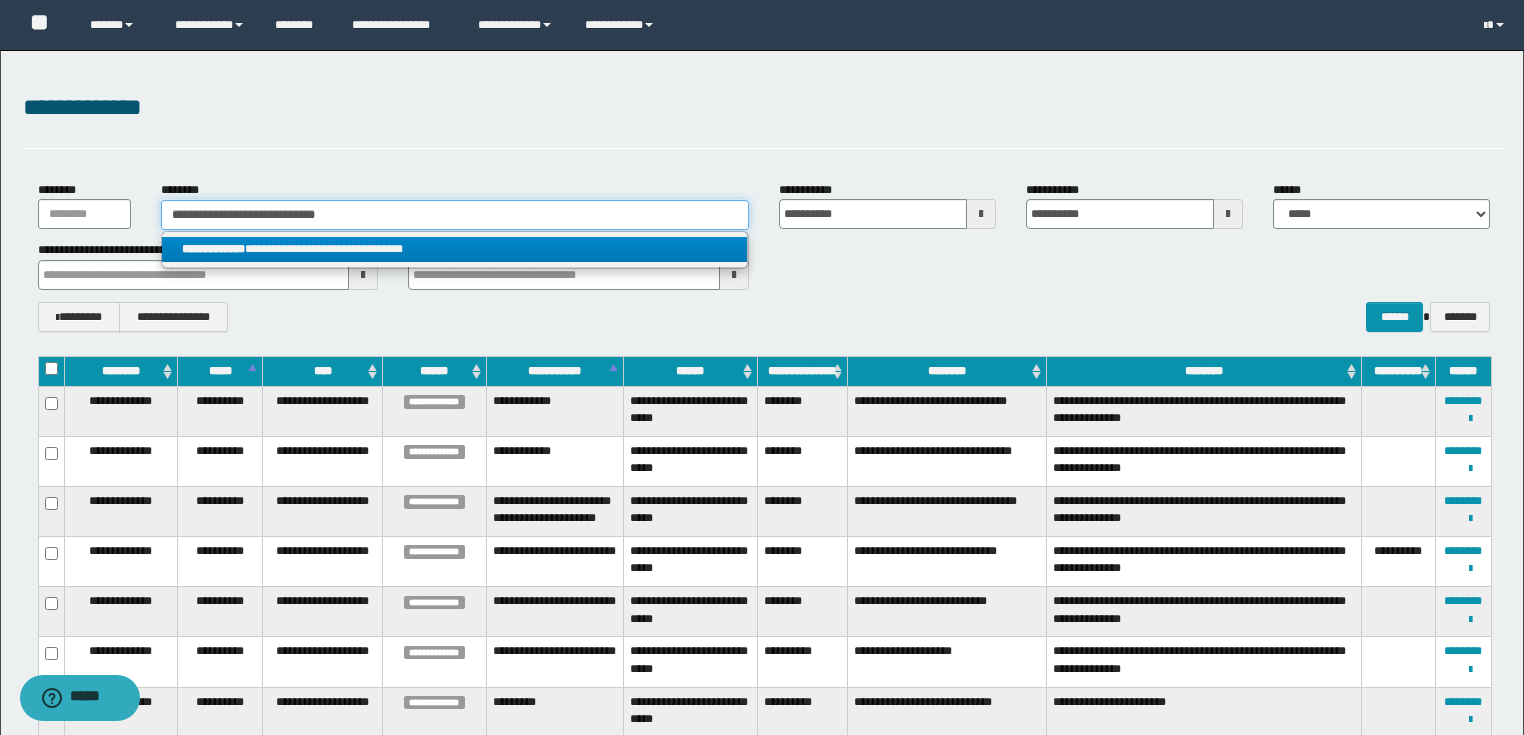 type 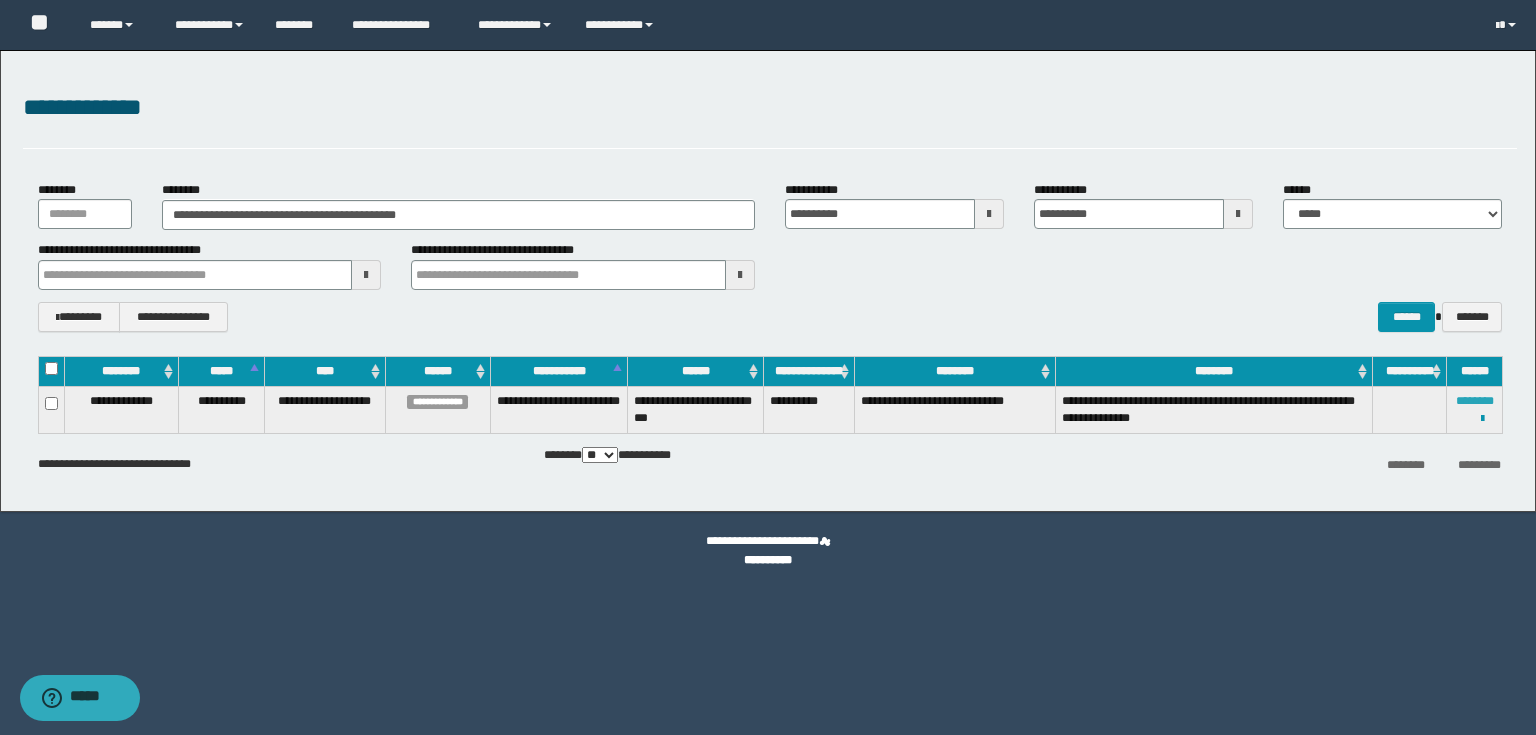 click on "********" at bounding box center (1475, 401) 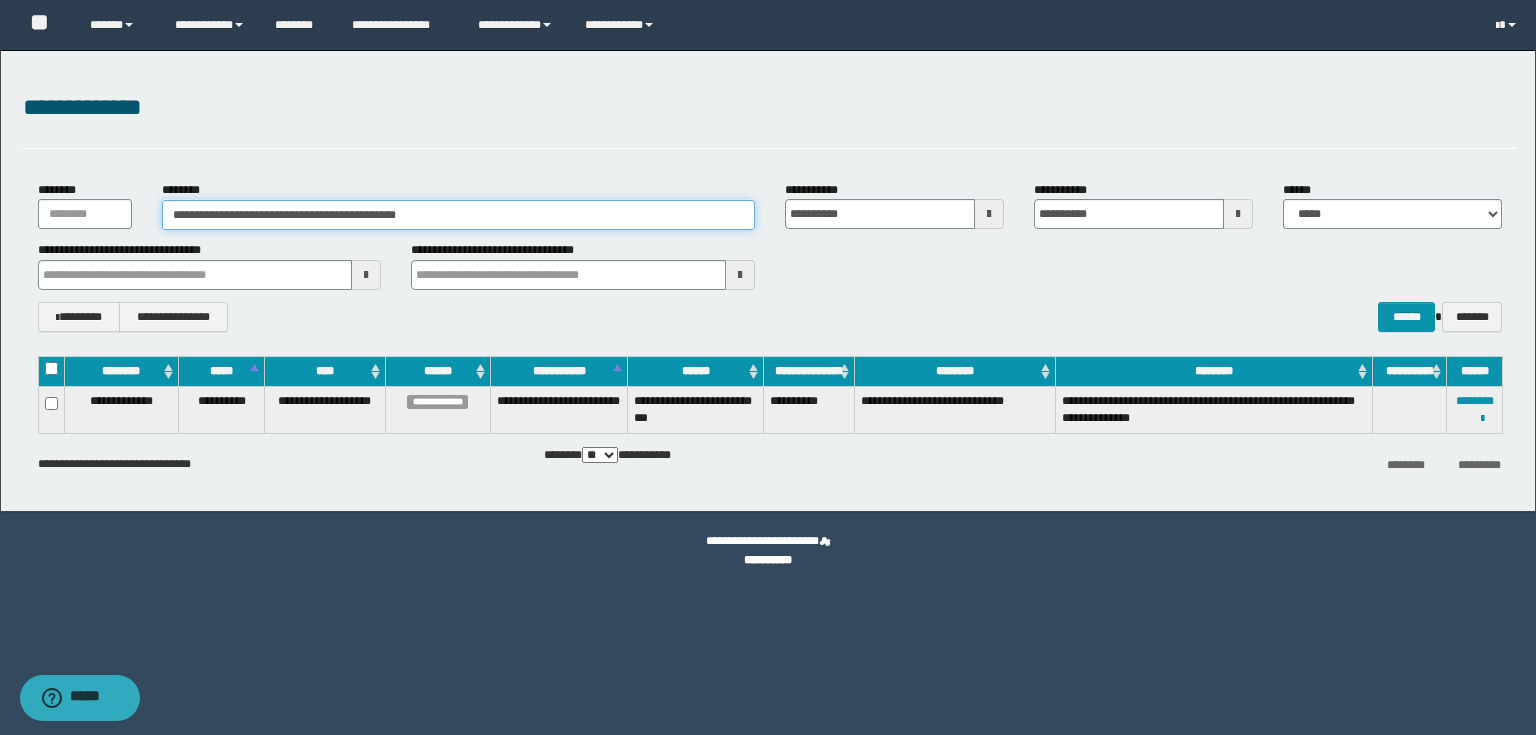 drag, startPoint x: 433, startPoint y: 218, endPoint x: 1, endPoint y: 181, distance: 433.5816 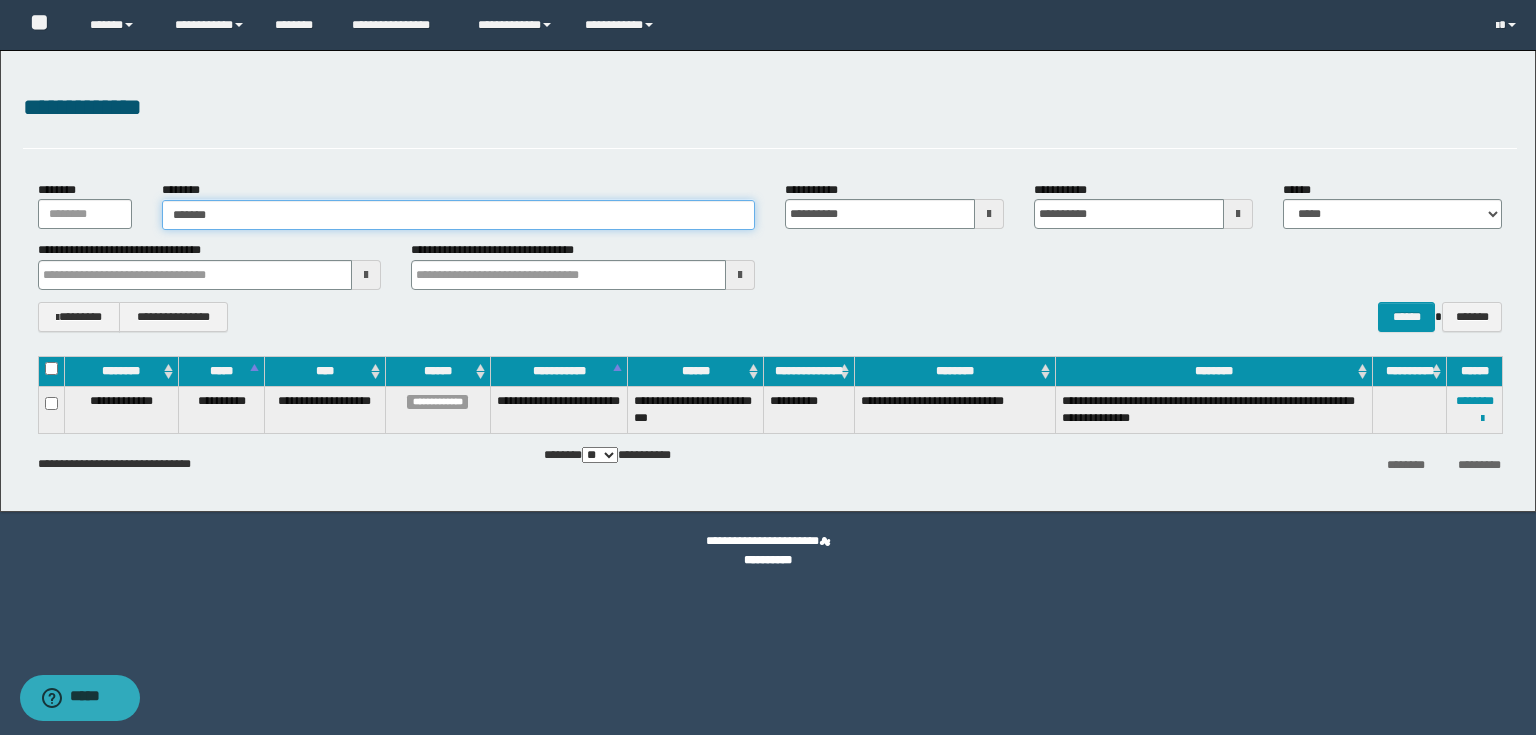 type on "********" 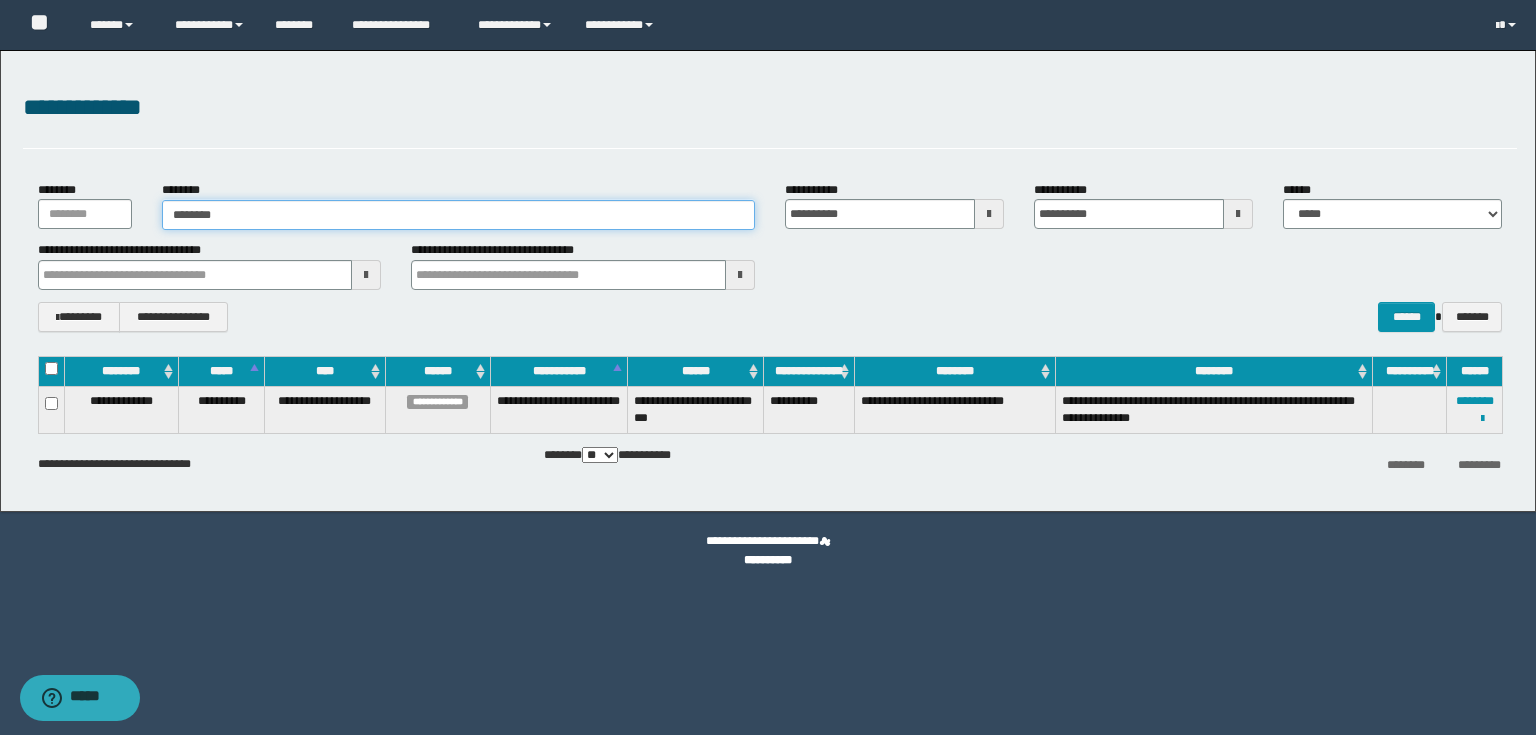 type on "********" 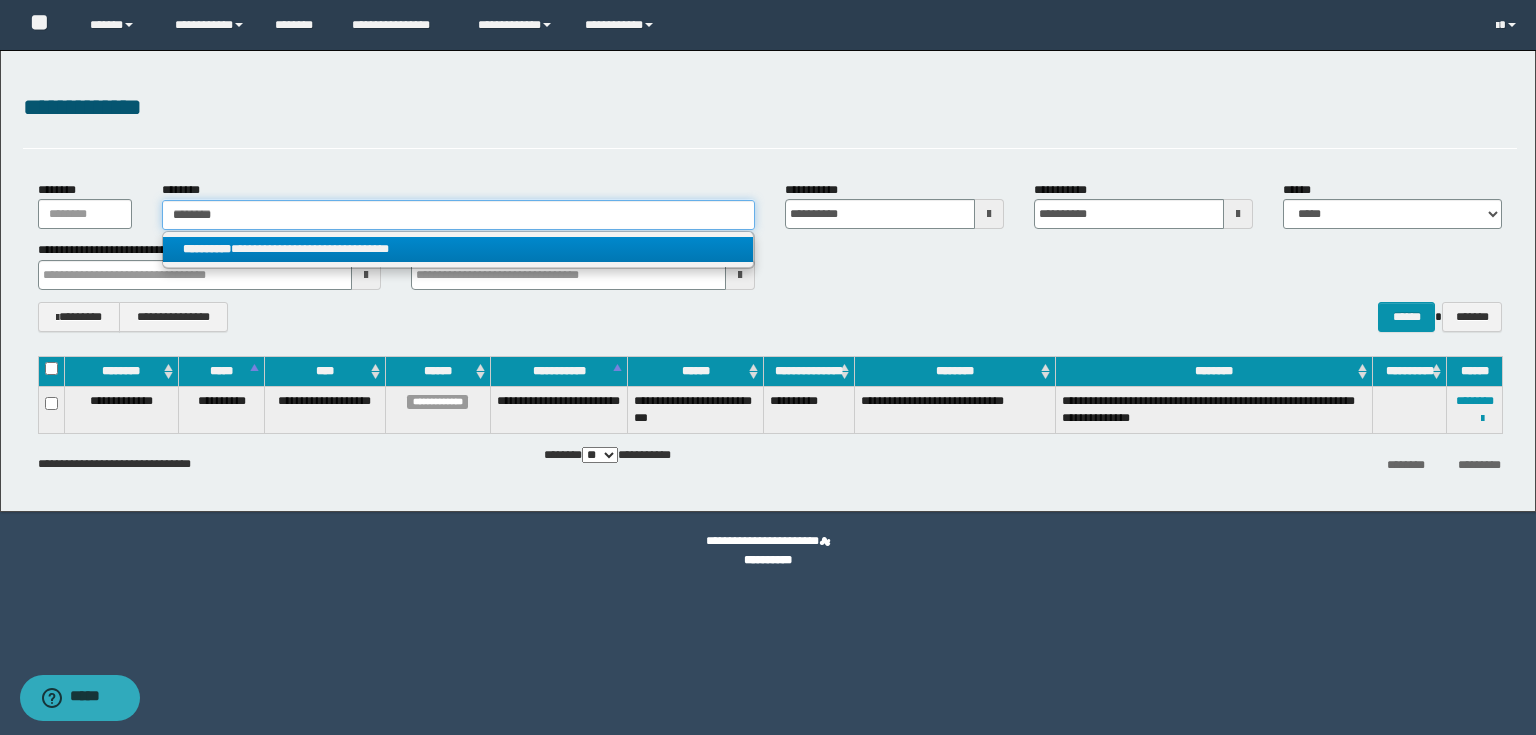 type on "********" 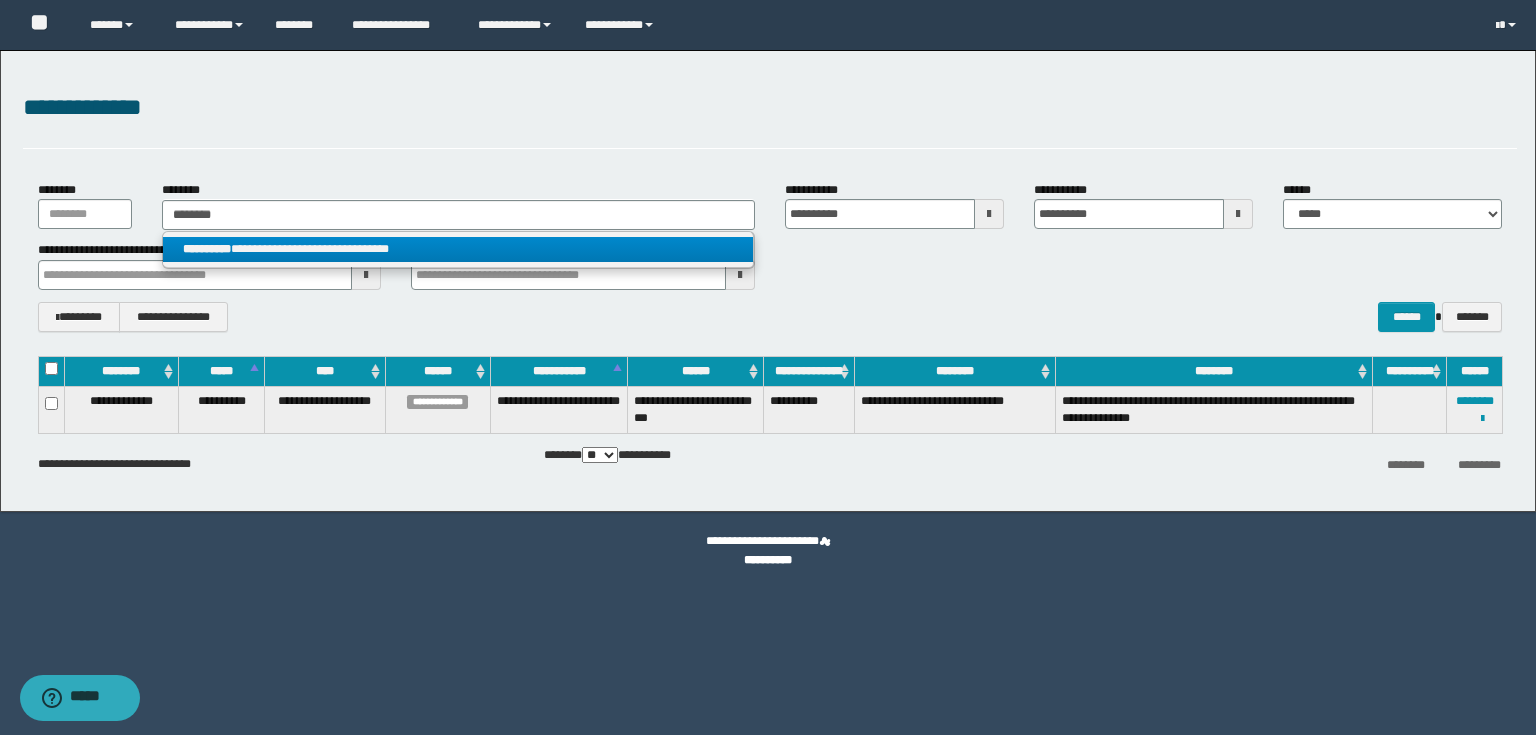 click on "**********" at bounding box center (207, 249) 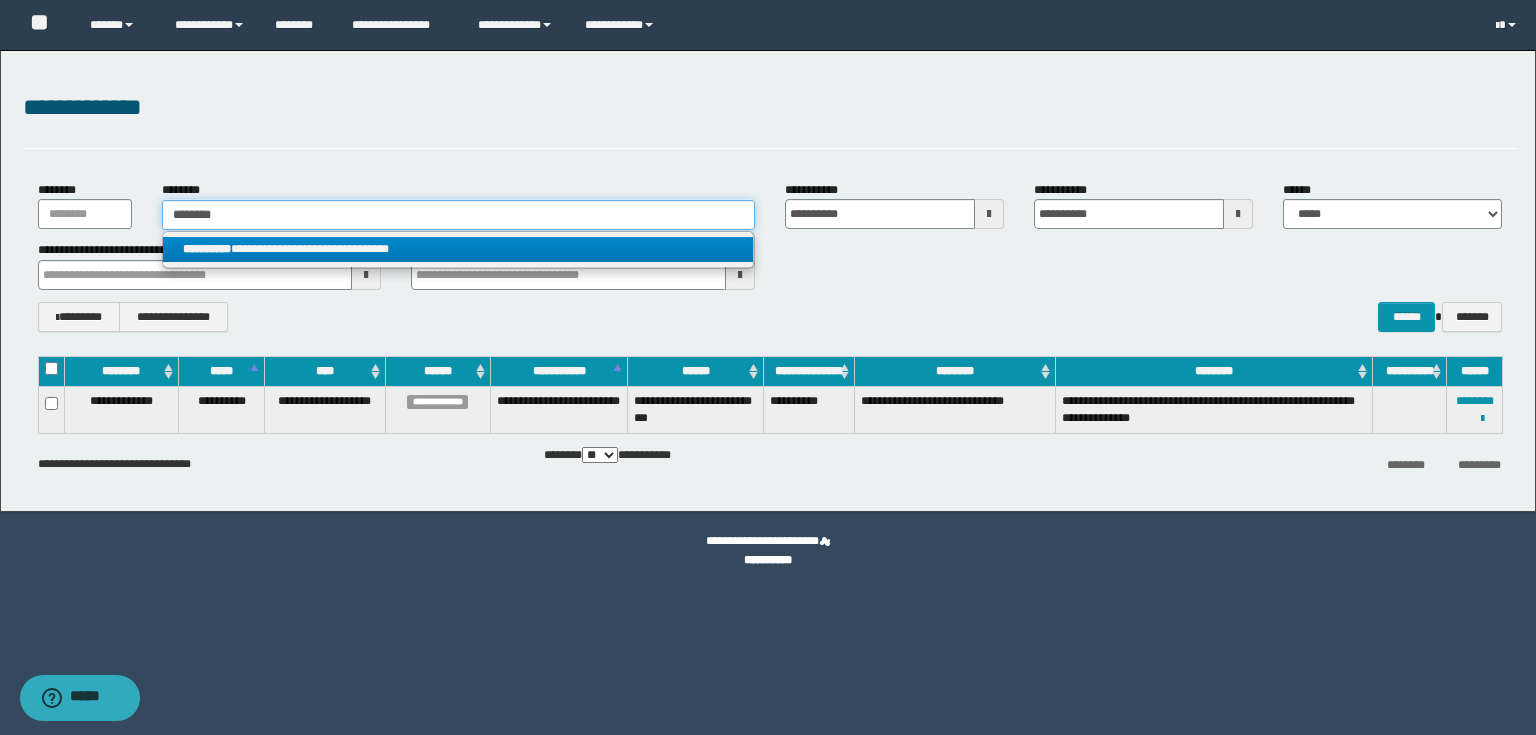 type 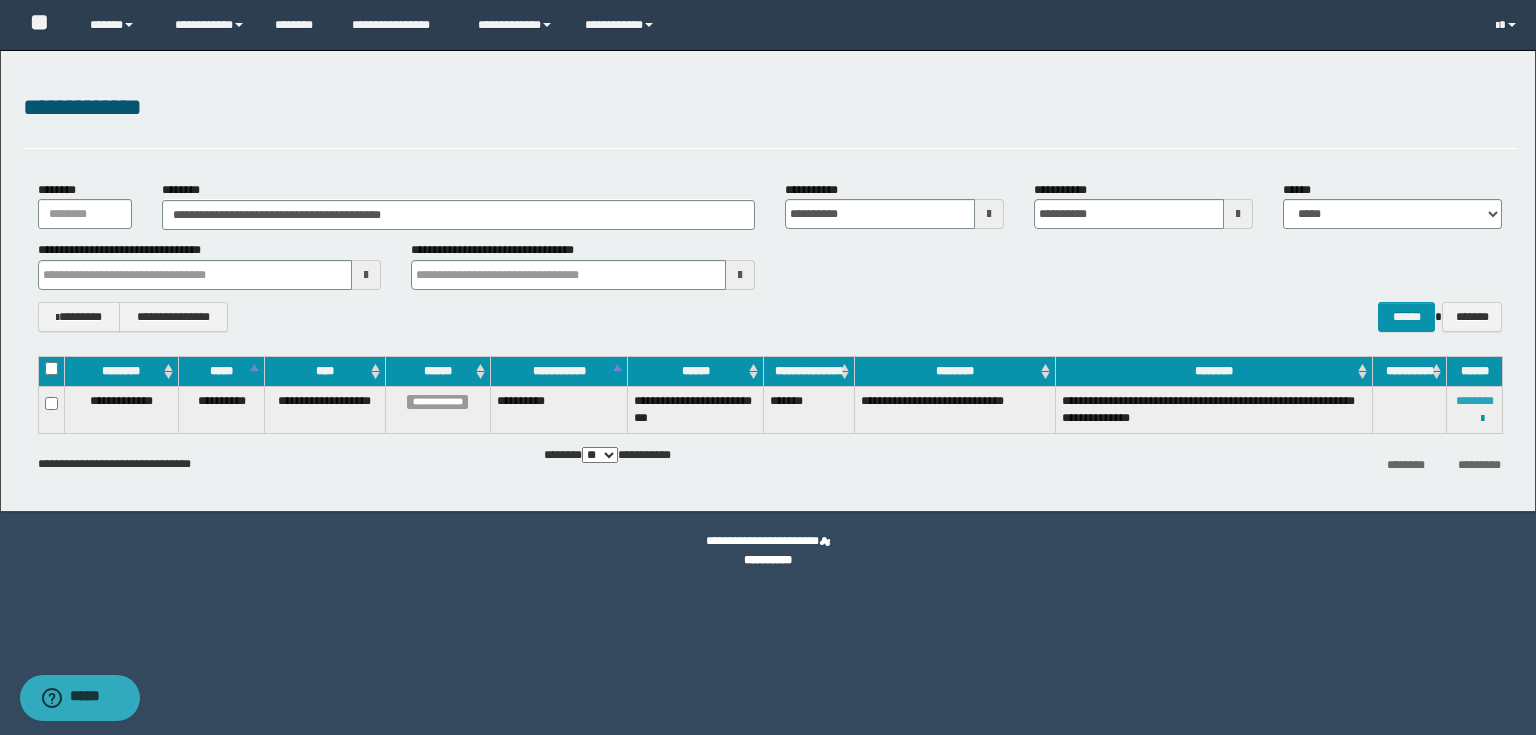 click on "********" at bounding box center (1475, 401) 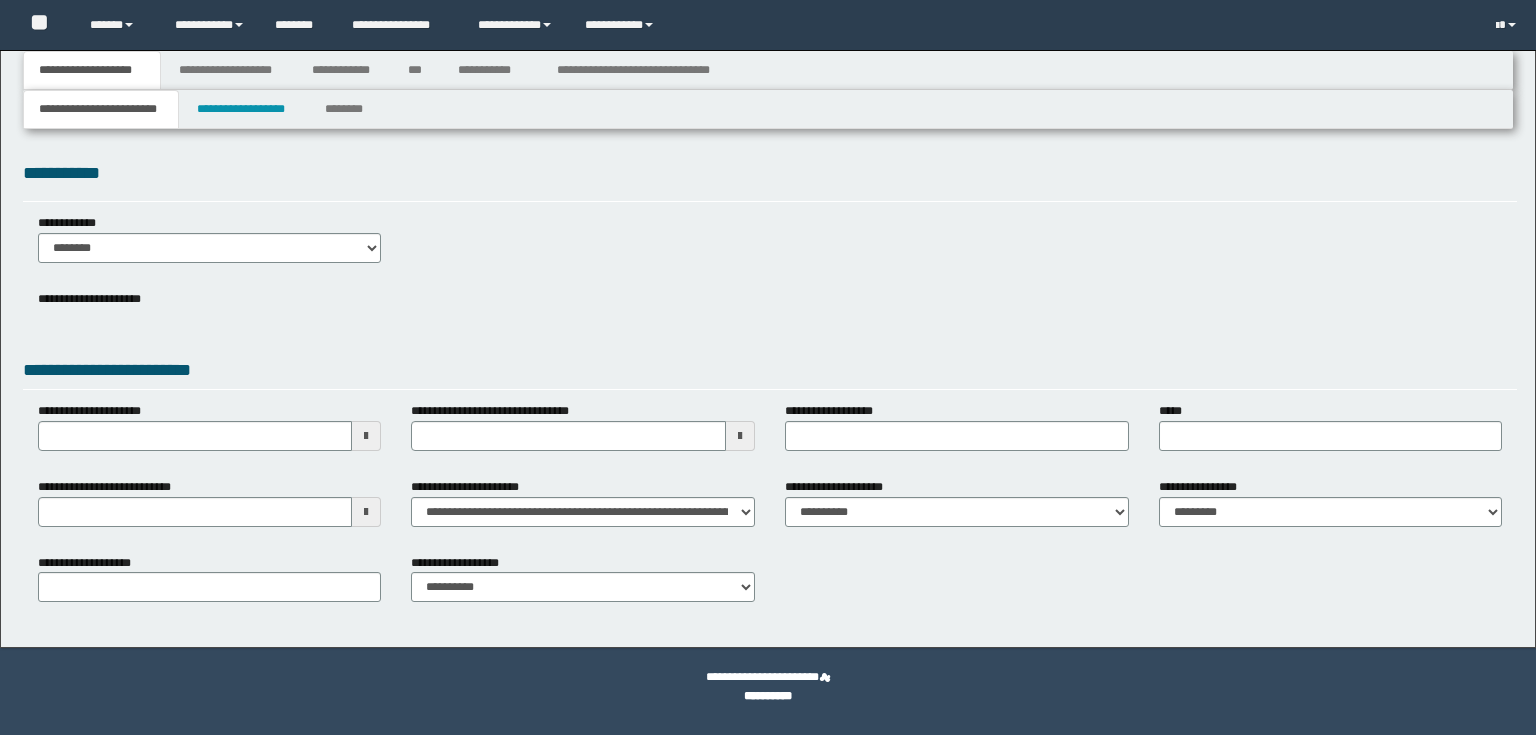 type 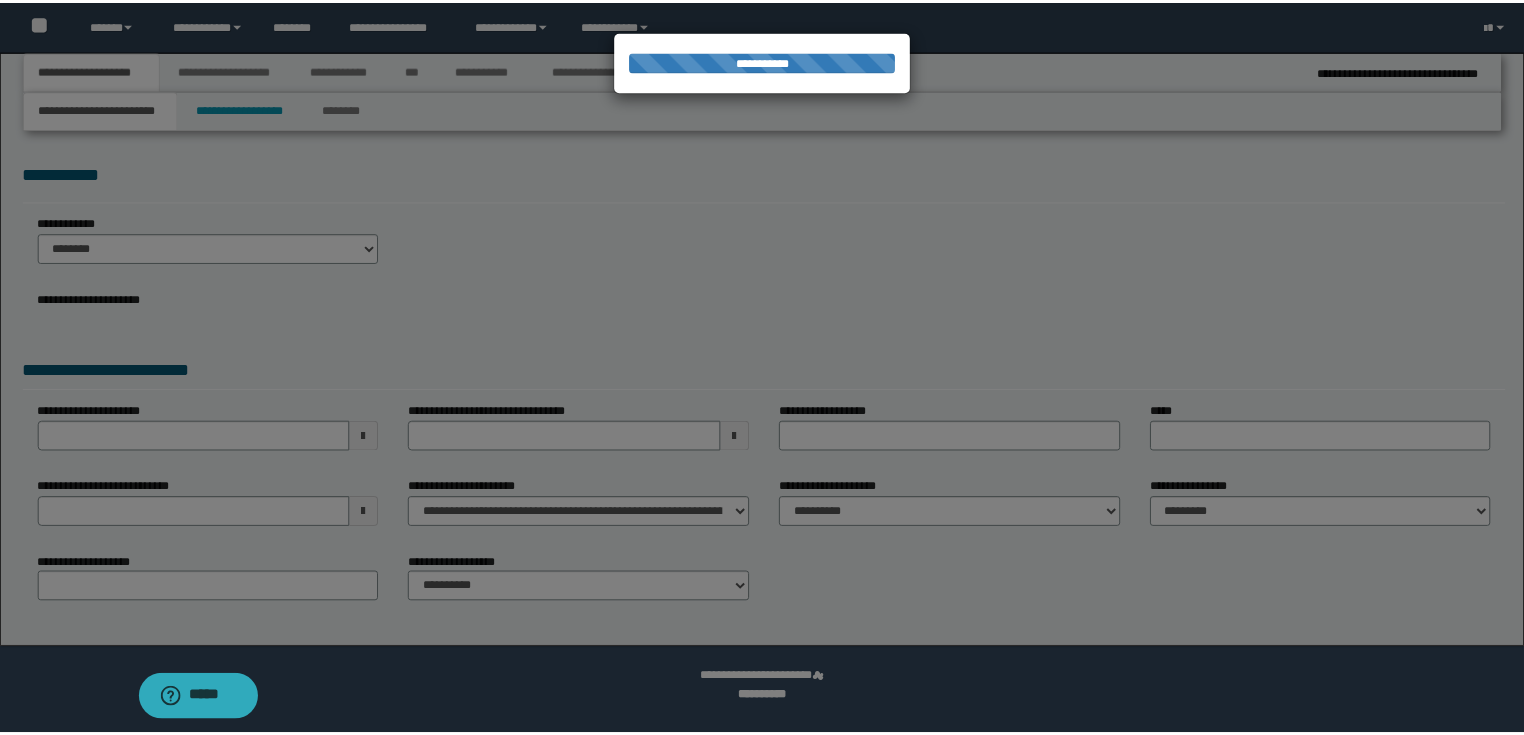 scroll, scrollTop: 0, scrollLeft: 0, axis: both 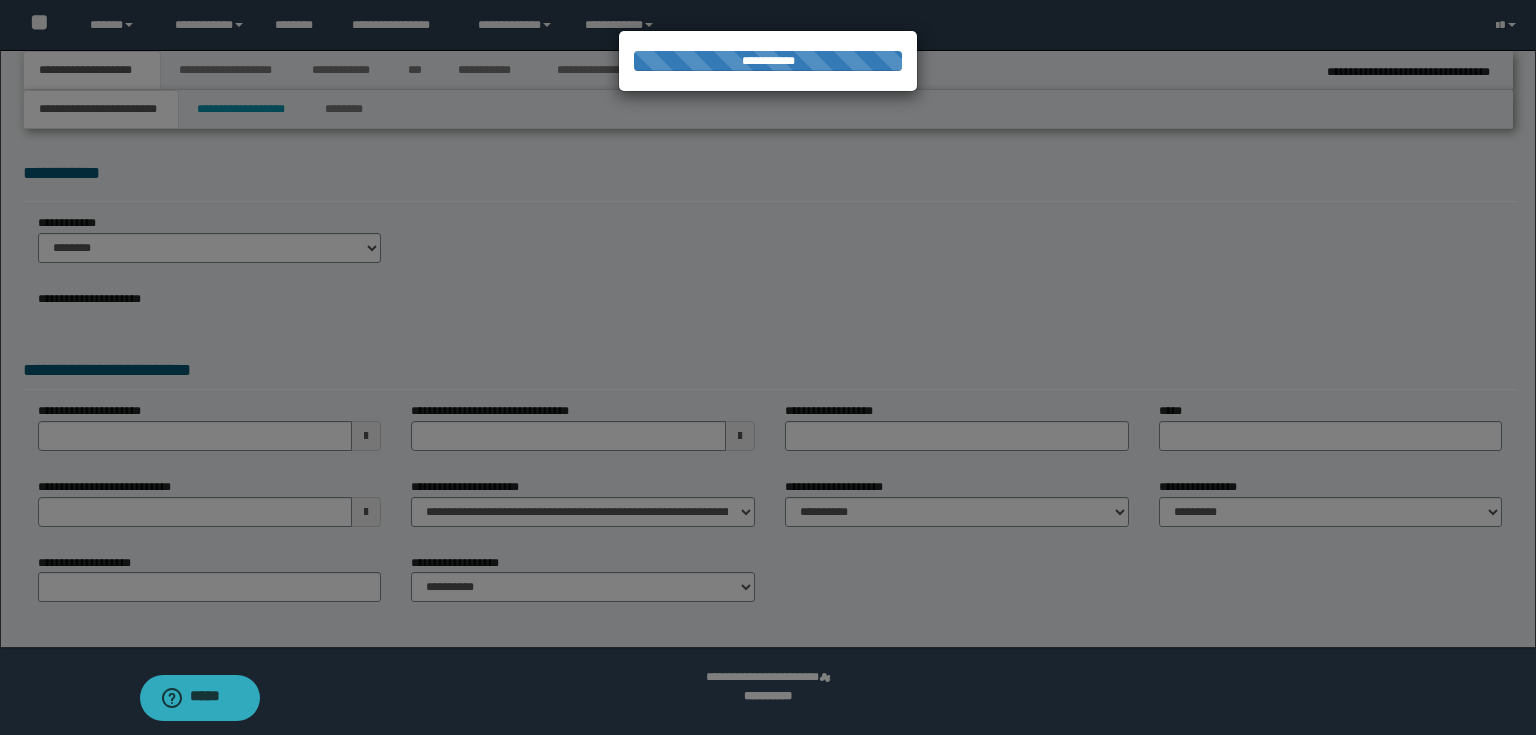 type on "**********" 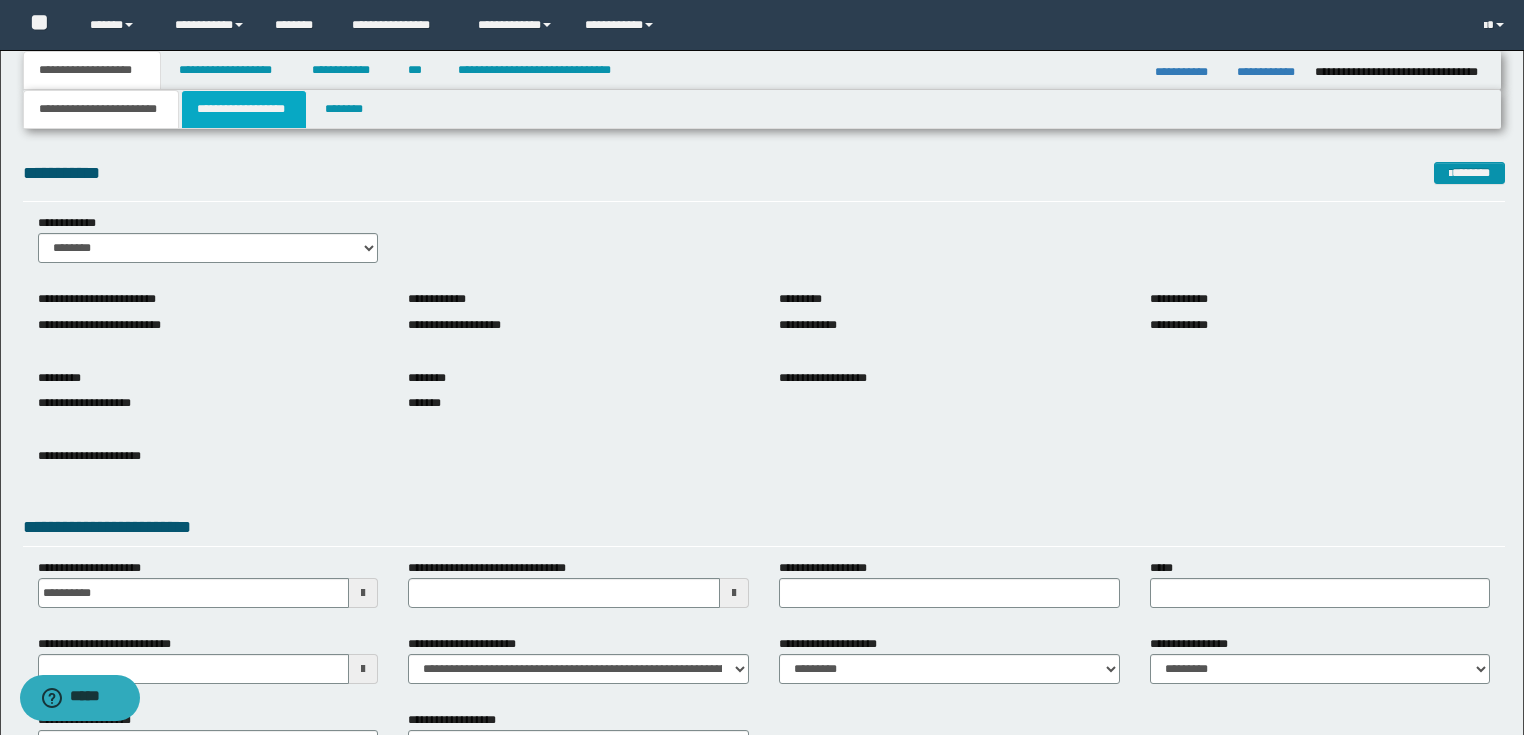 click on "**********" at bounding box center [244, 109] 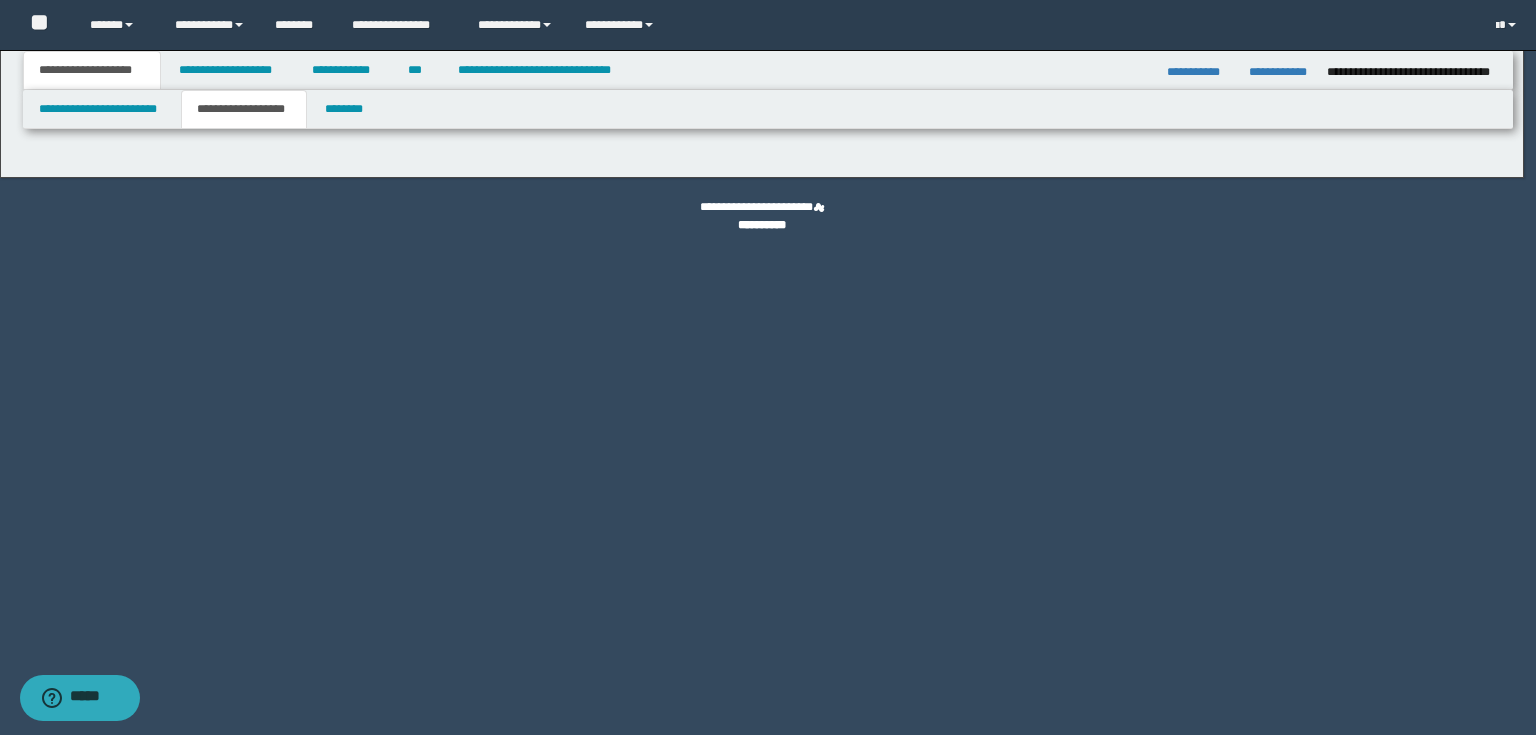 type on "**********" 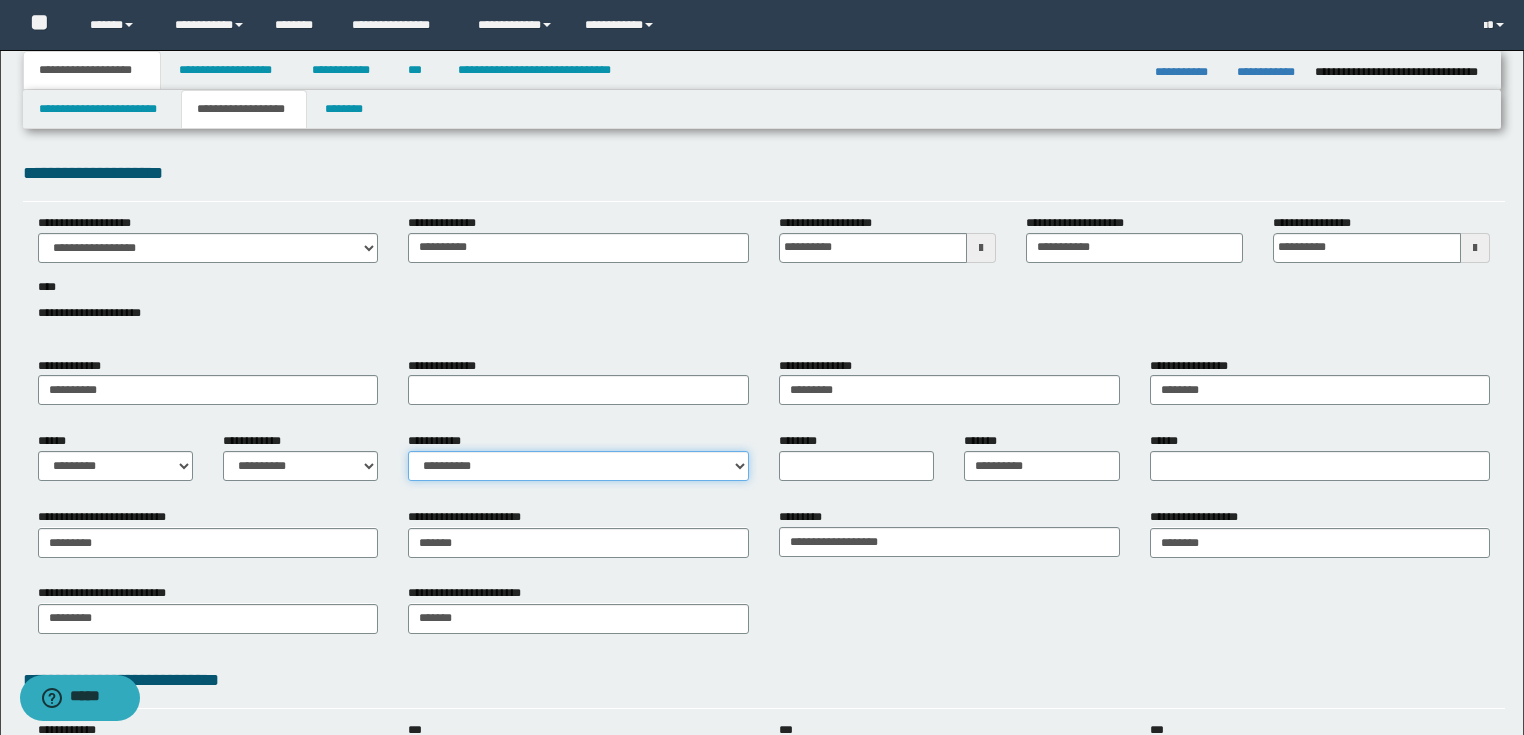 click on "**********" at bounding box center [578, 466] 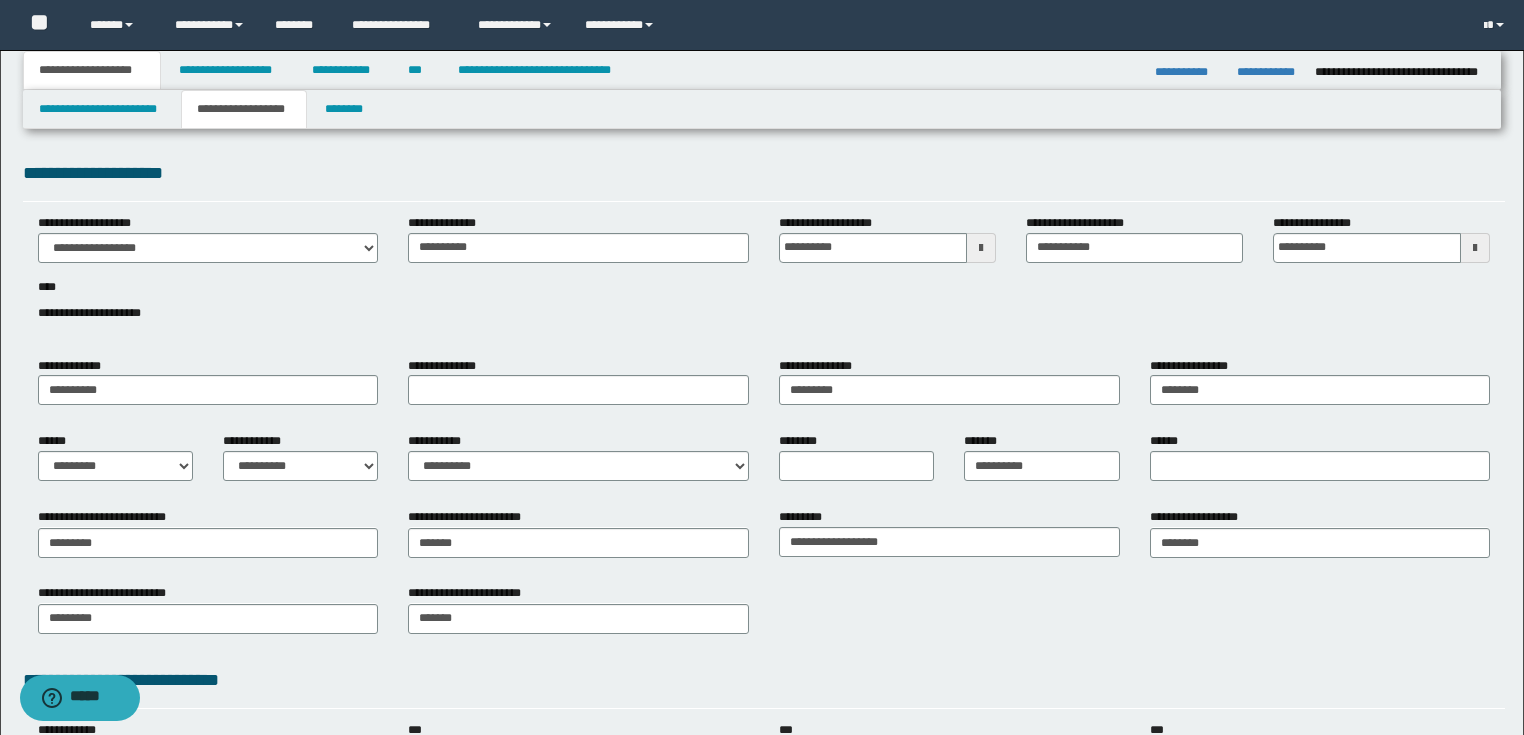 click on "**********" at bounding box center [764, 173] 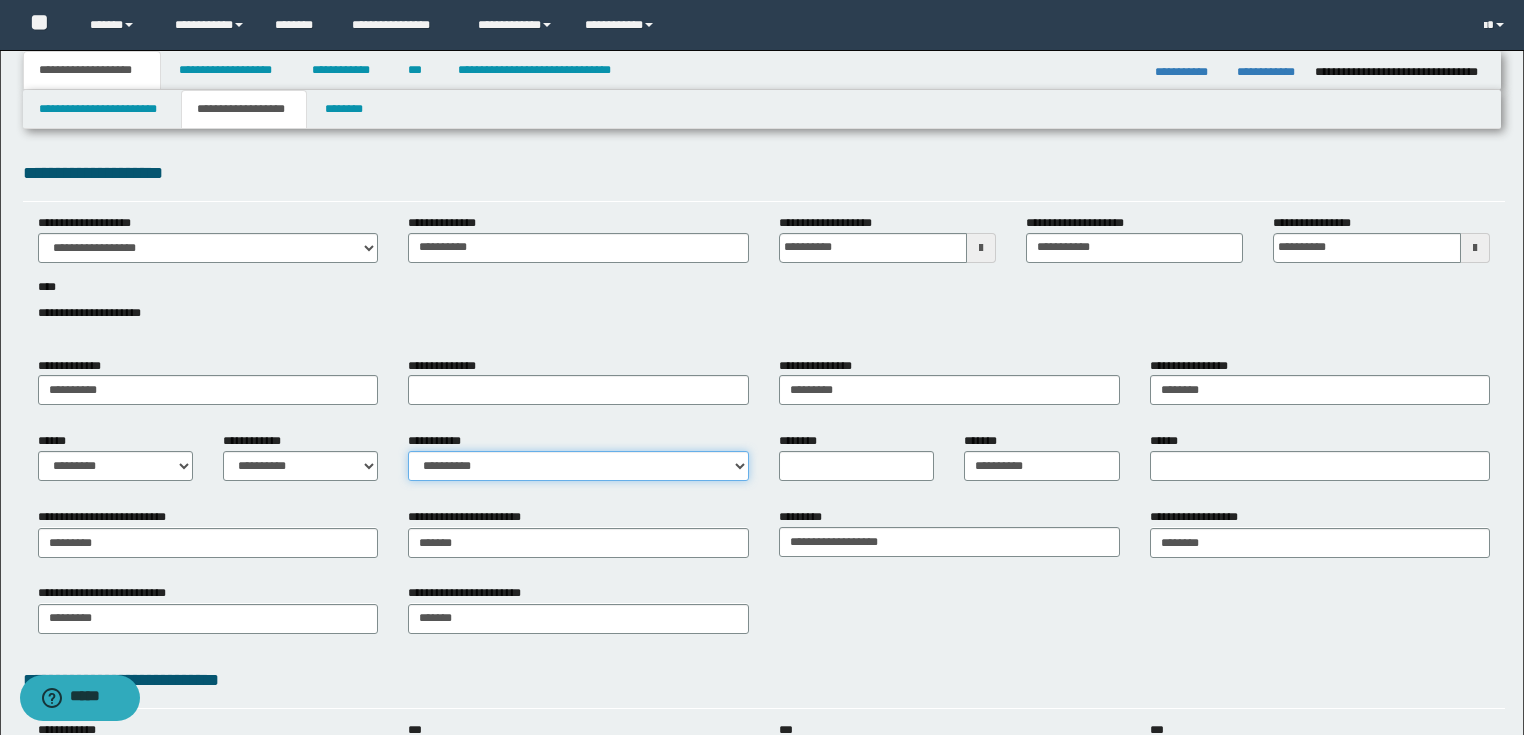 click on "**********" at bounding box center [578, 466] 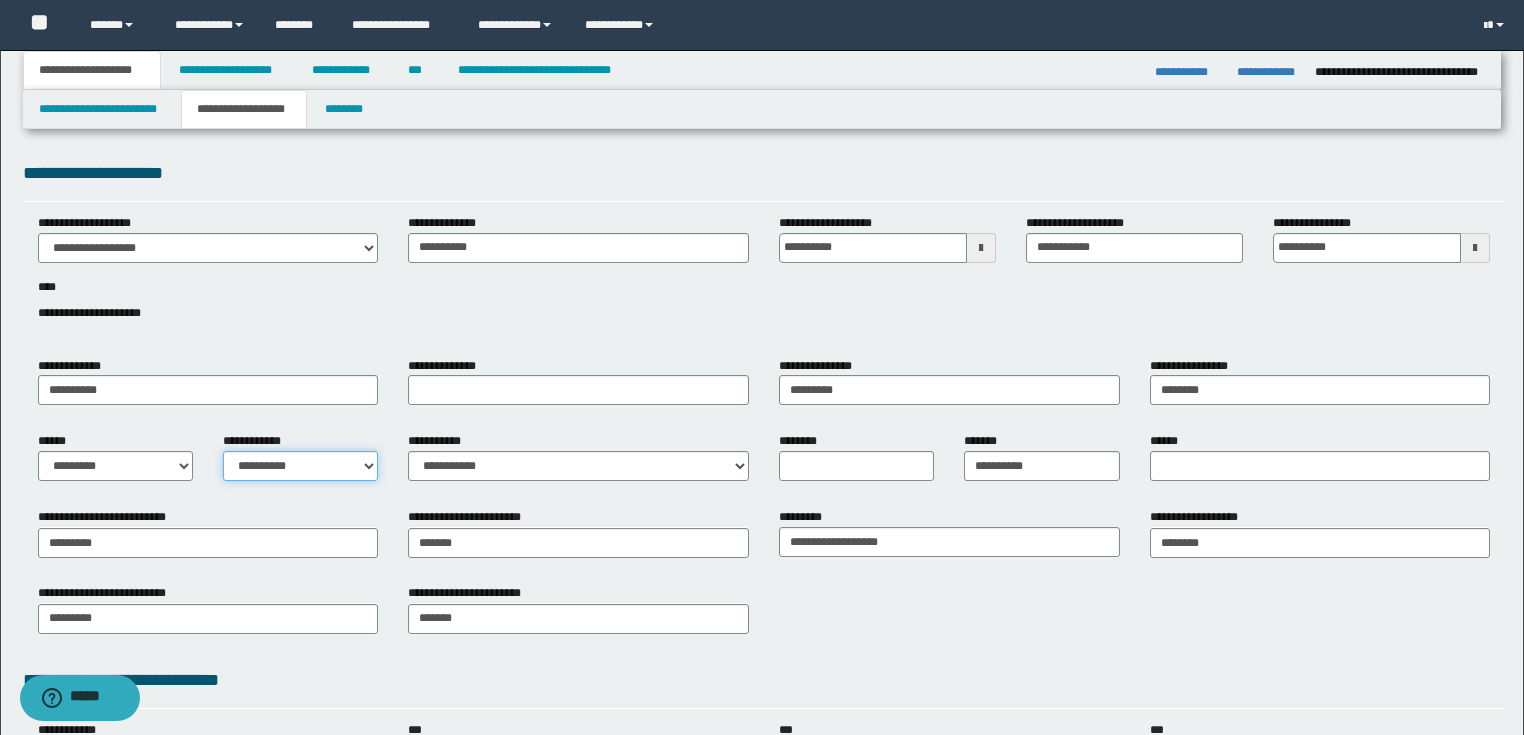 click on "**********" at bounding box center [300, 466] 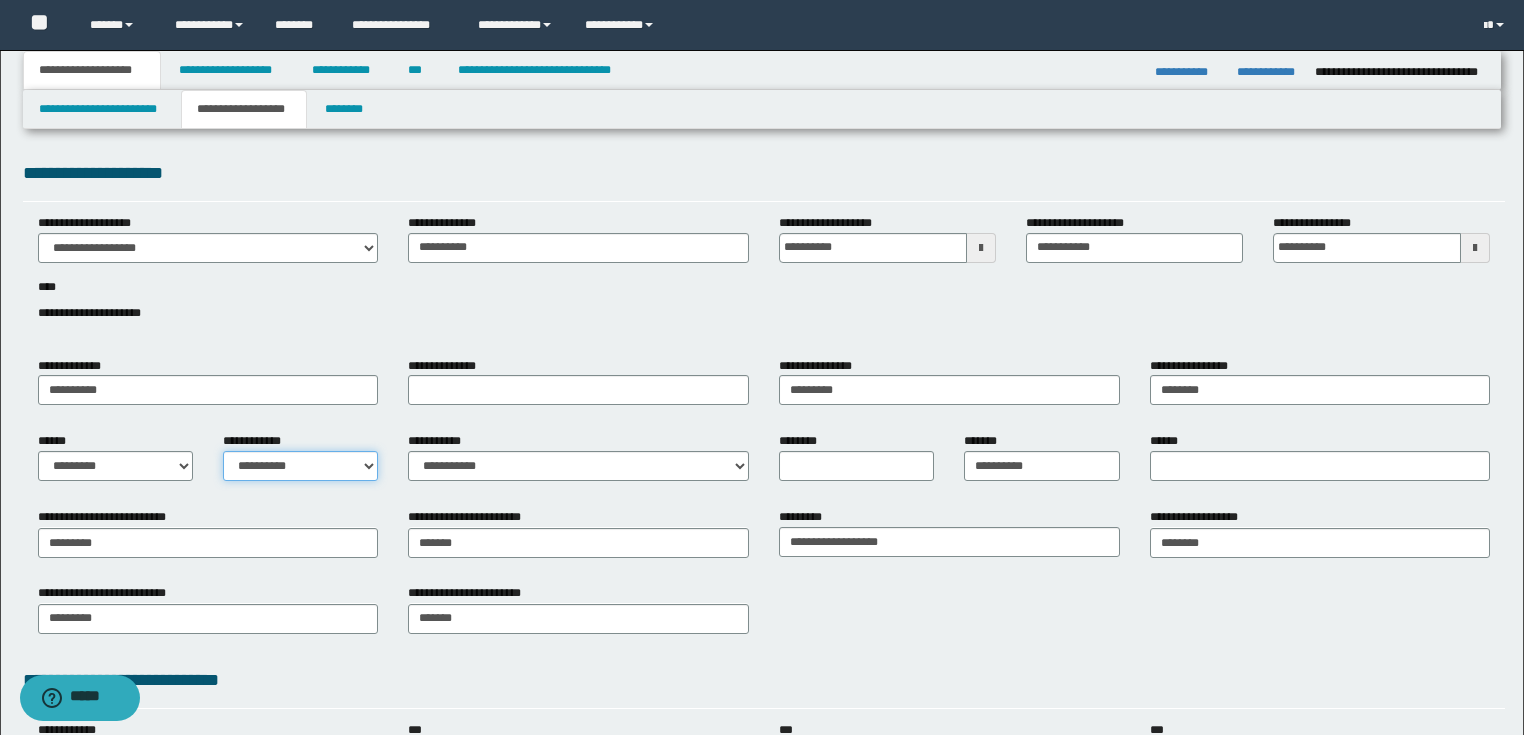 select on "*" 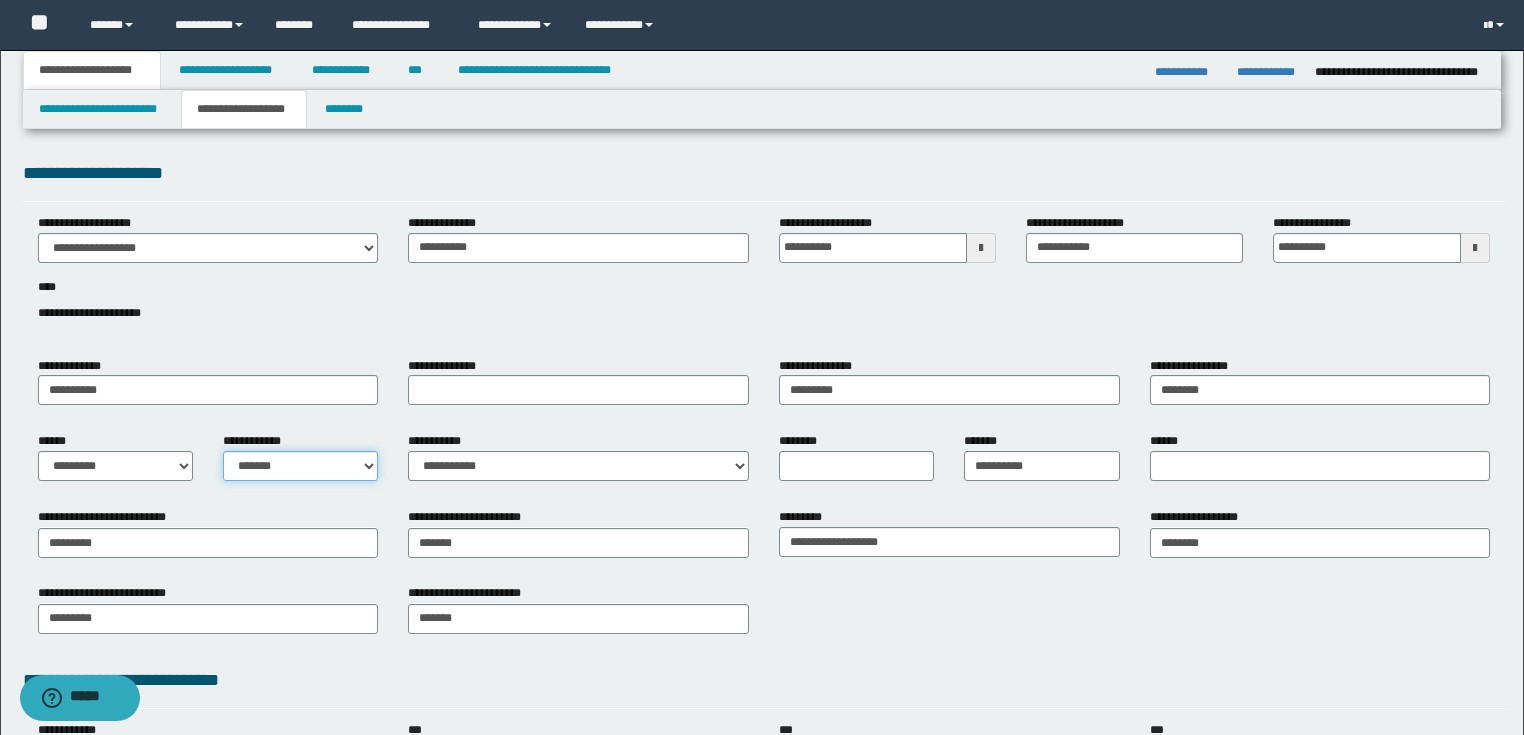 click on "**********" at bounding box center (300, 466) 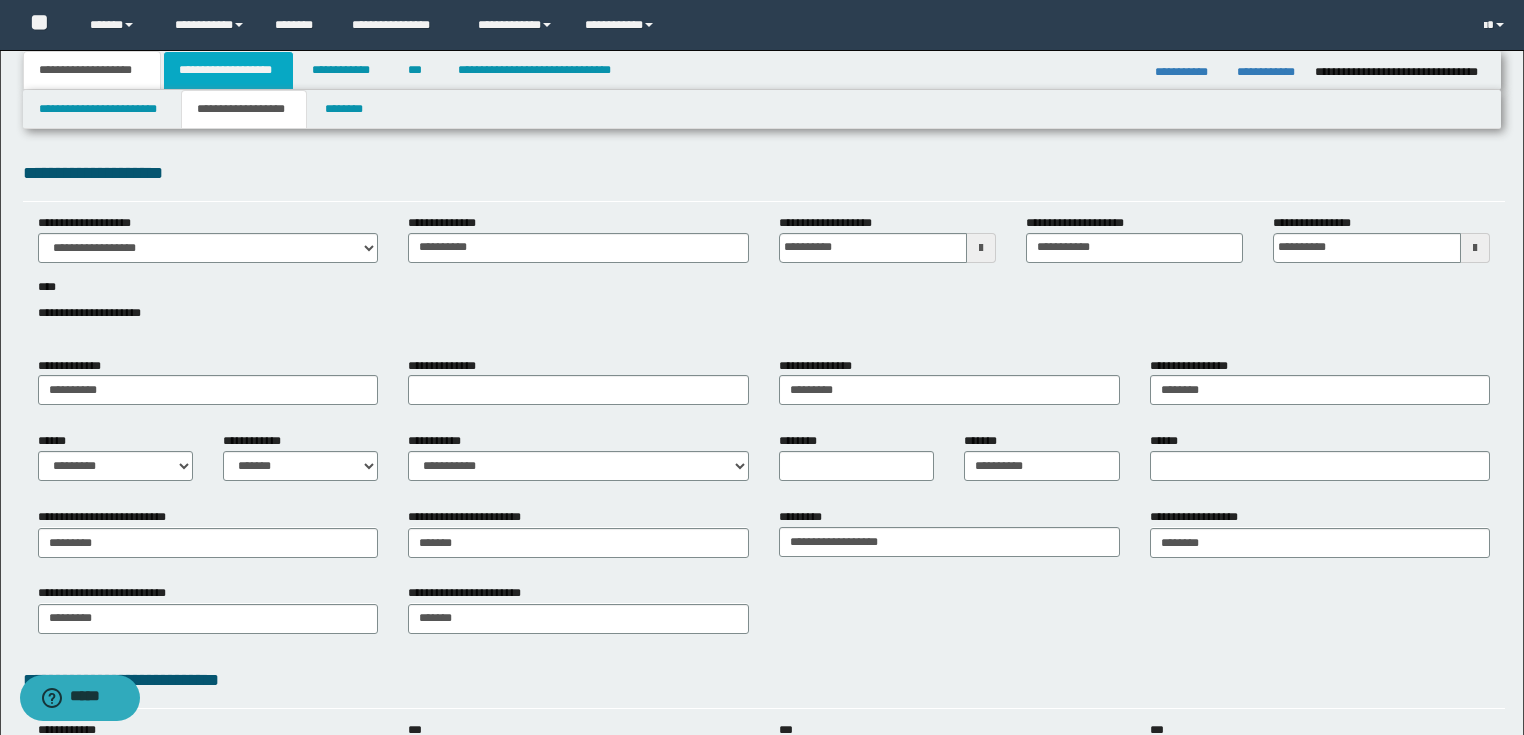 click on "**********" at bounding box center (228, 70) 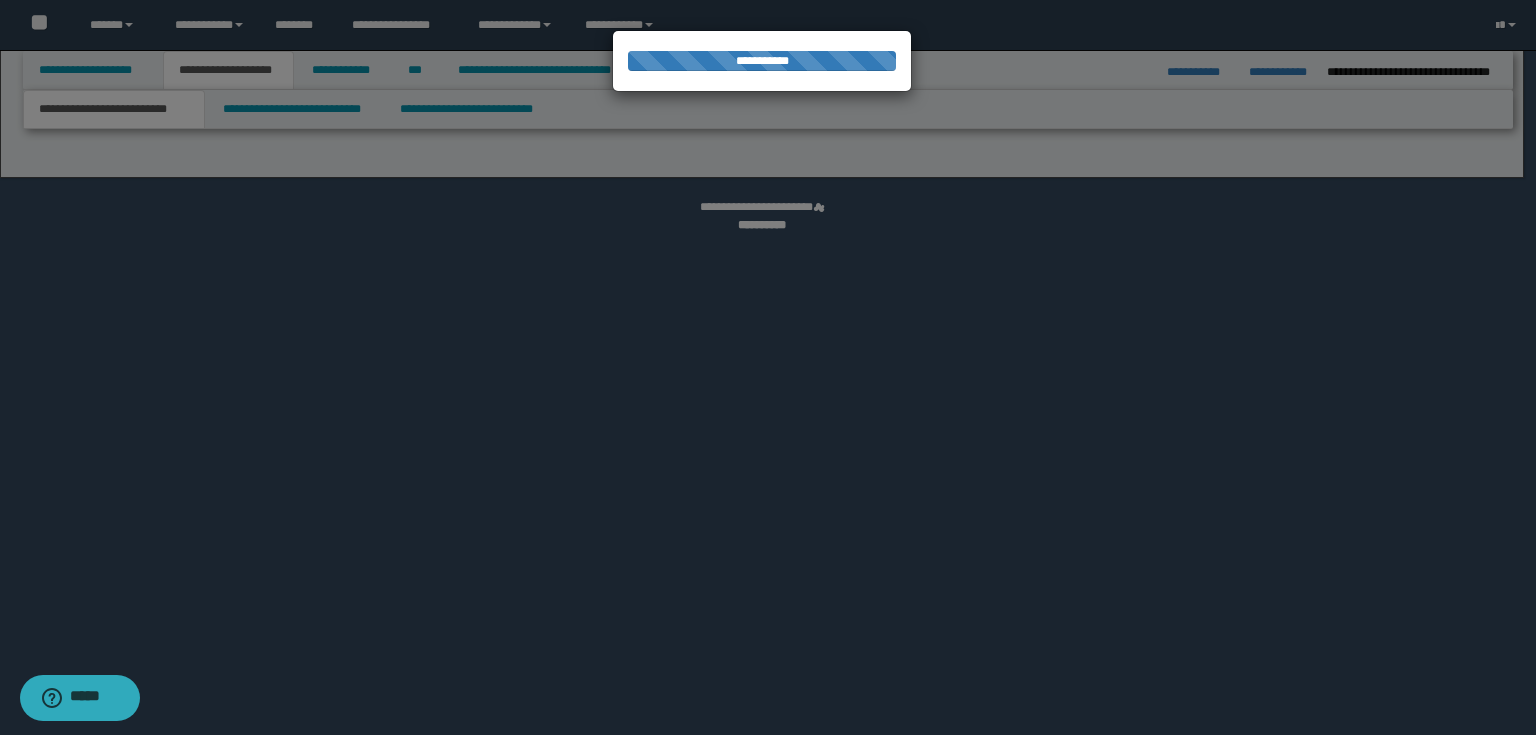 select on "*" 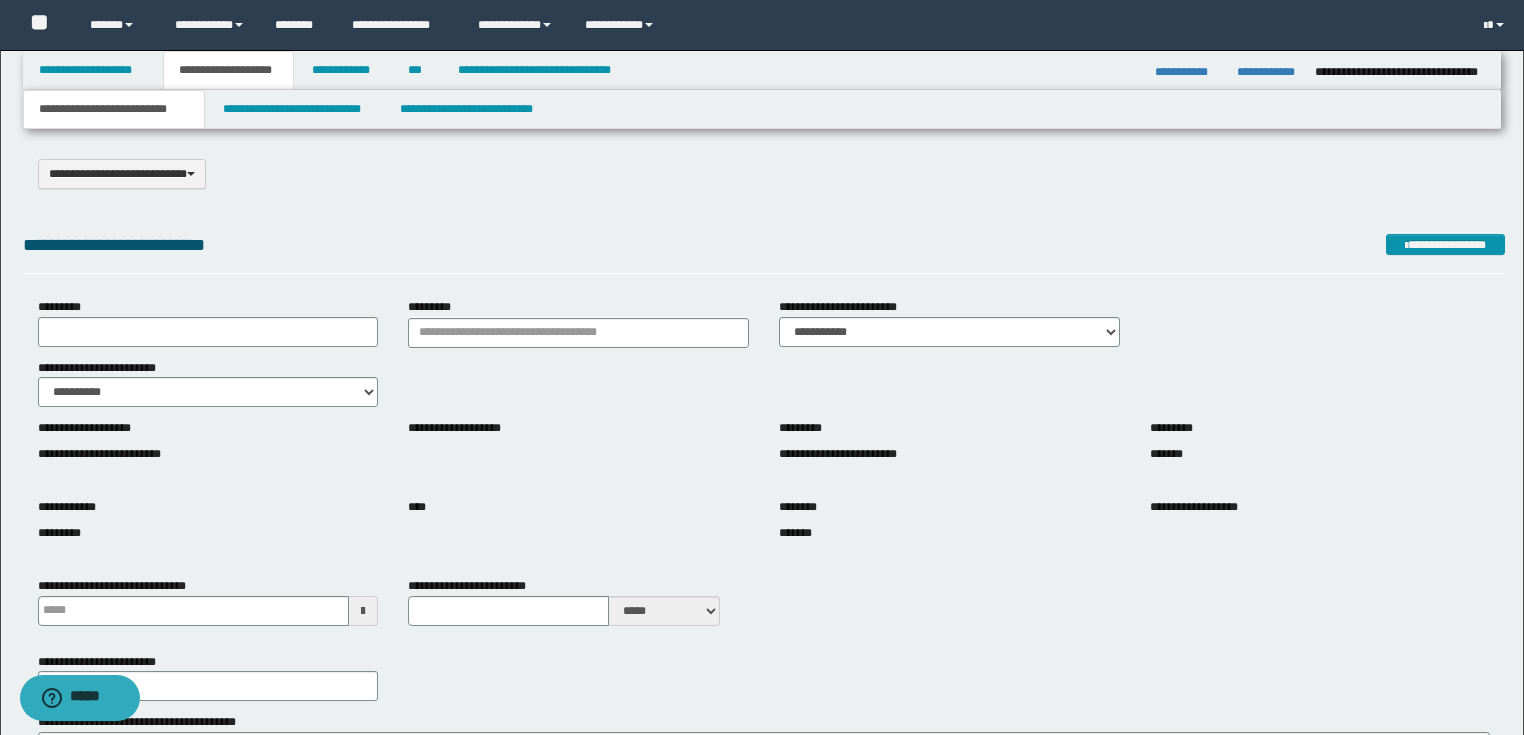 scroll, scrollTop: 0, scrollLeft: 0, axis: both 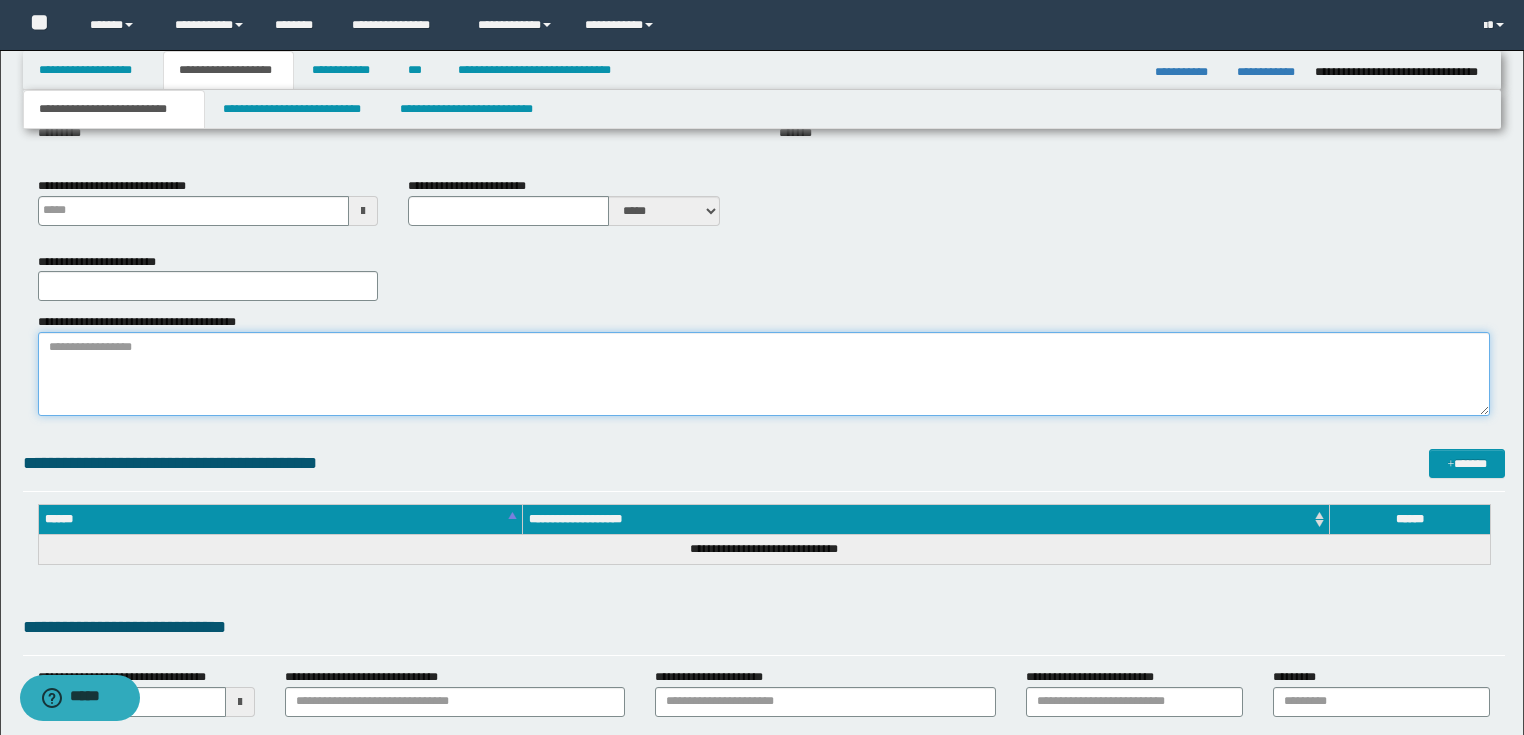 click on "**********" at bounding box center [764, 374] 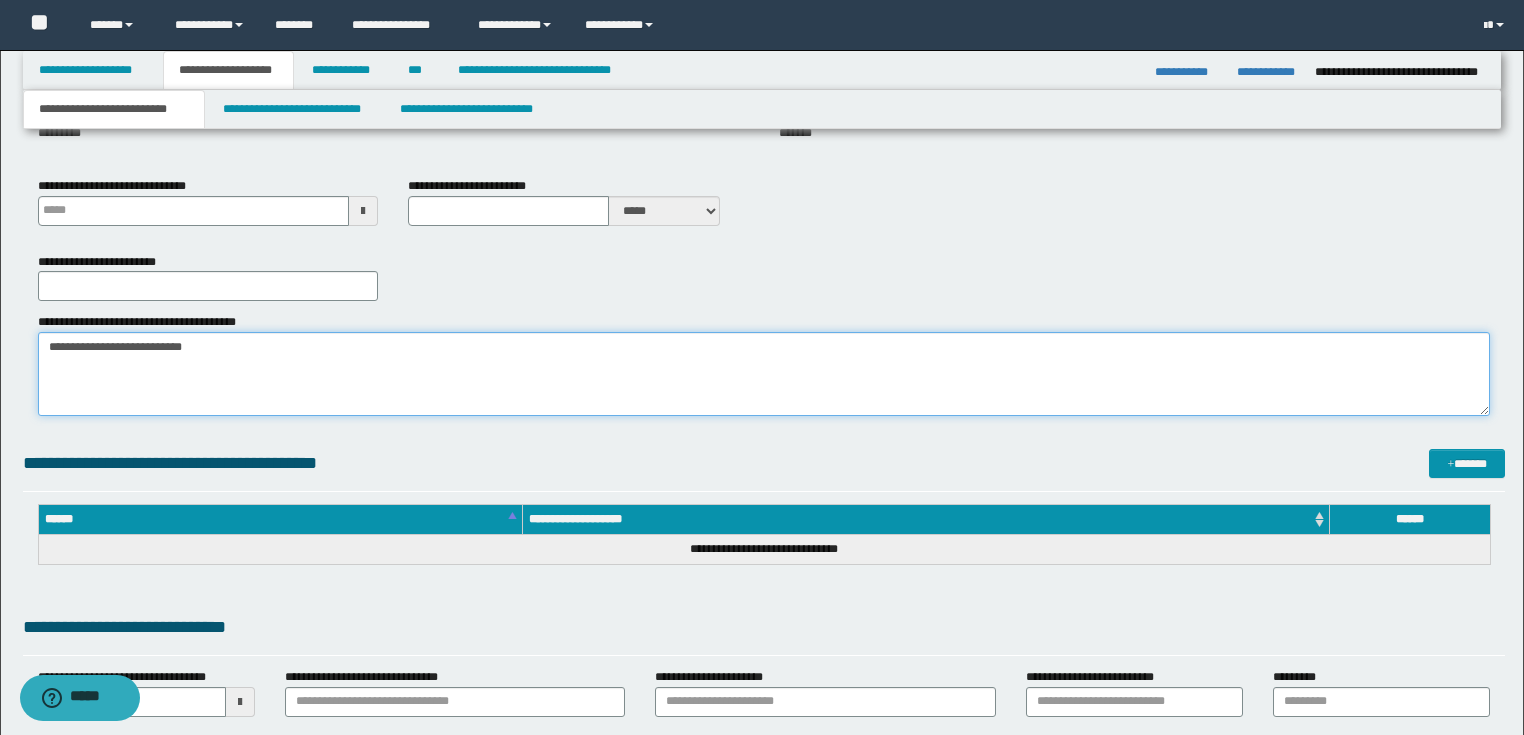 type on "**********" 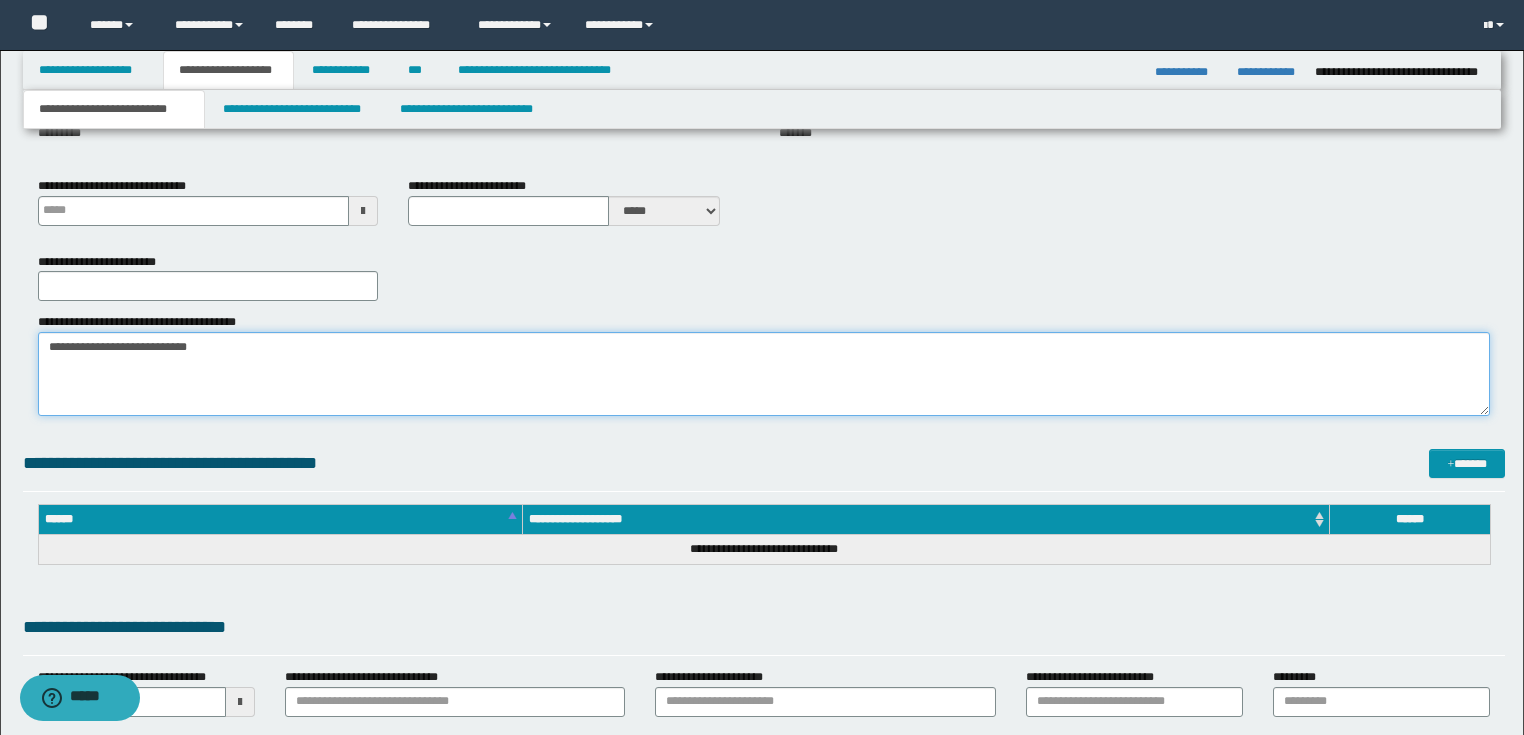type 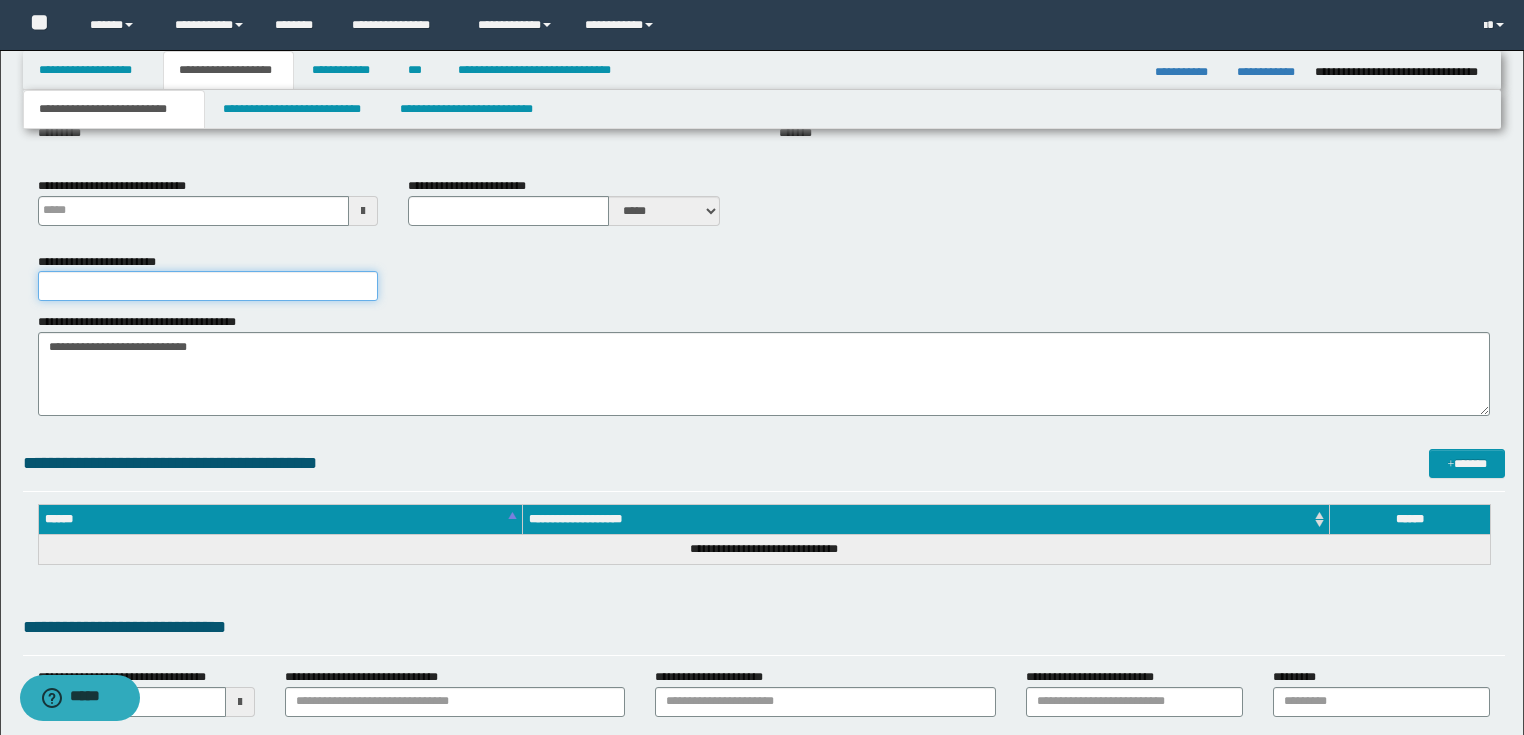 click on "**********" at bounding box center (208, 286) 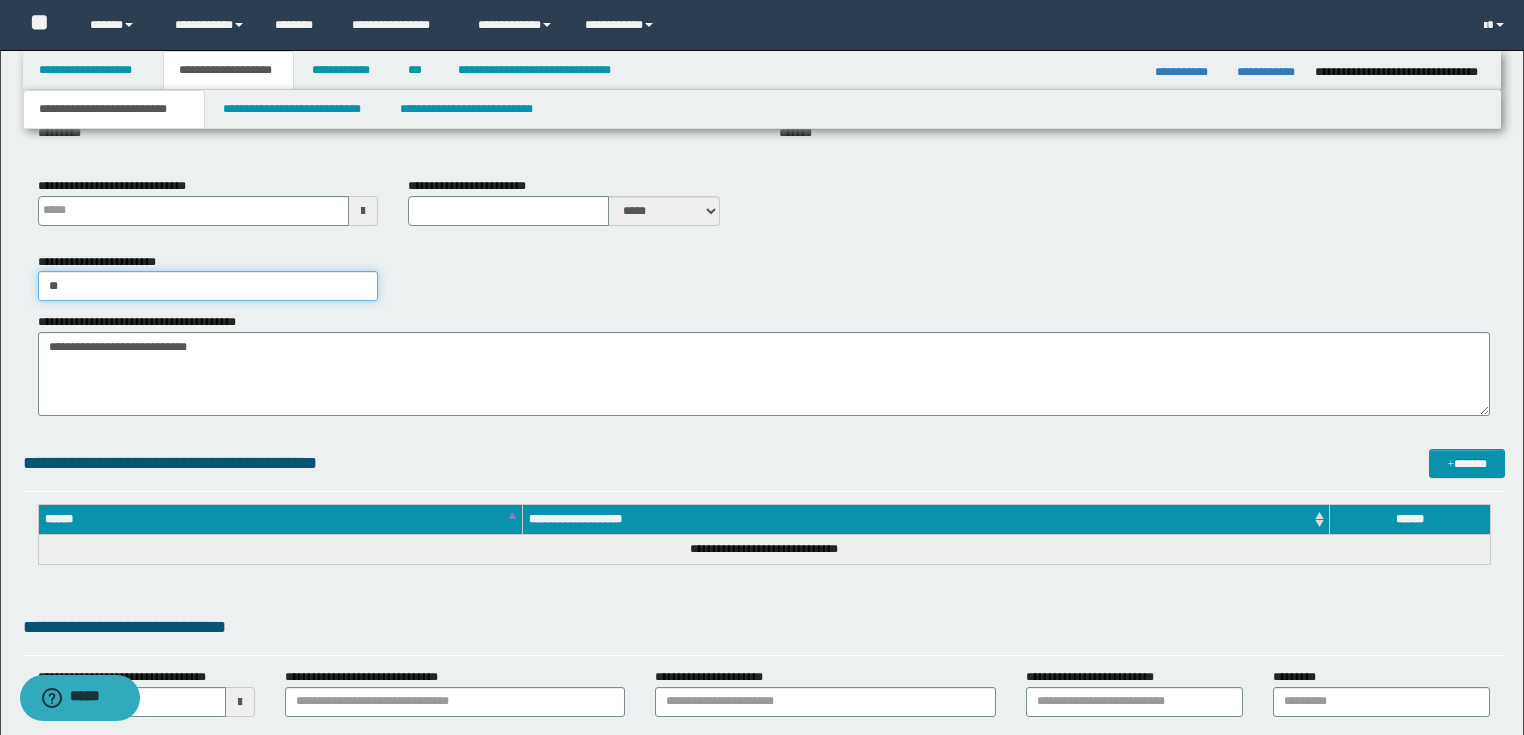 type on "*" 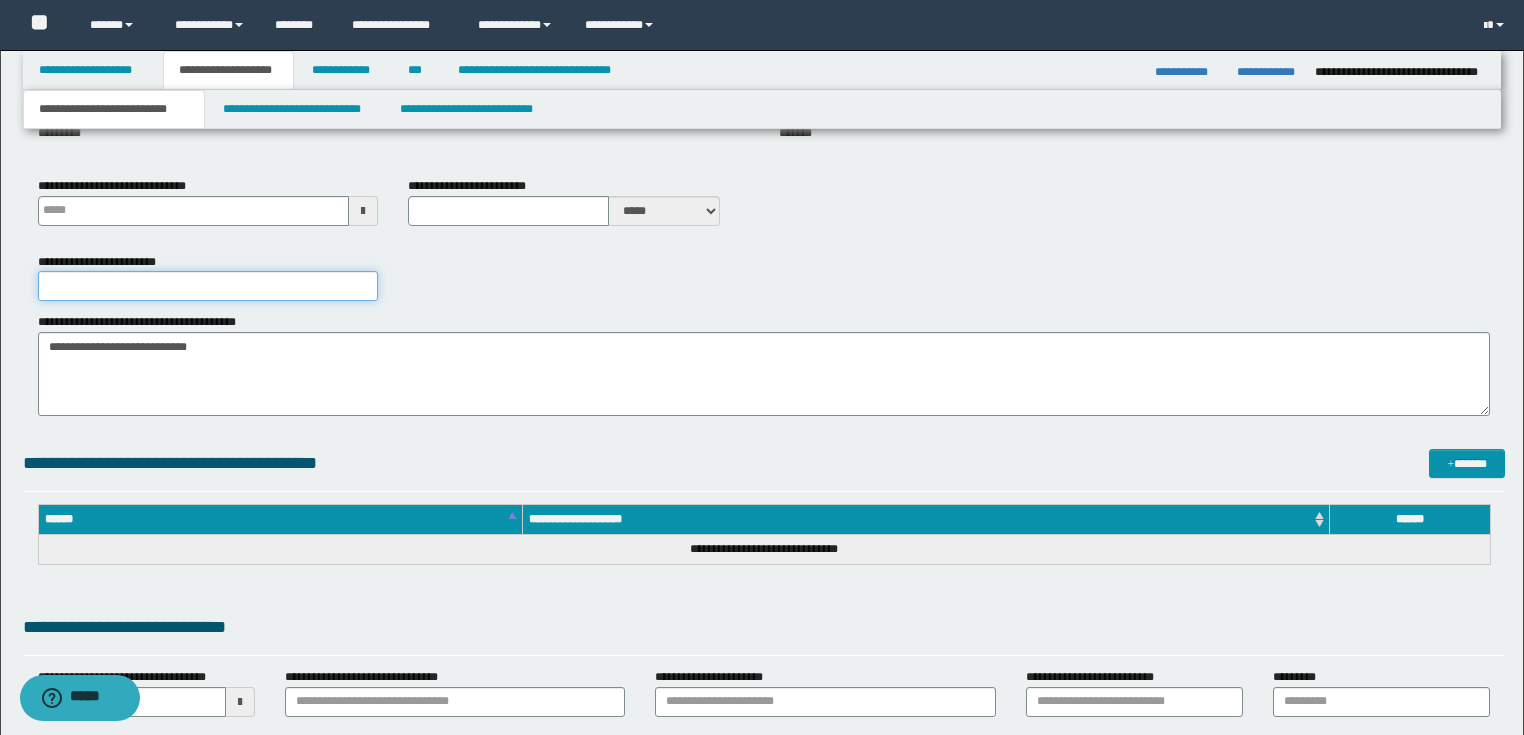 type on "*" 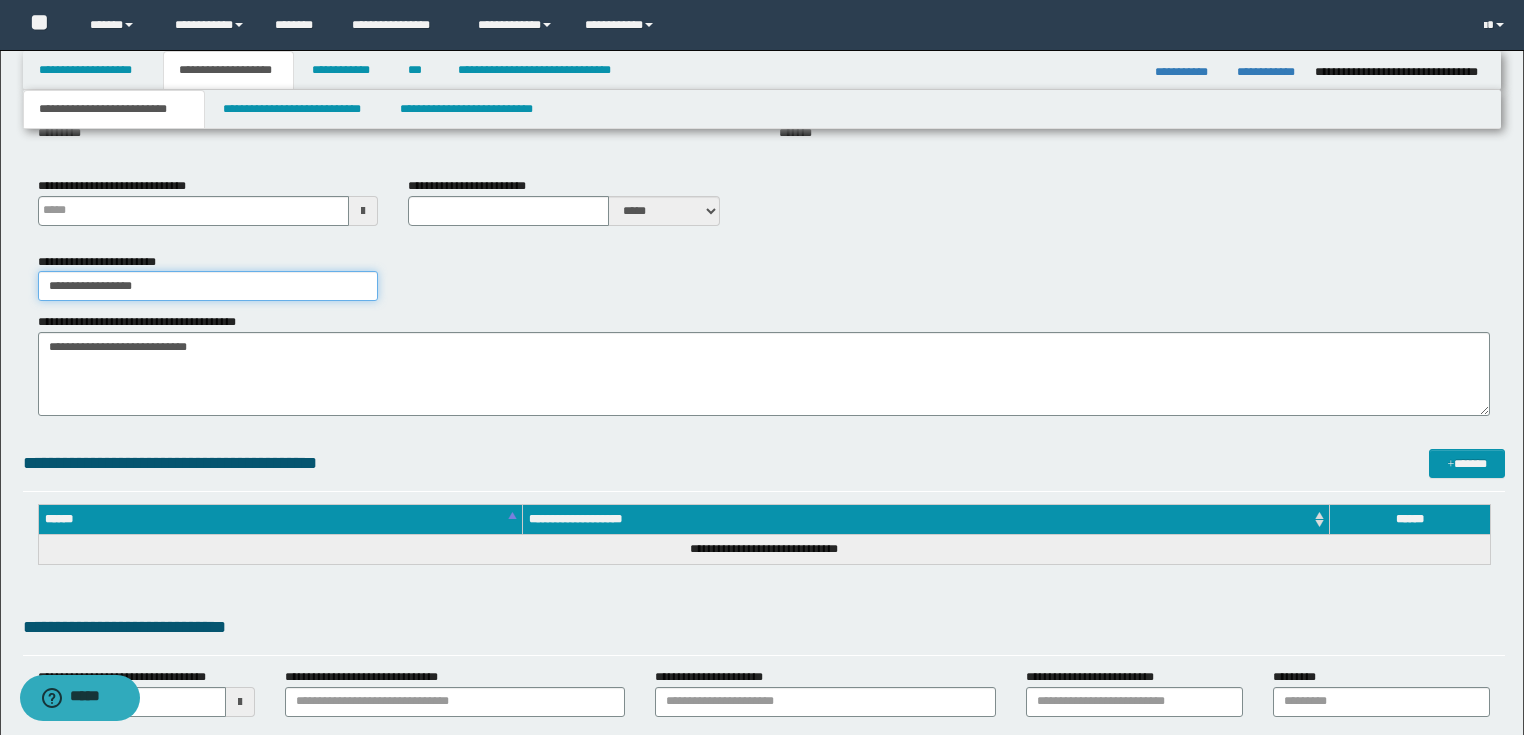 type on "**********" 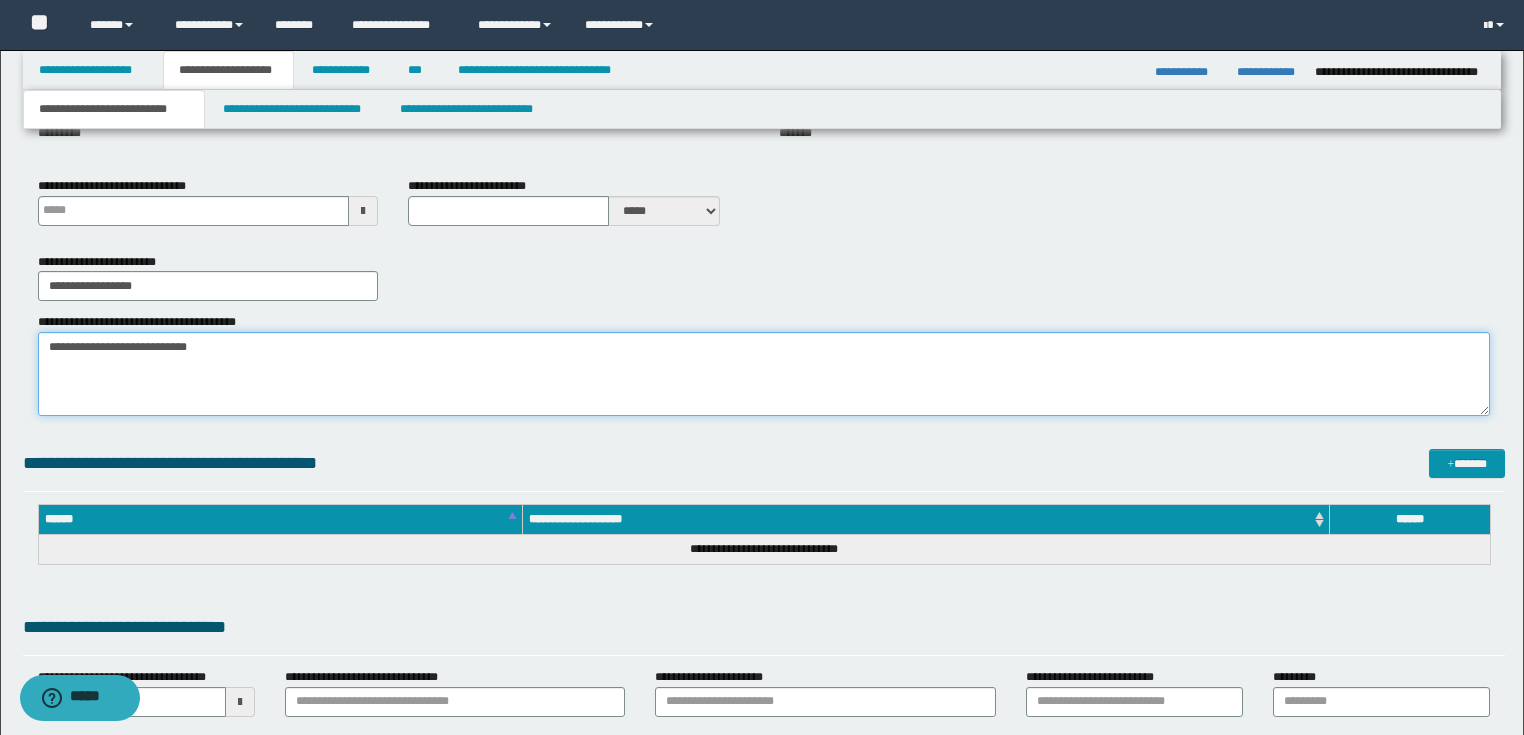 click on "**********" at bounding box center (764, 374) 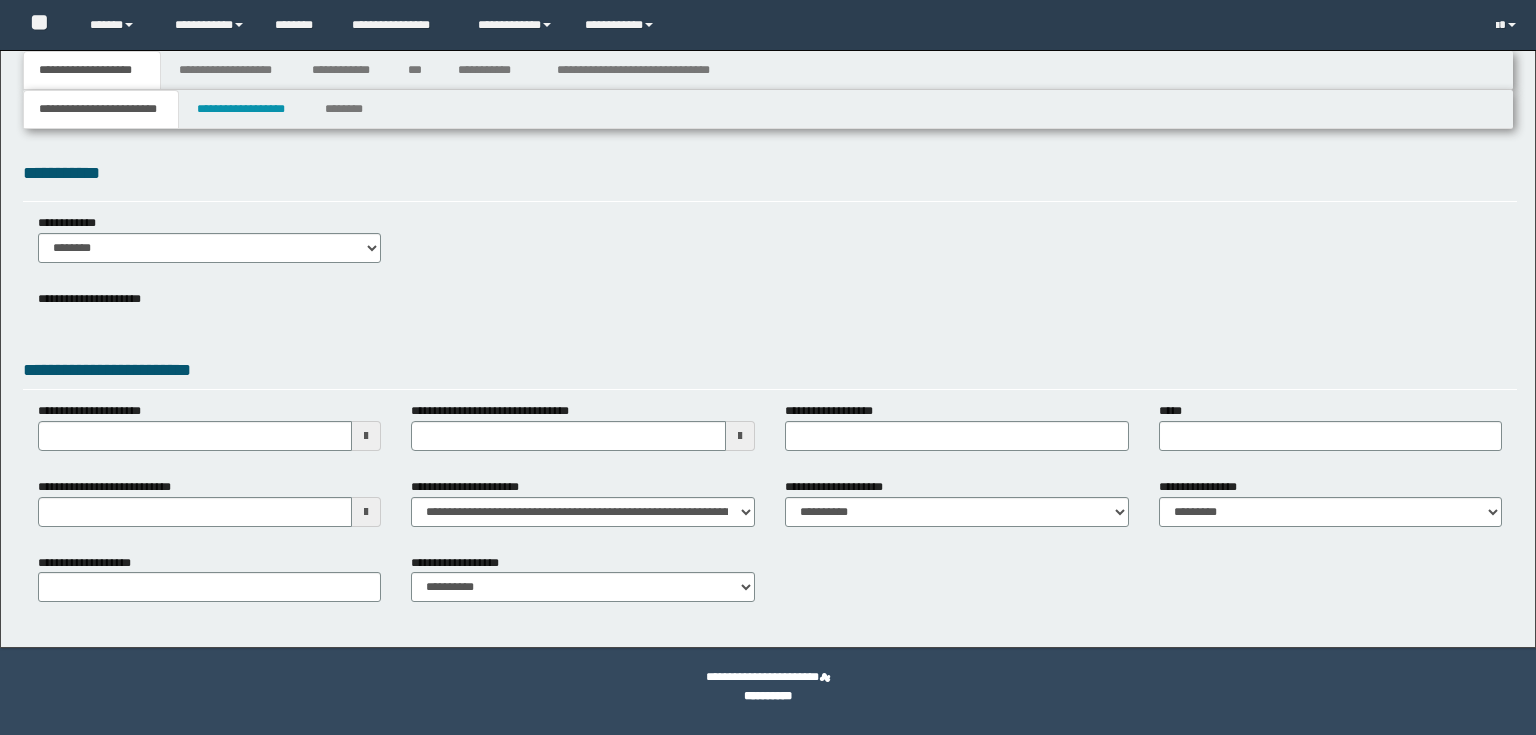 scroll, scrollTop: 0, scrollLeft: 0, axis: both 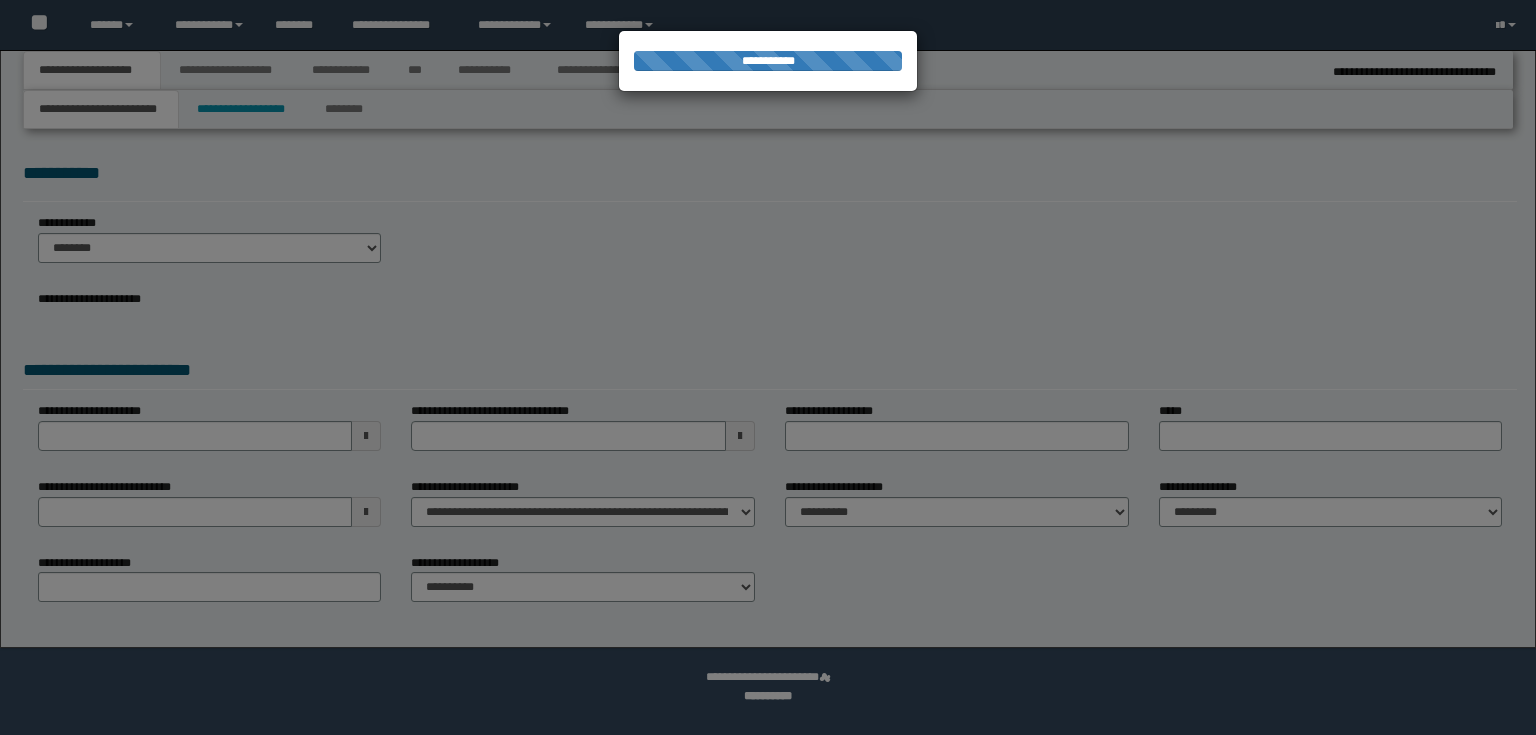 select on "*" 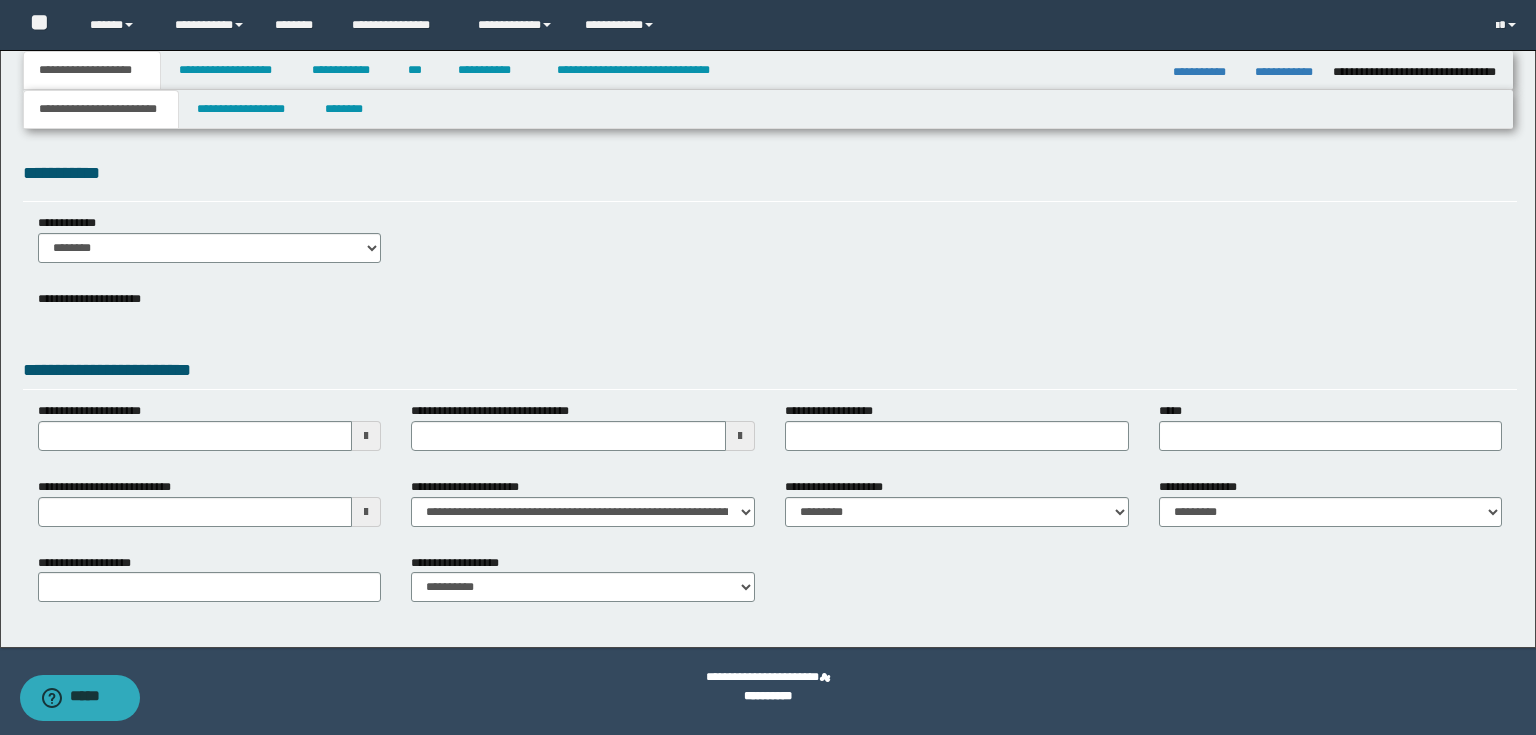 scroll, scrollTop: 0, scrollLeft: 0, axis: both 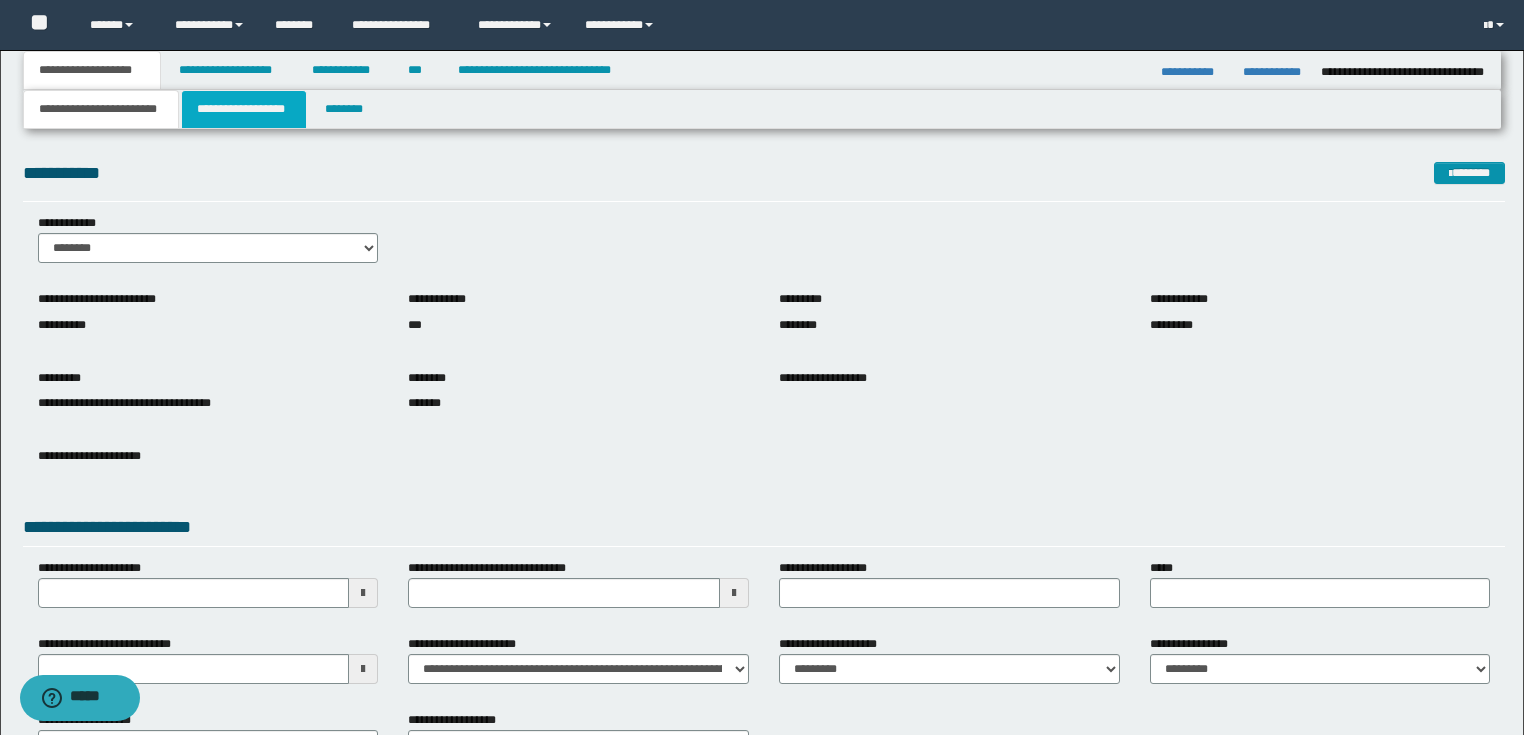 click on "**********" at bounding box center [244, 109] 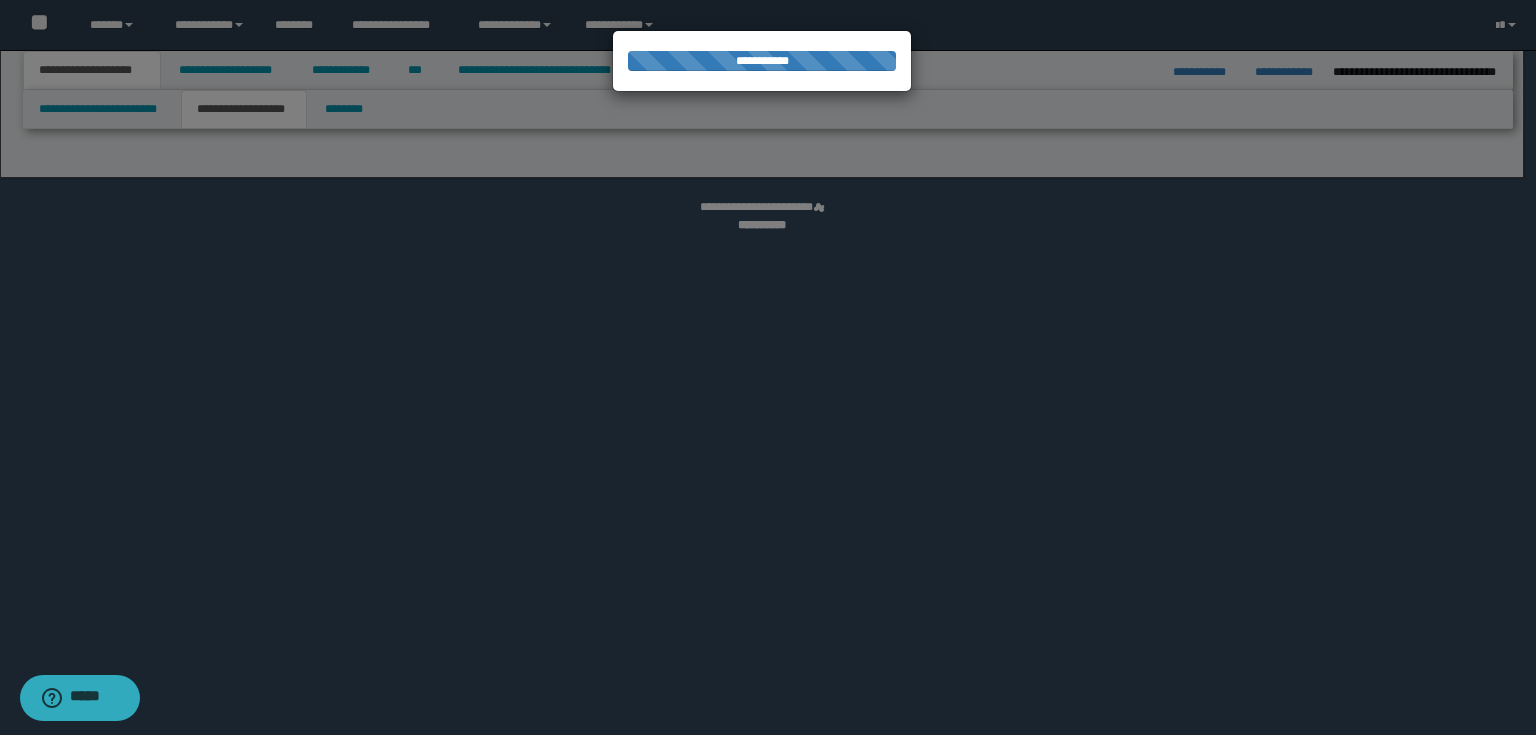 select on "*" 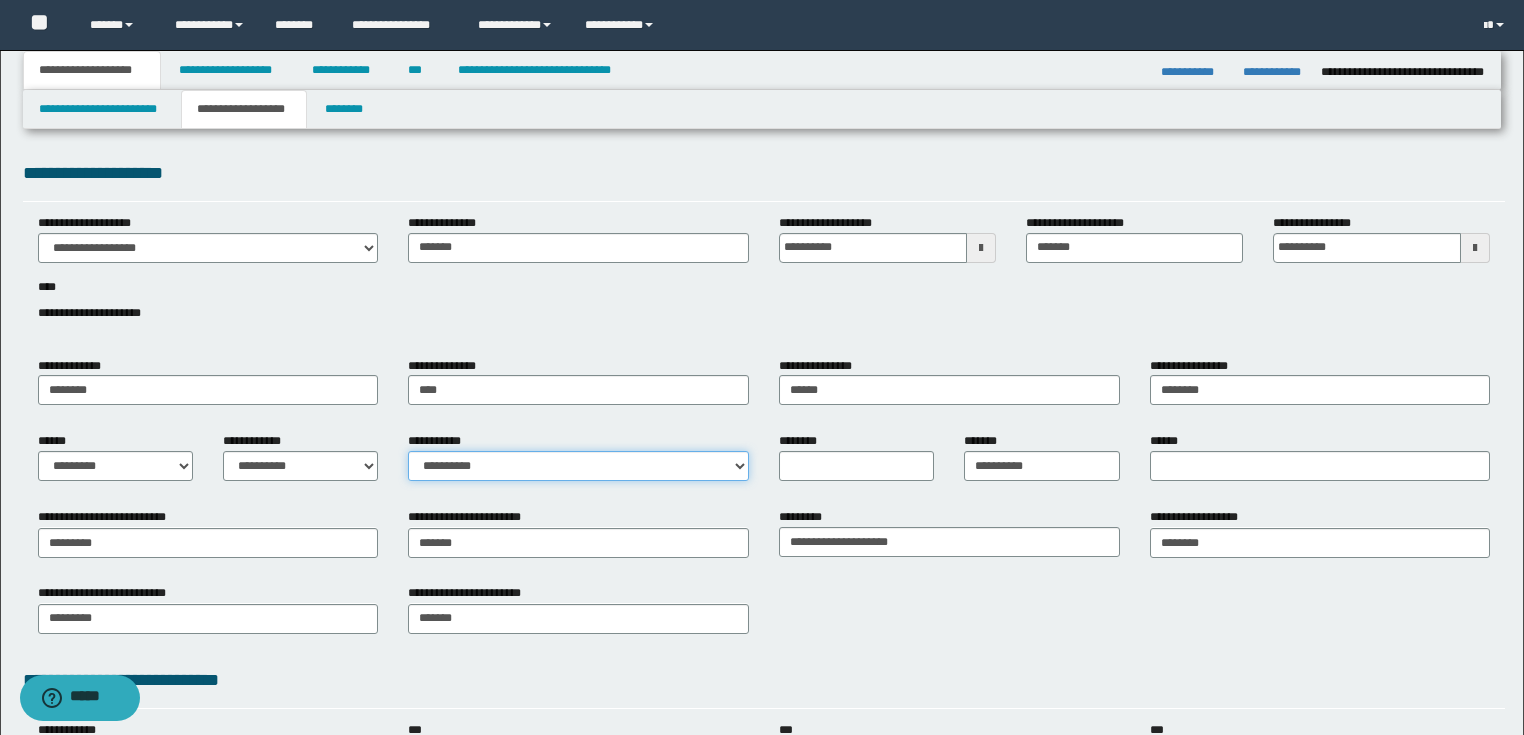 click on "**********" at bounding box center (578, 466) 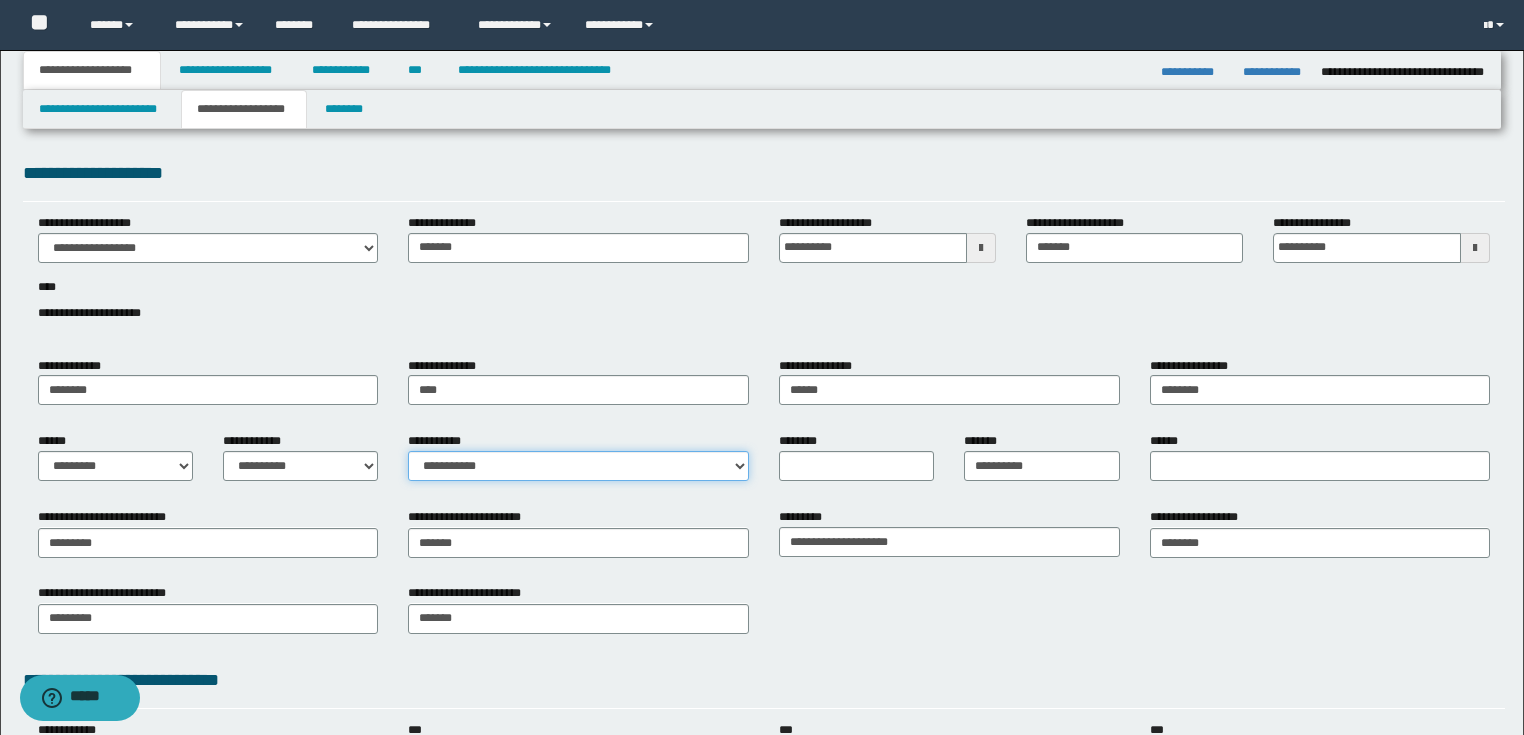 click on "**********" at bounding box center (578, 466) 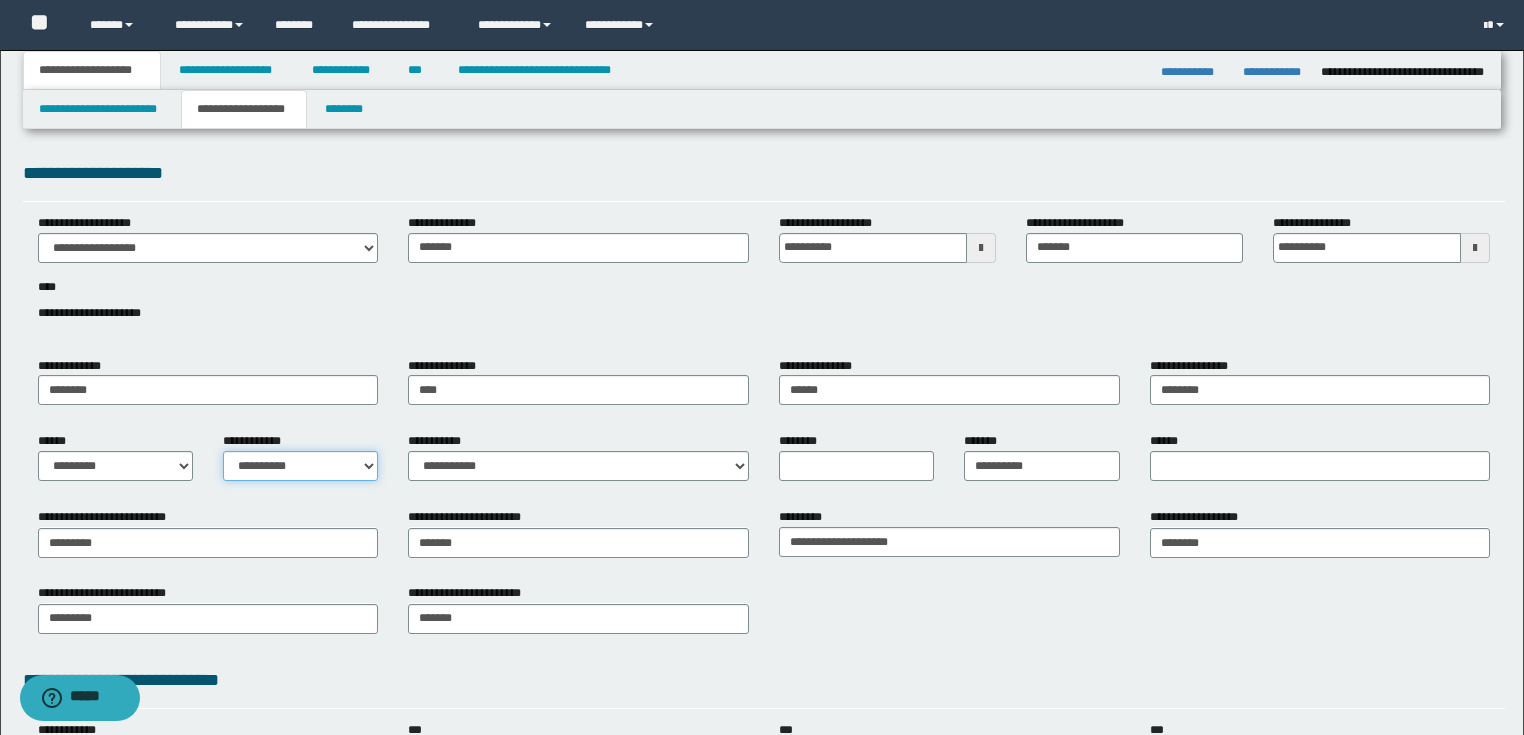 click on "**********" at bounding box center (300, 466) 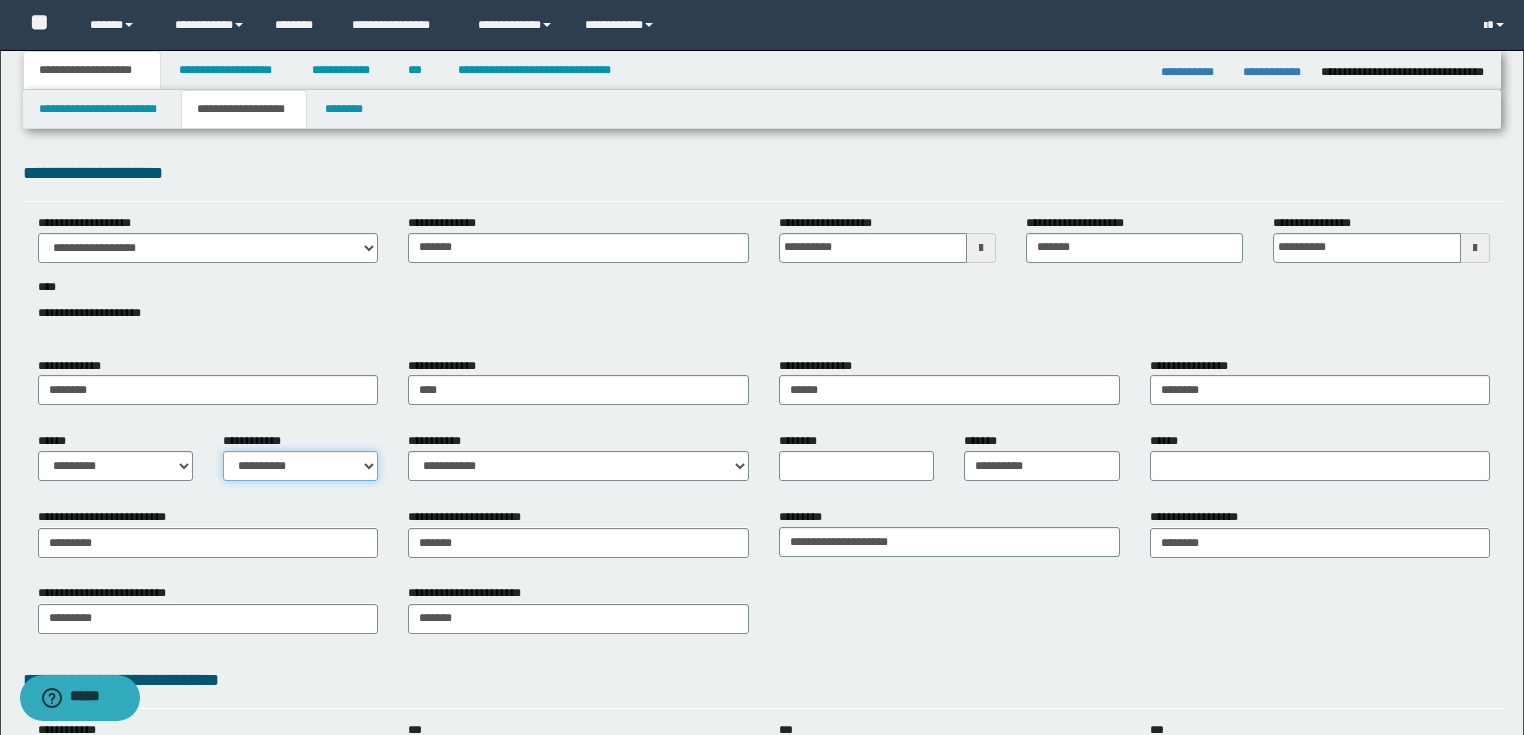 select on "*" 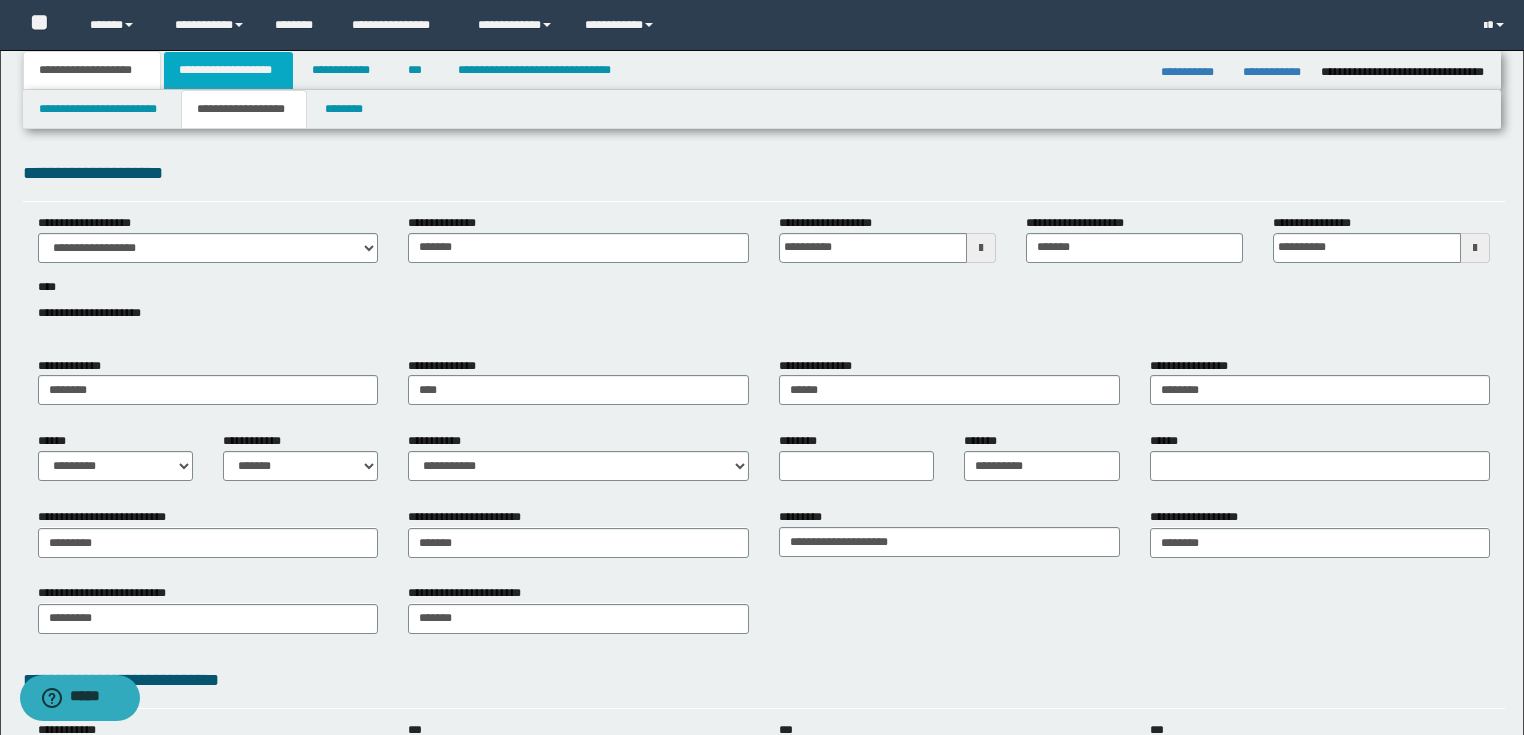 click on "**********" at bounding box center [228, 70] 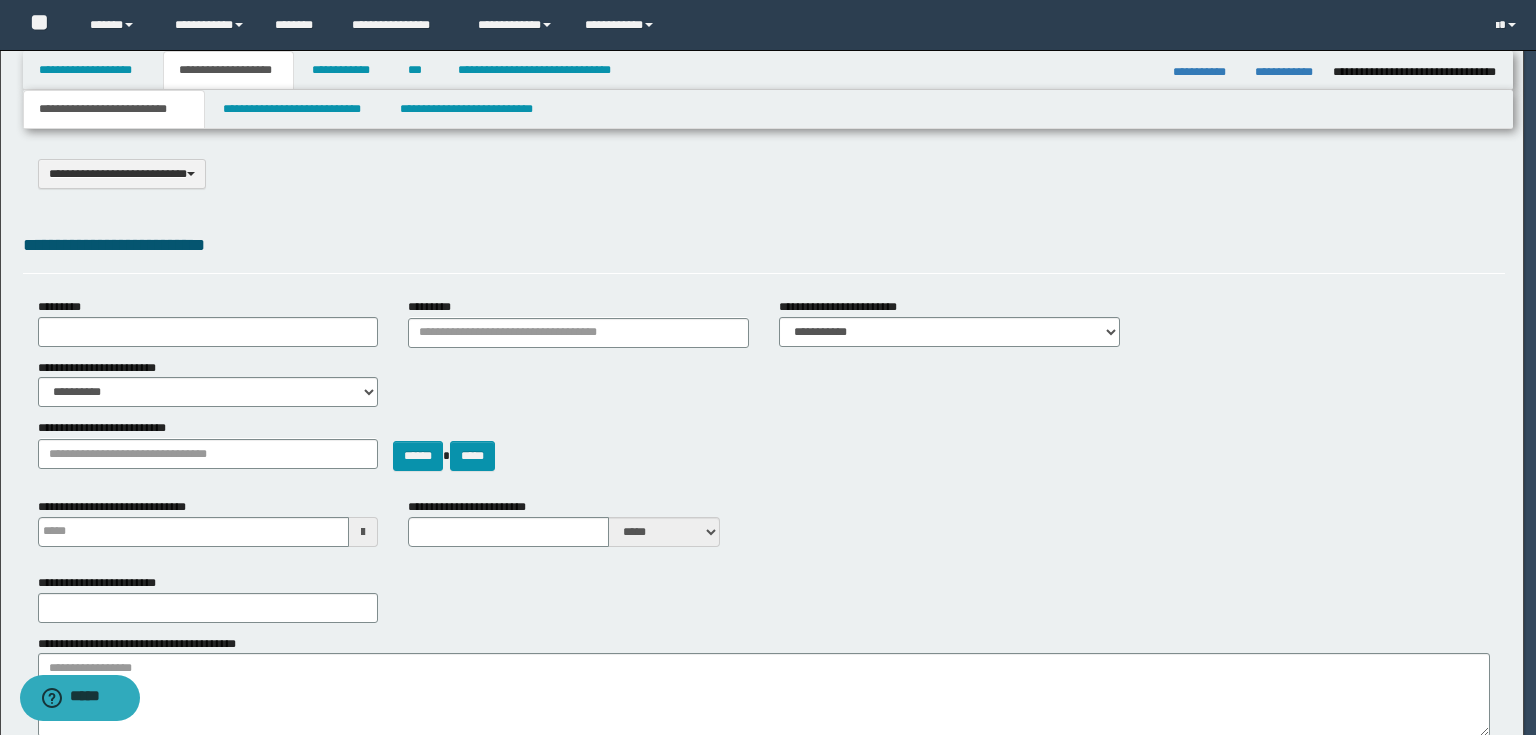select on "*" 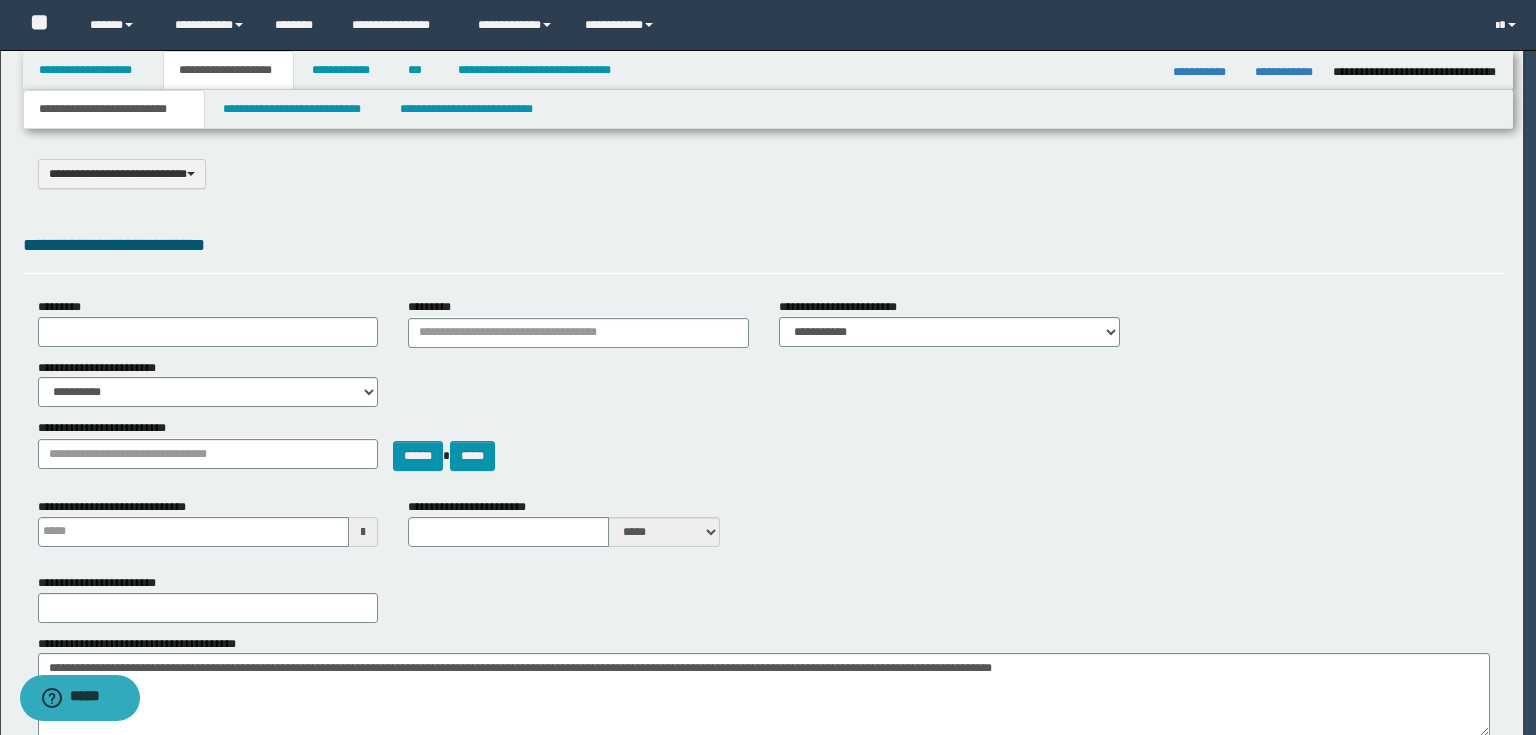 scroll, scrollTop: 0, scrollLeft: 0, axis: both 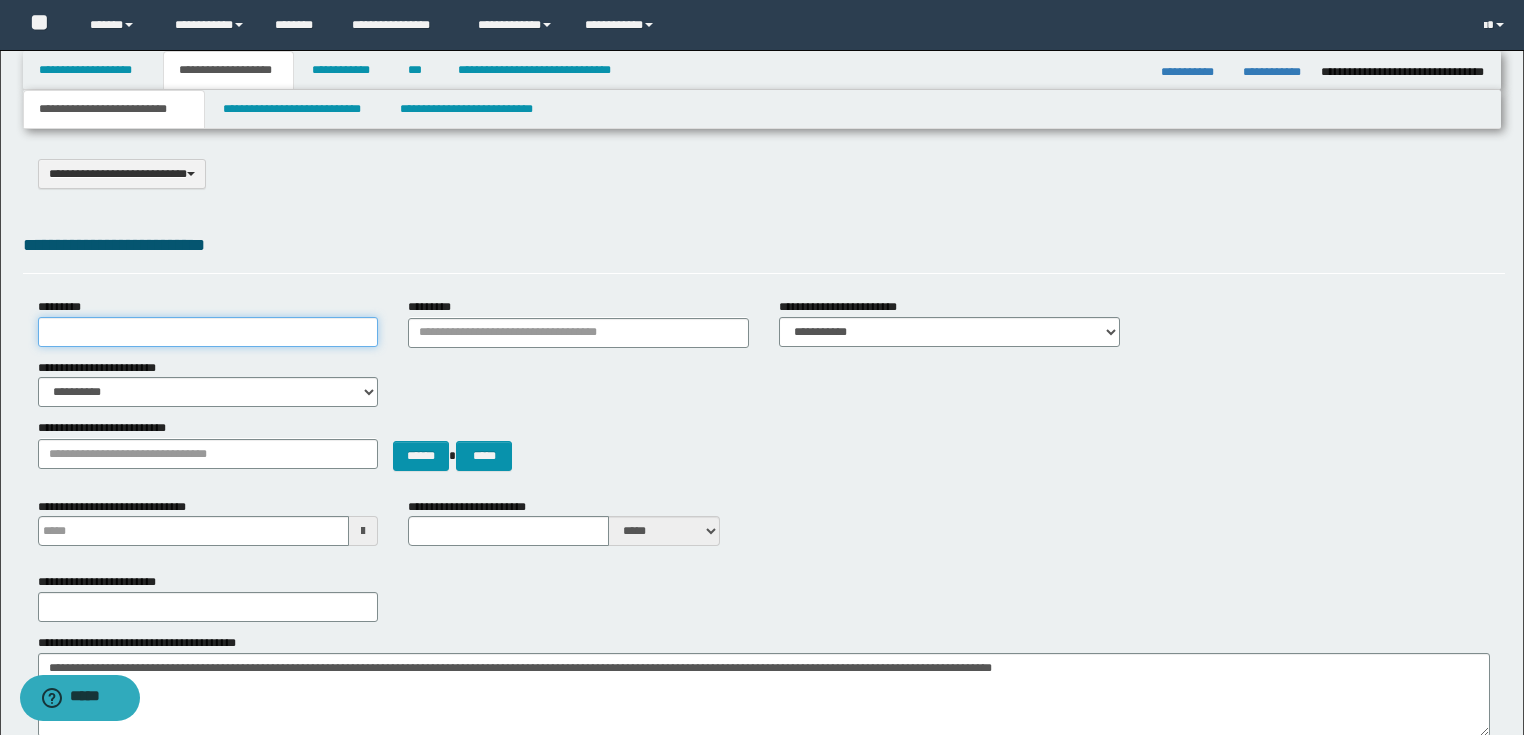 click on "*********" at bounding box center (208, 332) 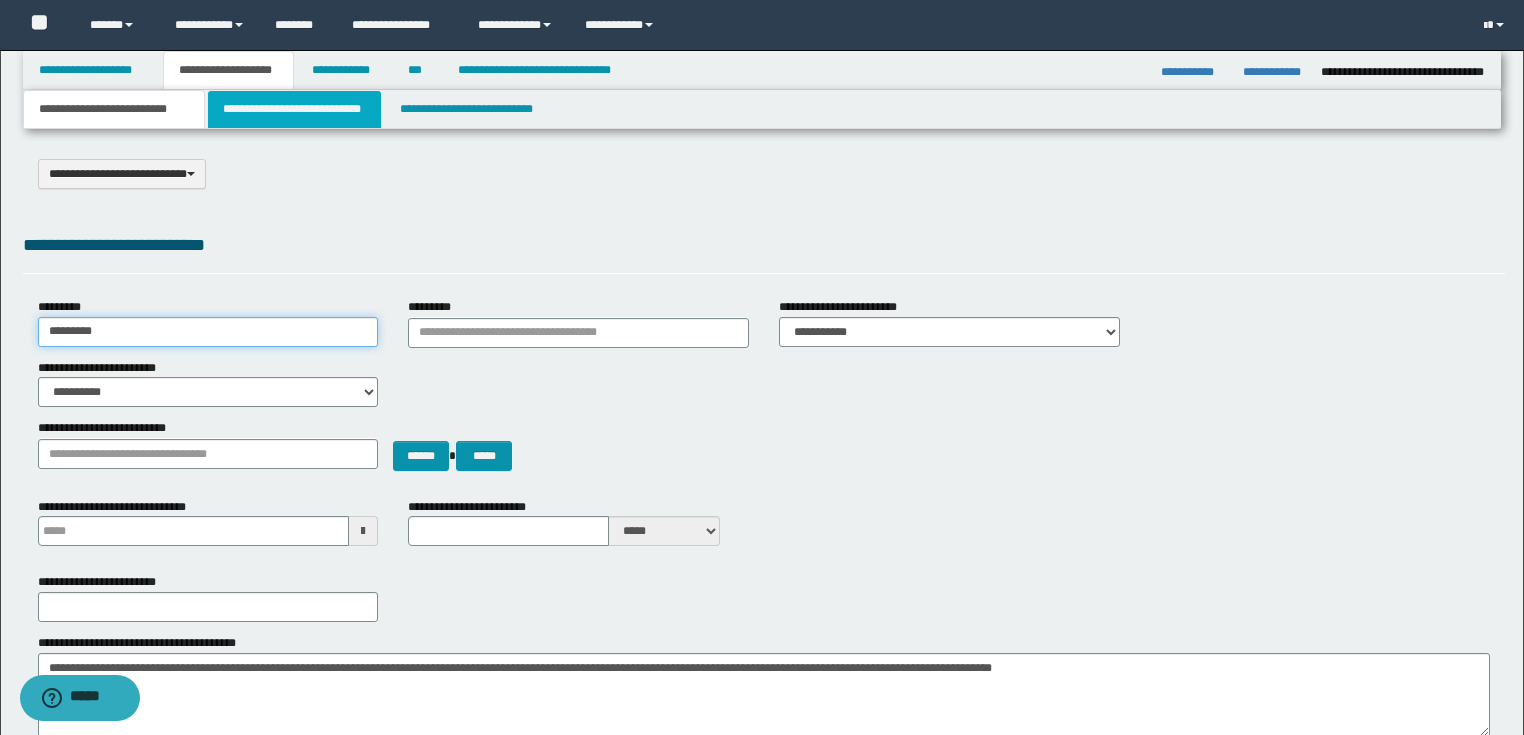 type on "********" 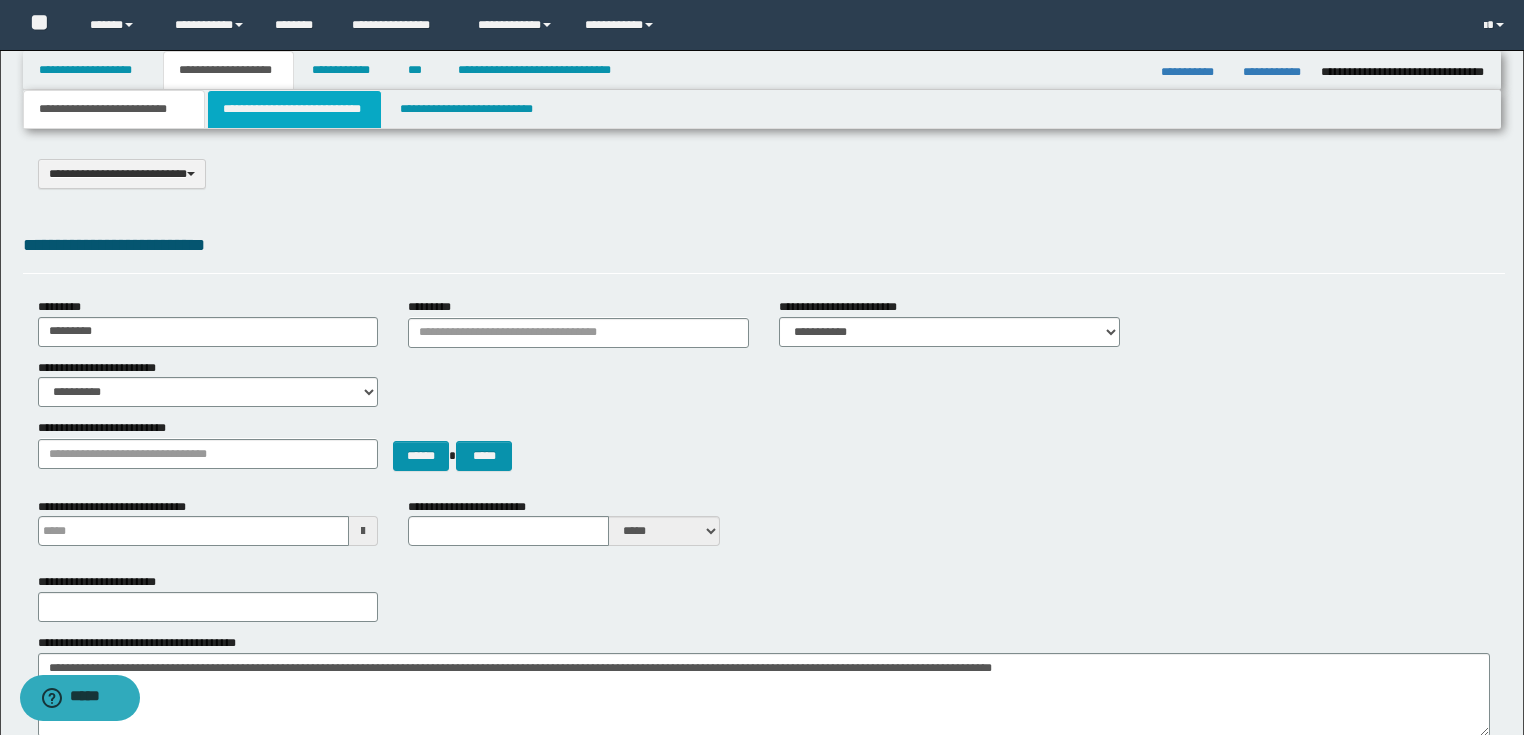 click on "**********" at bounding box center (294, 109) 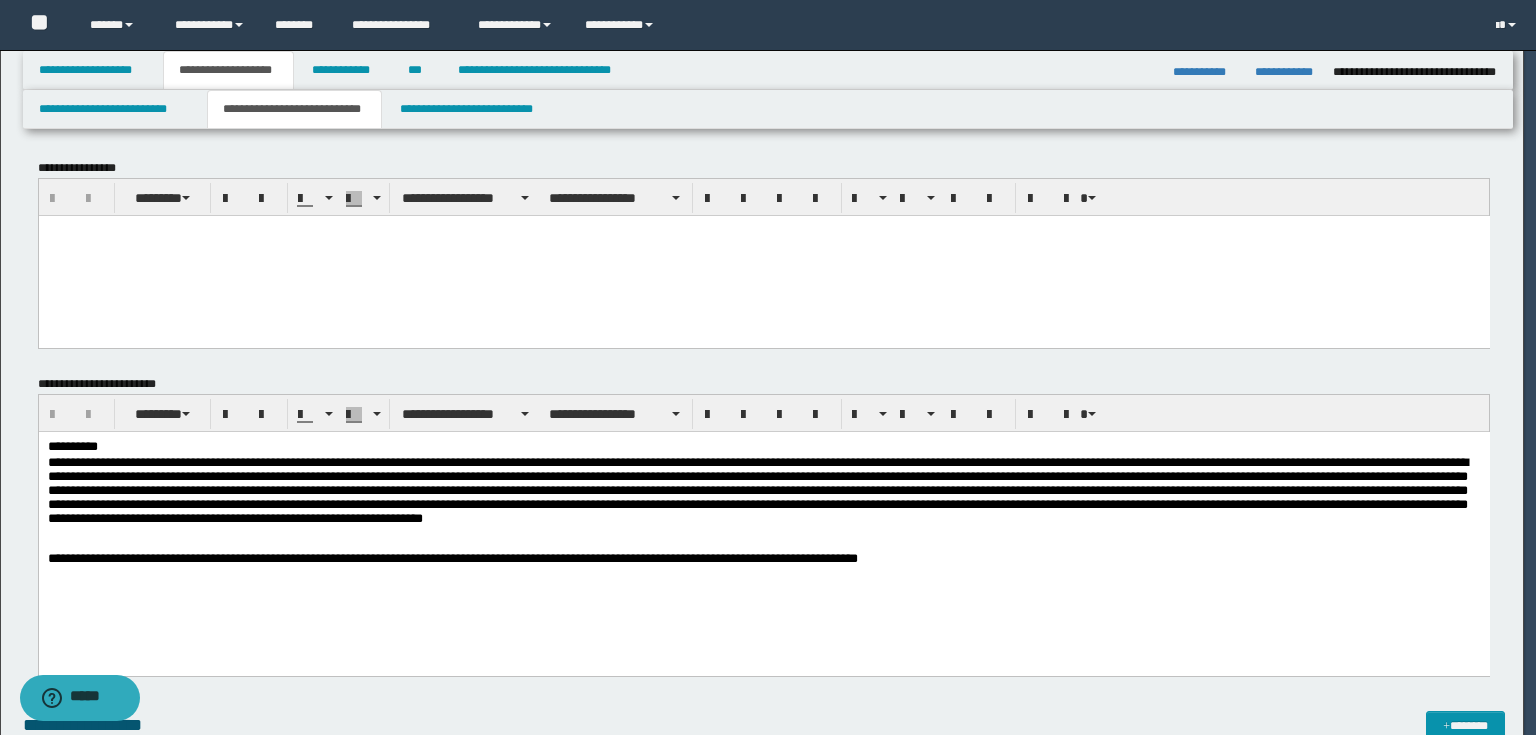 scroll, scrollTop: 0, scrollLeft: 0, axis: both 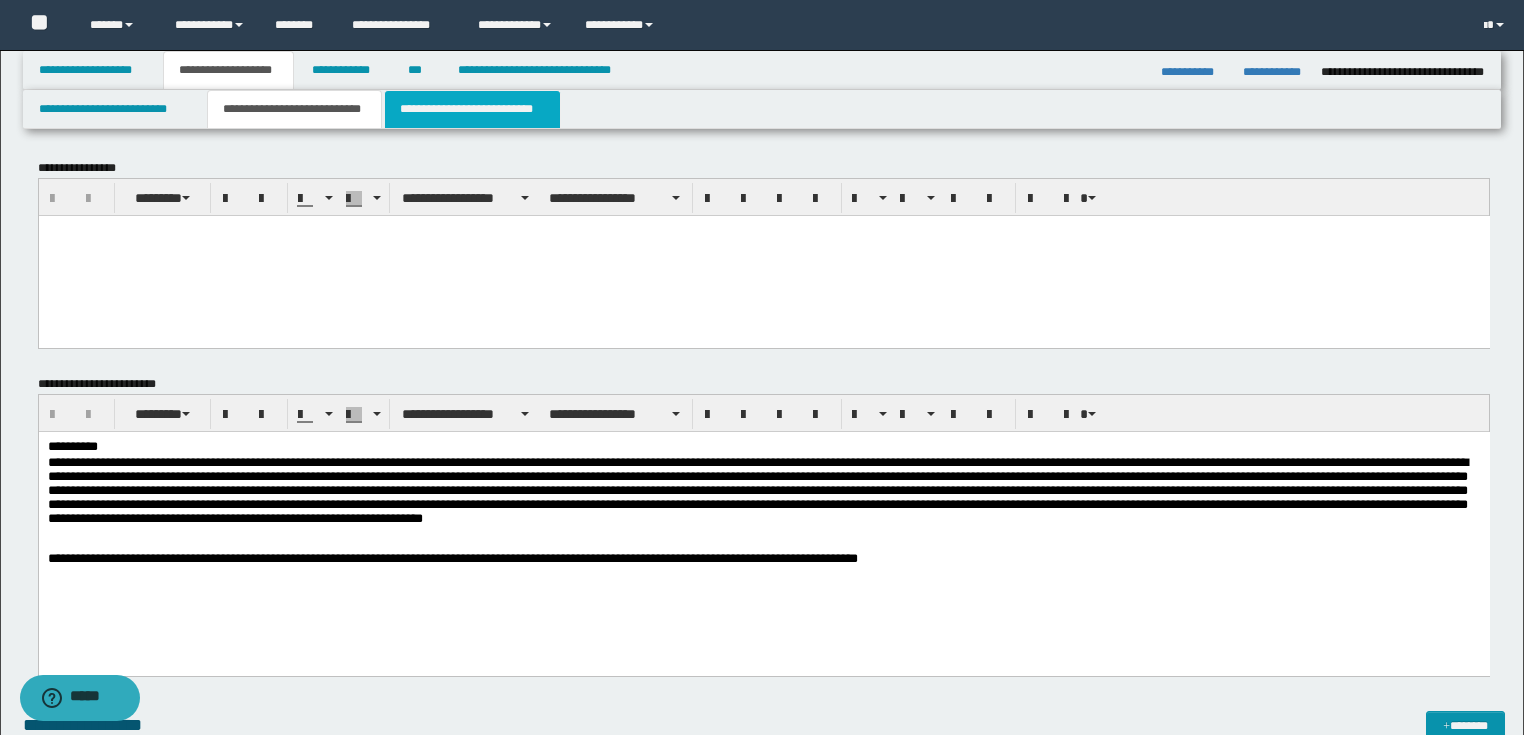click on "**********" at bounding box center (472, 109) 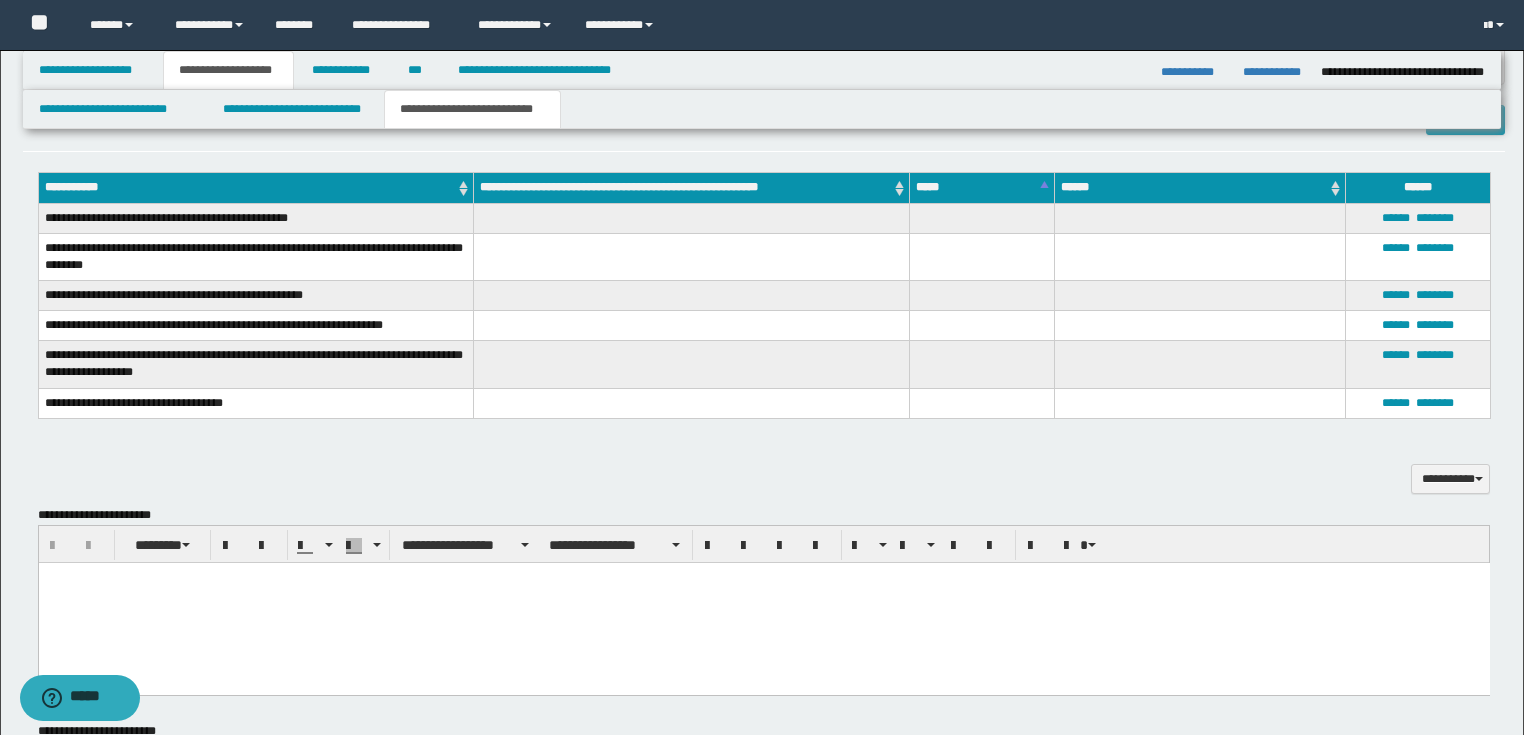 scroll, scrollTop: 720, scrollLeft: 0, axis: vertical 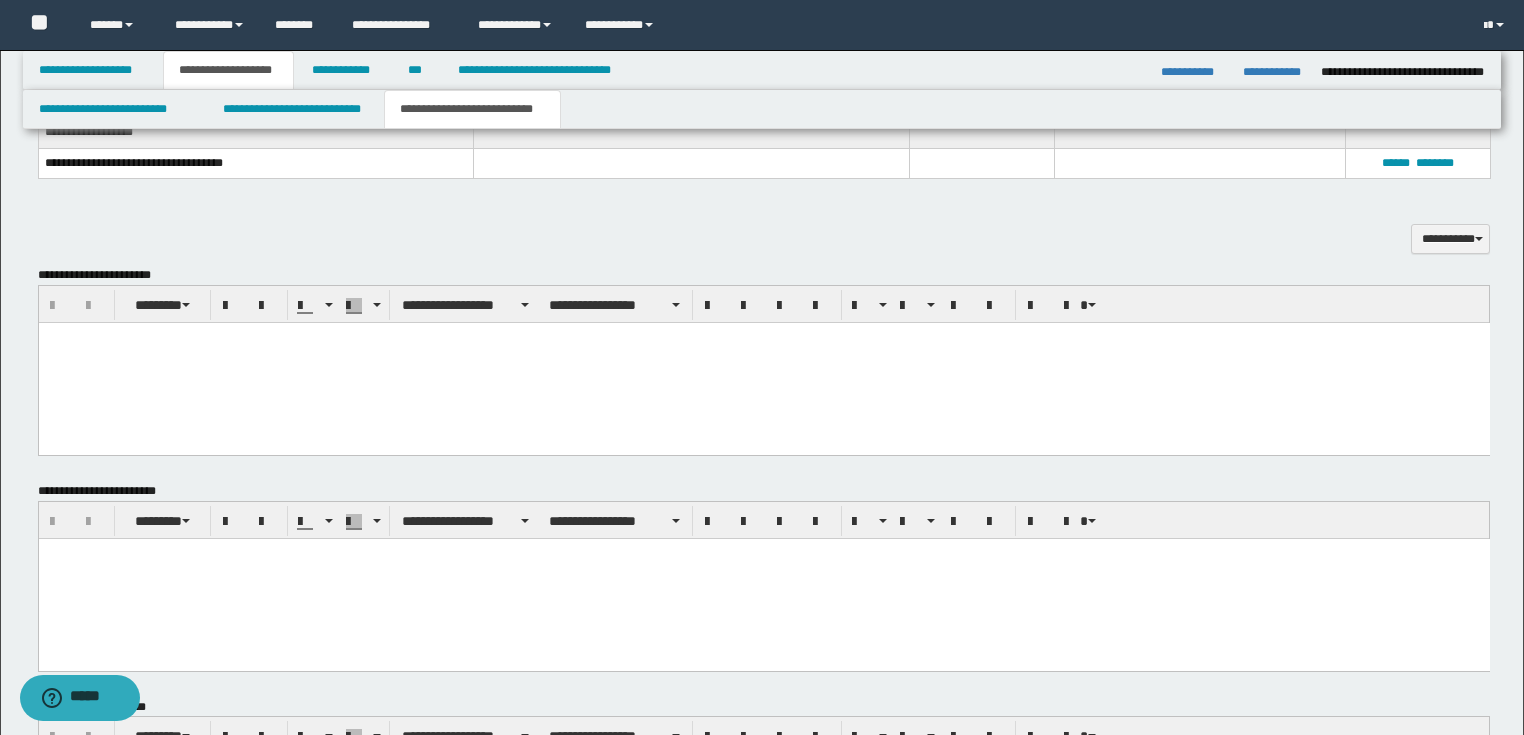 click at bounding box center [763, 578] 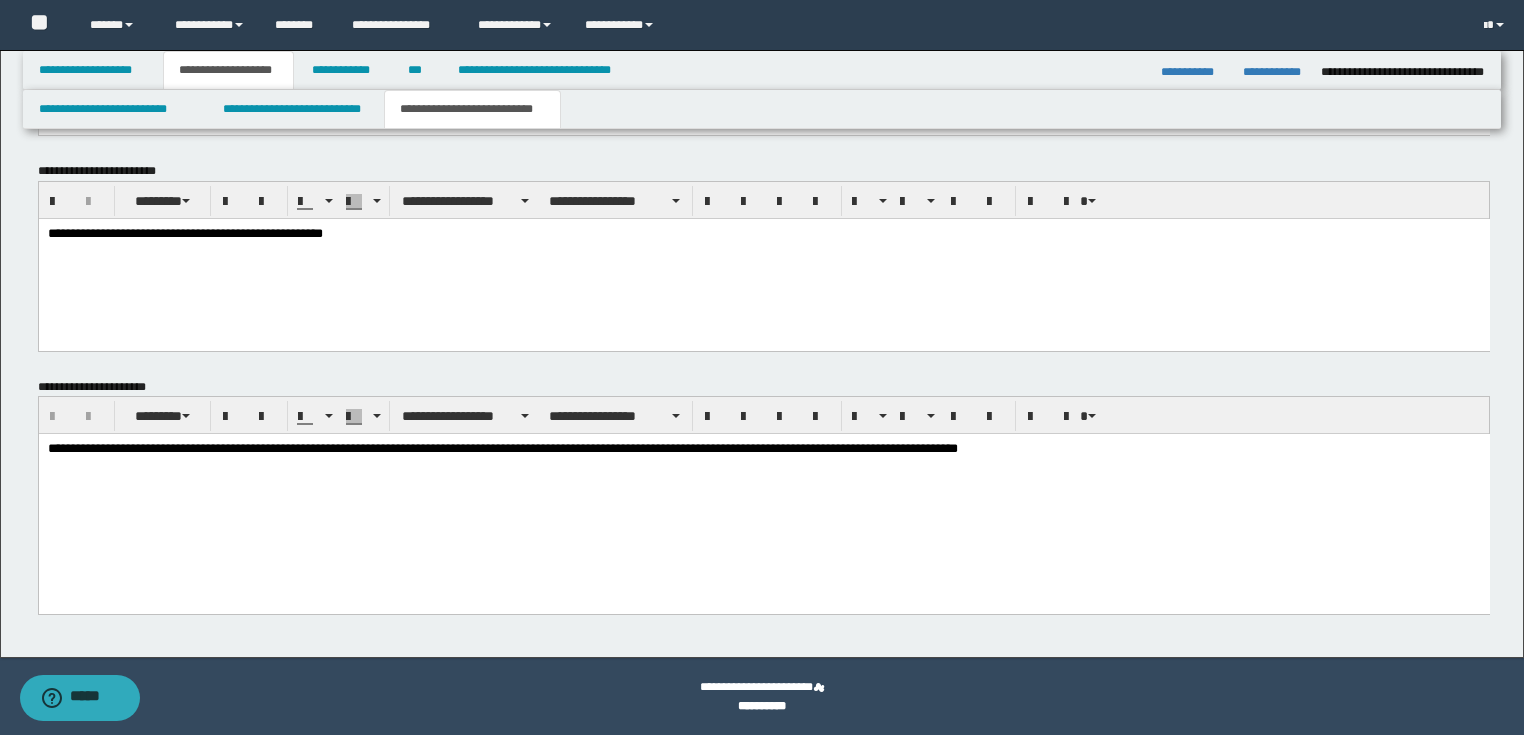 scroll, scrollTop: 800, scrollLeft: 0, axis: vertical 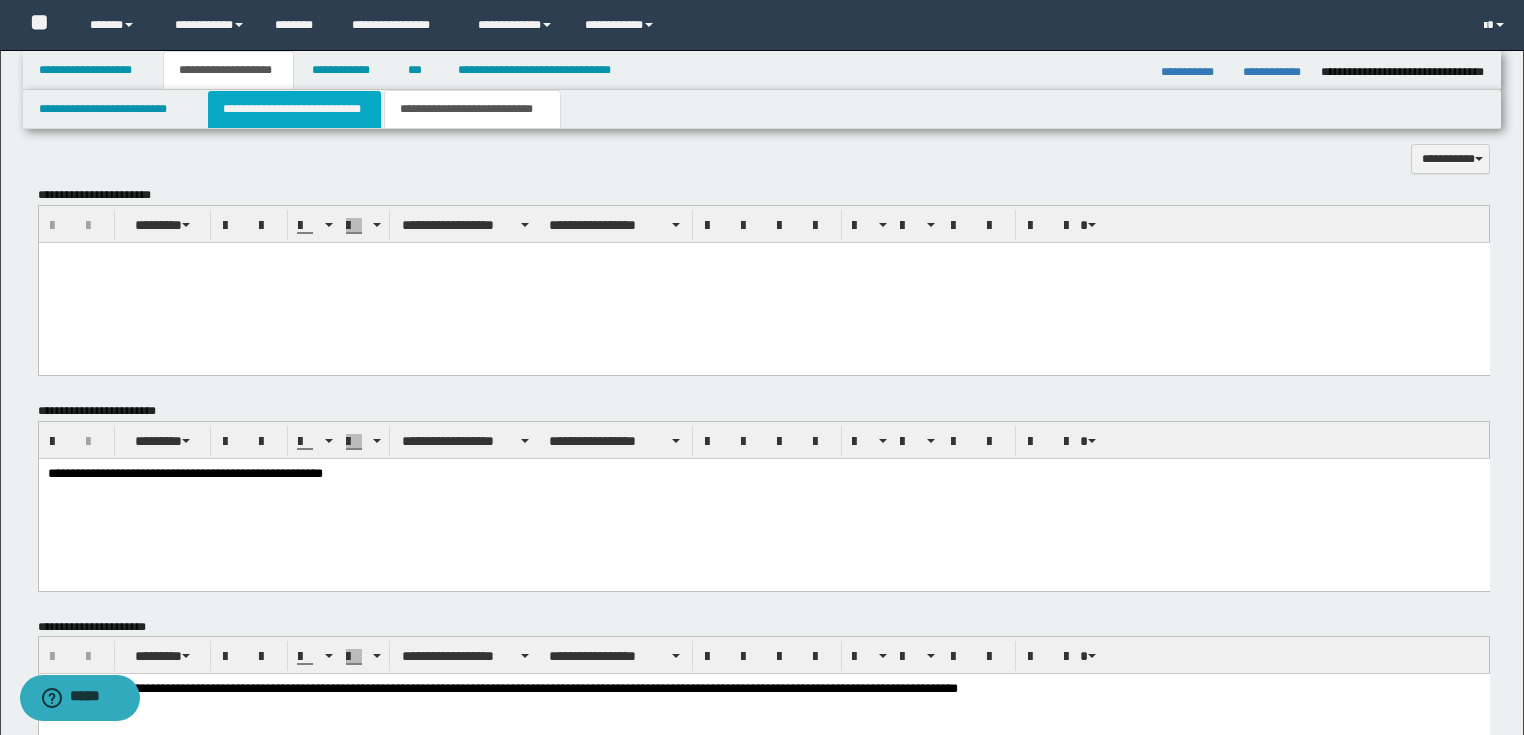 click on "**********" at bounding box center [294, 109] 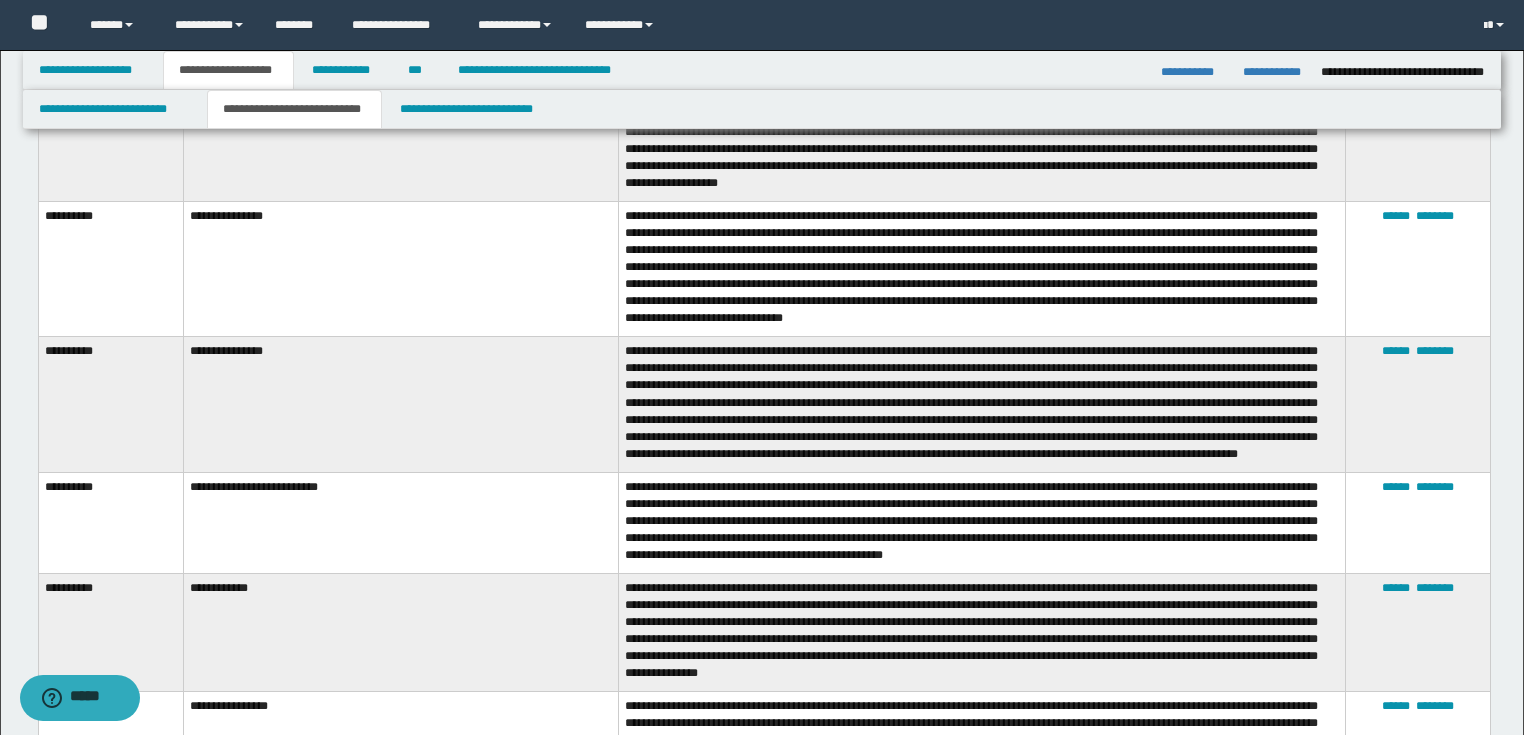 scroll, scrollTop: 640, scrollLeft: 0, axis: vertical 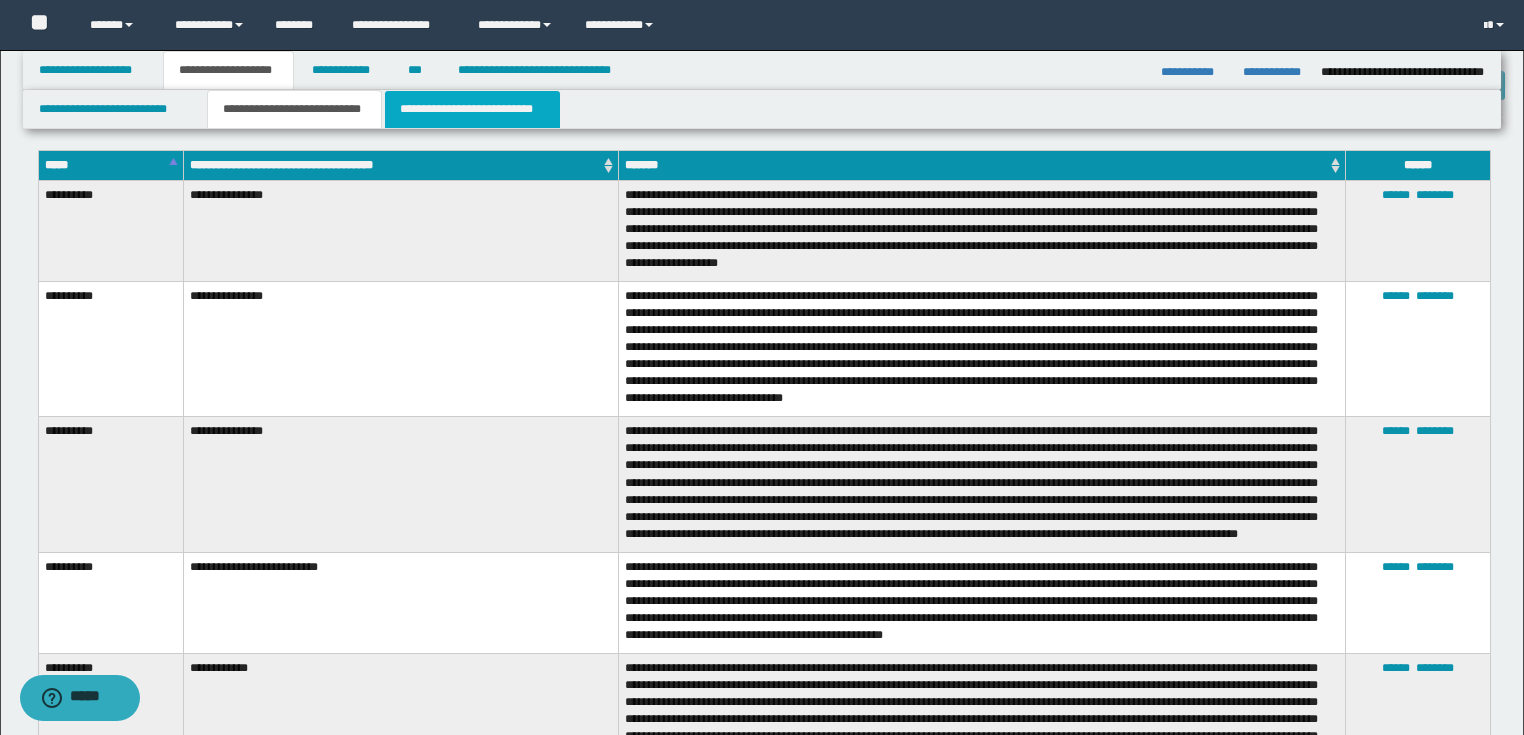 click on "**********" at bounding box center [472, 109] 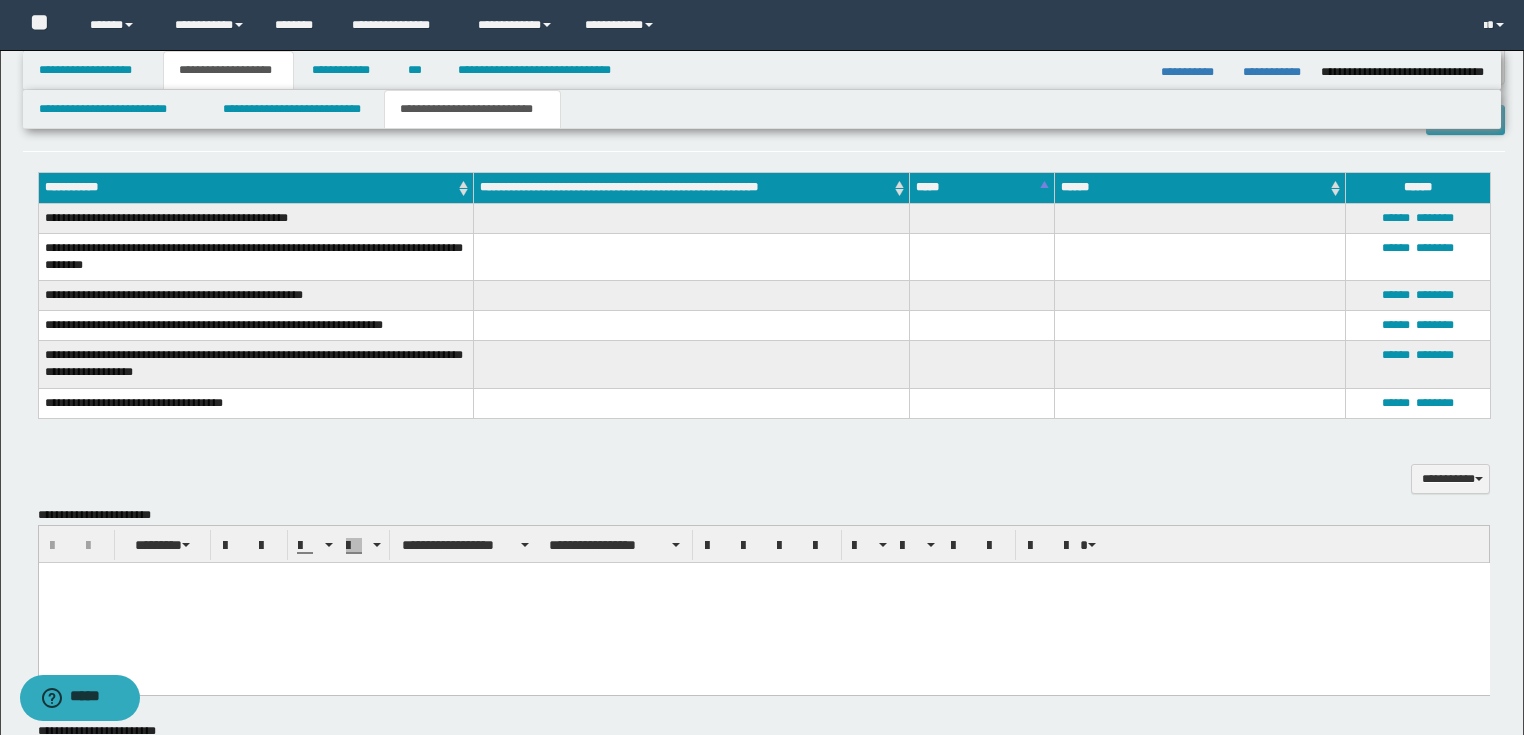 scroll, scrollTop: 720, scrollLeft: 0, axis: vertical 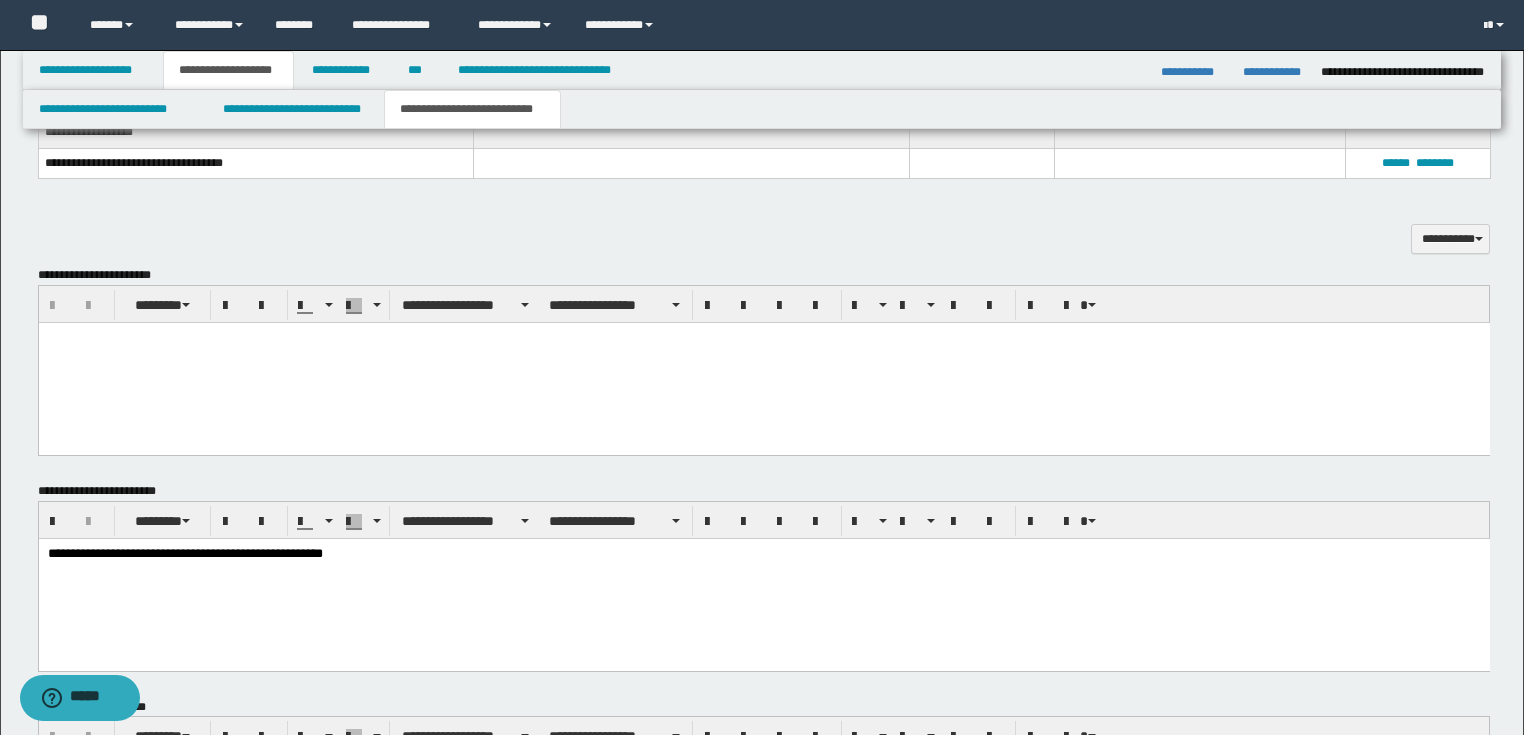 click on "**********" at bounding box center (763, 554) 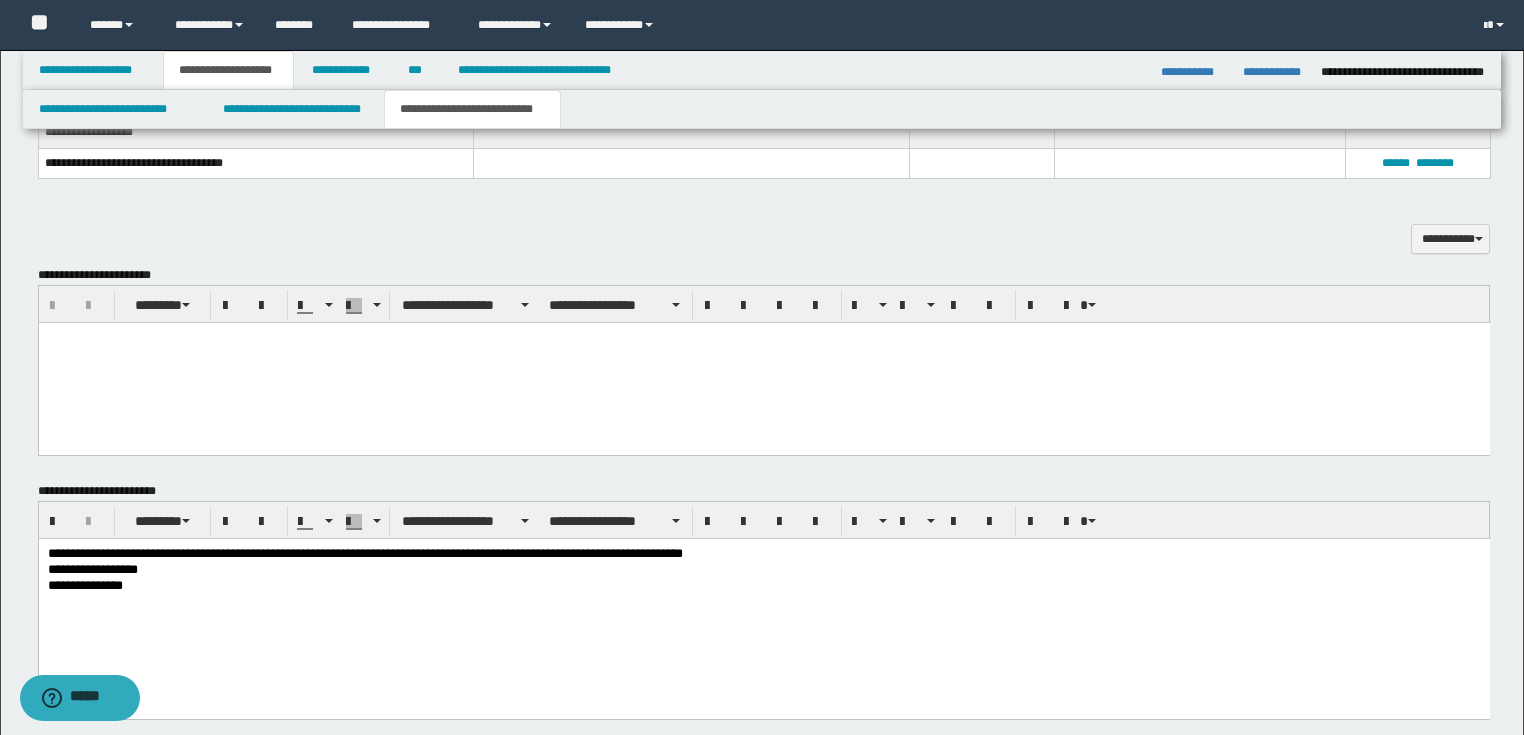 click on "**********" at bounding box center [763, 570] 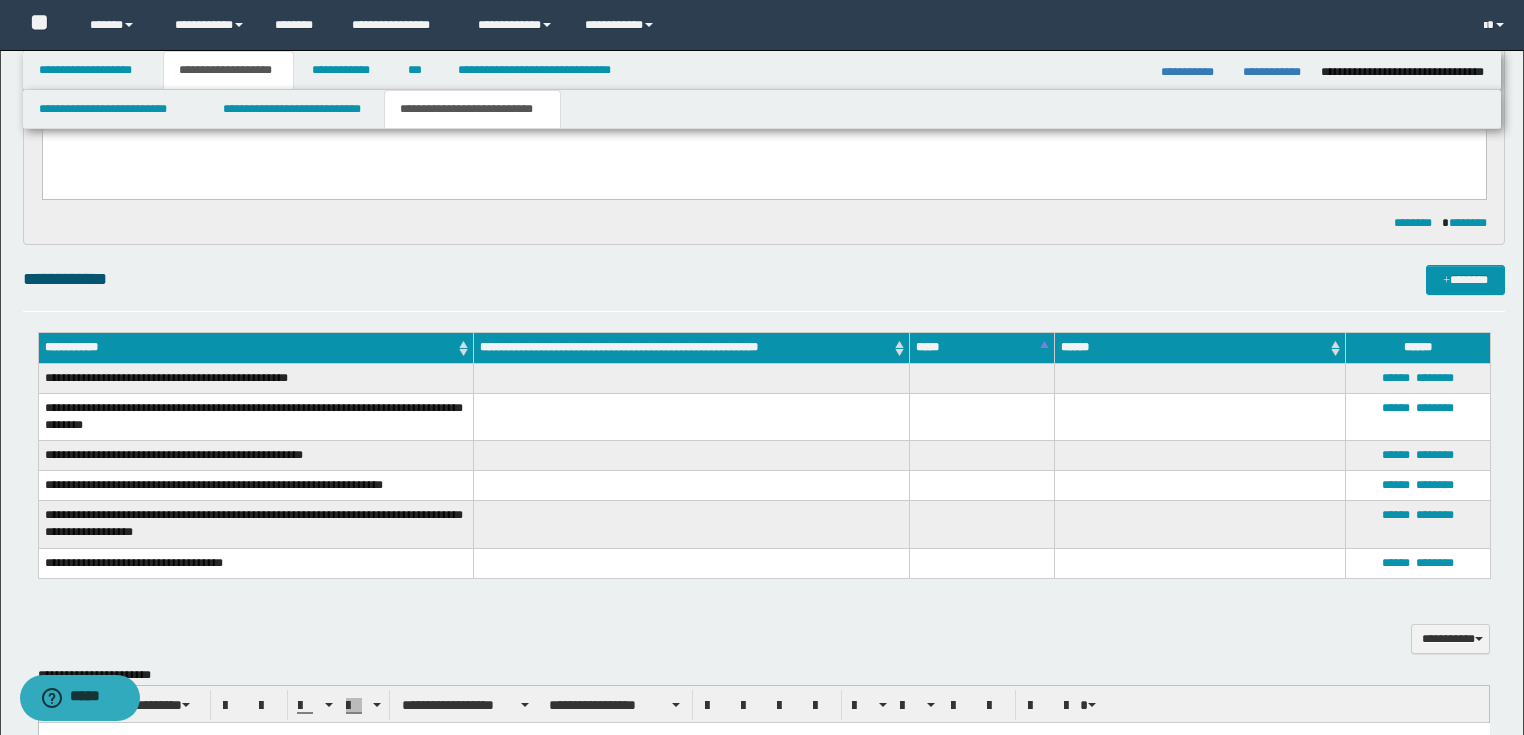 scroll, scrollTop: 0, scrollLeft: 0, axis: both 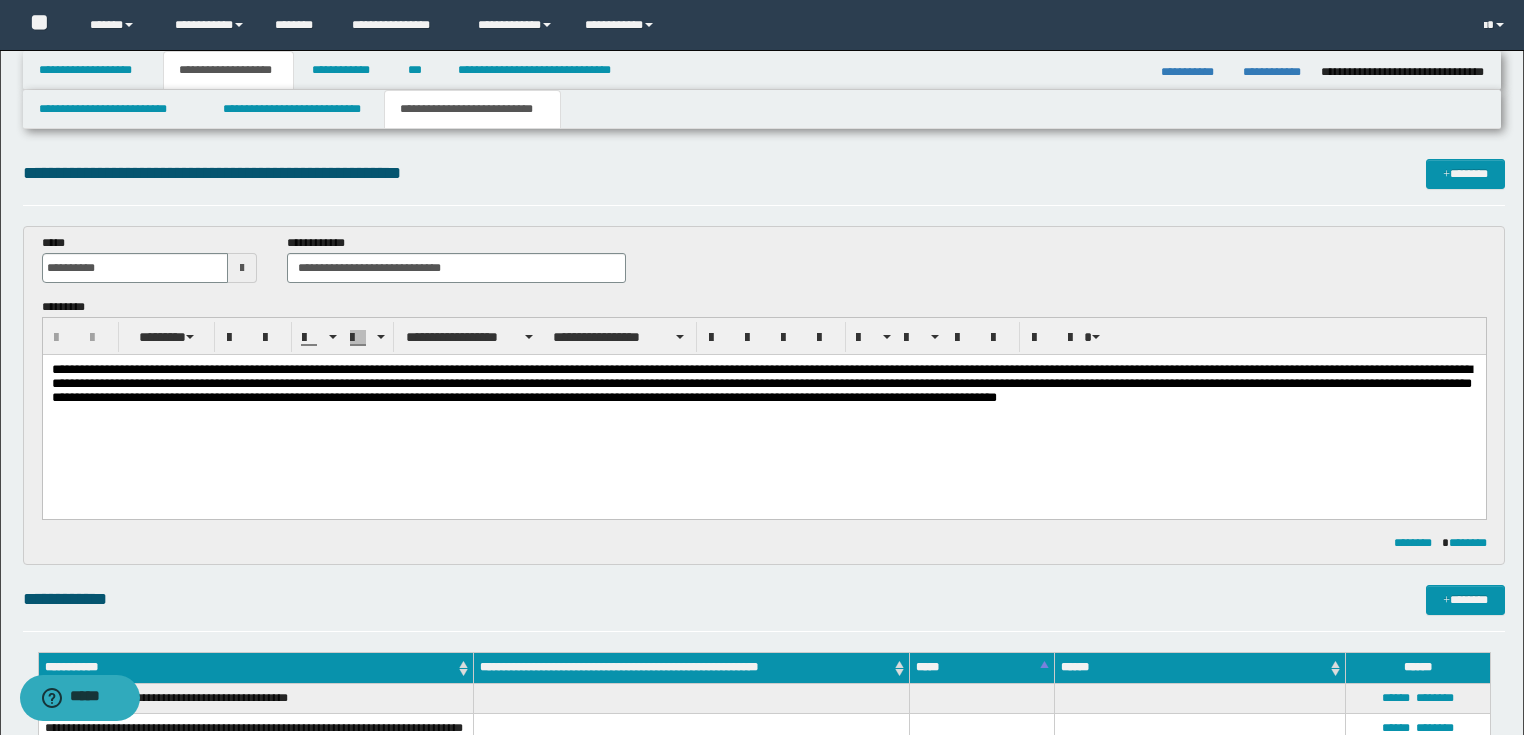 click on "**********" at bounding box center (764, 386) 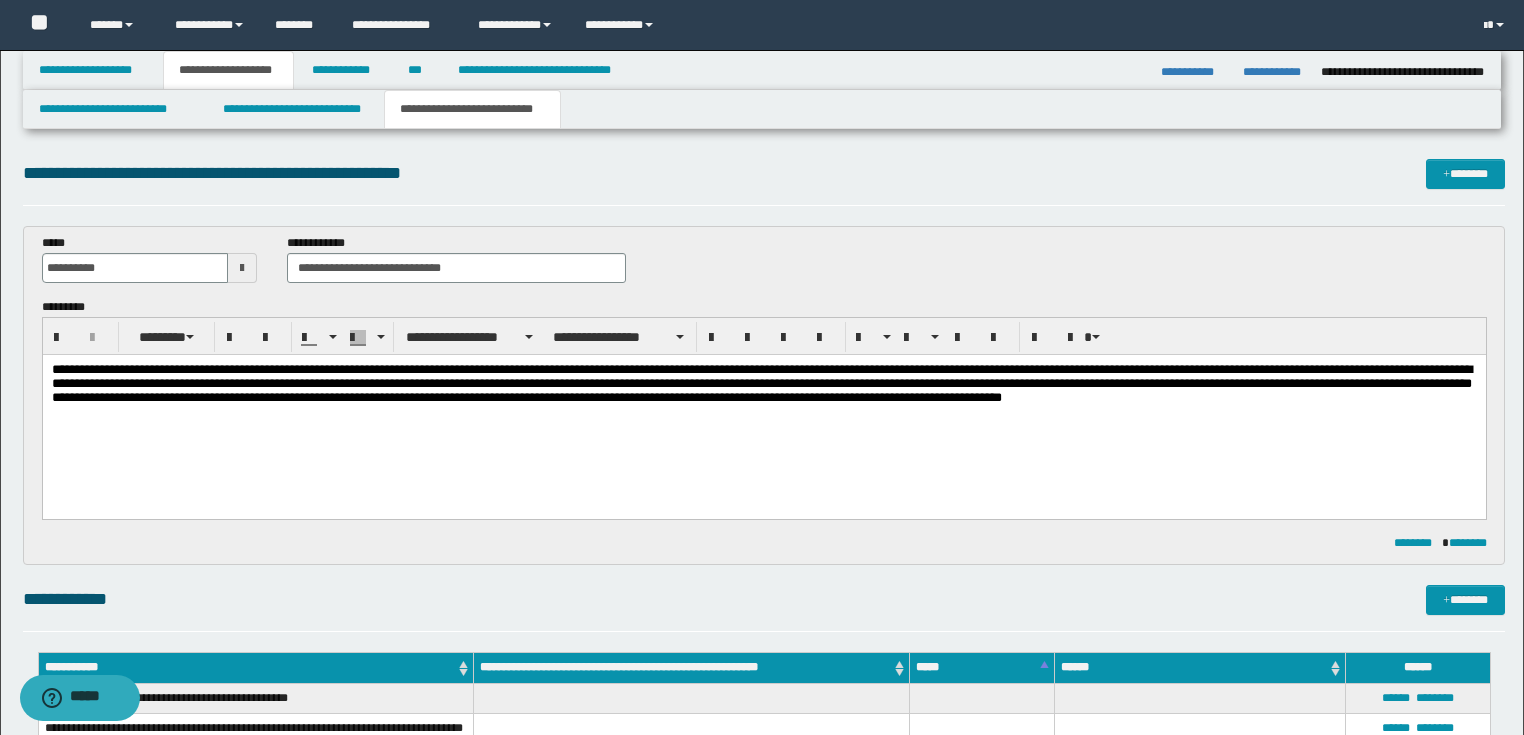 scroll, scrollTop: 320, scrollLeft: 0, axis: vertical 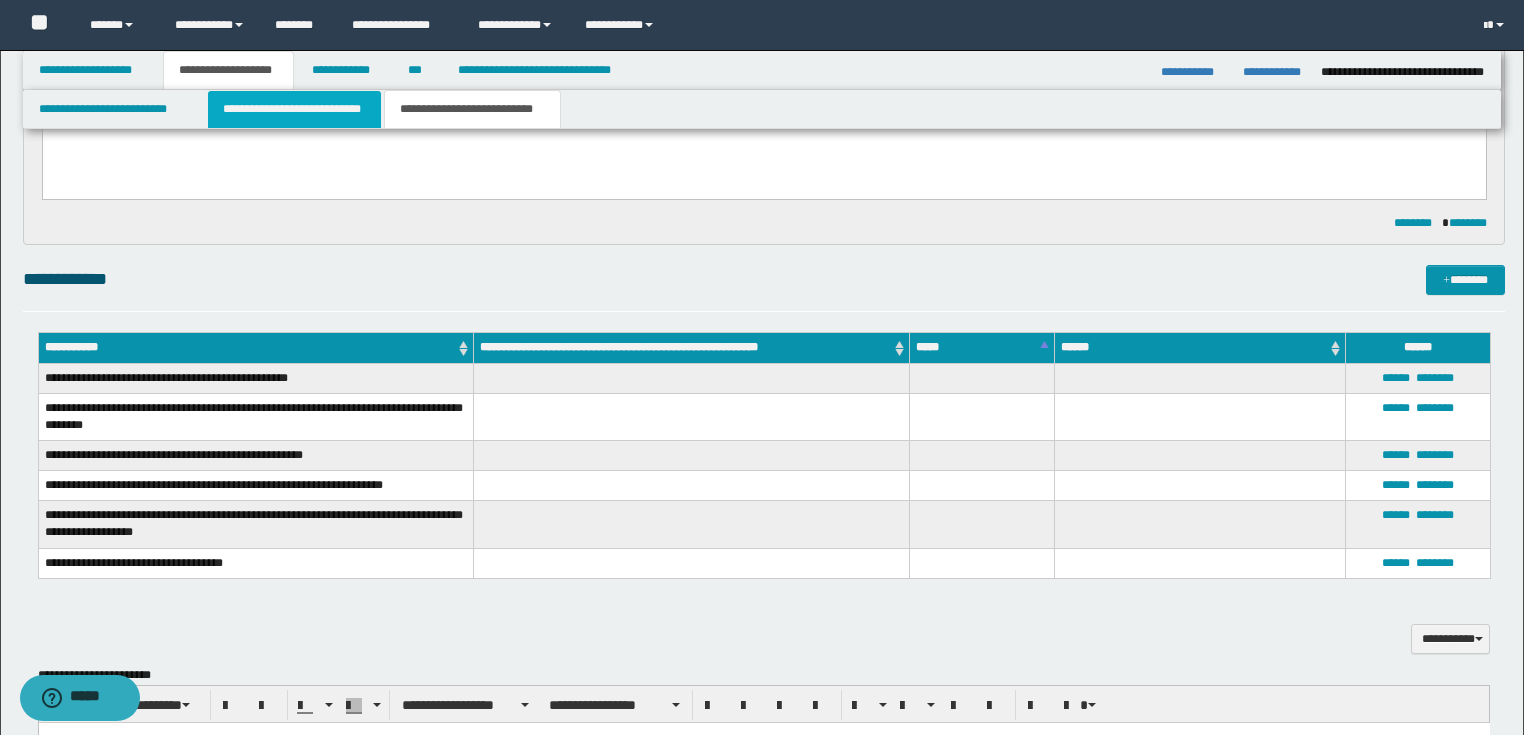 click on "**********" at bounding box center (294, 109) 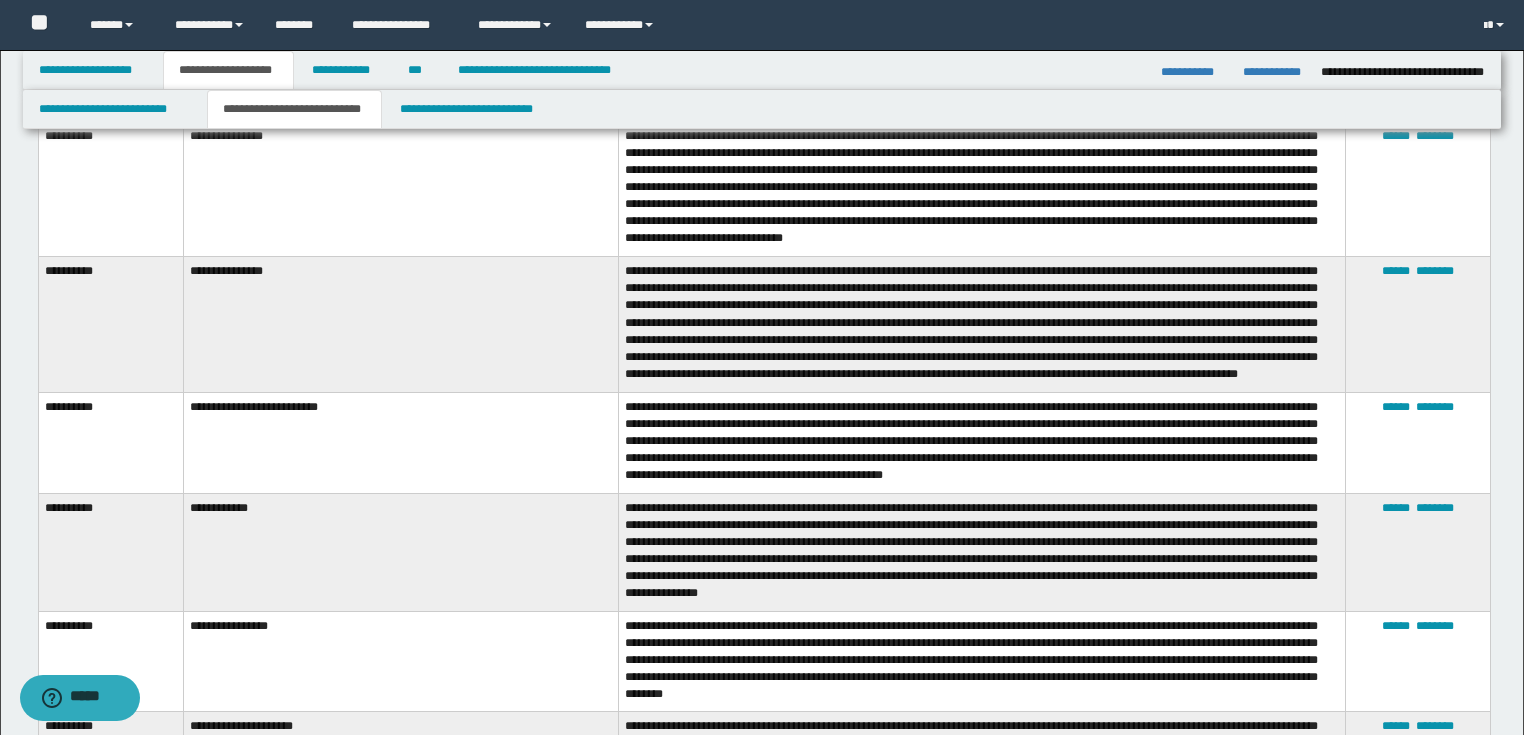 scroll, scrollTop: 240, scrollLeft: 0, axis: vertical 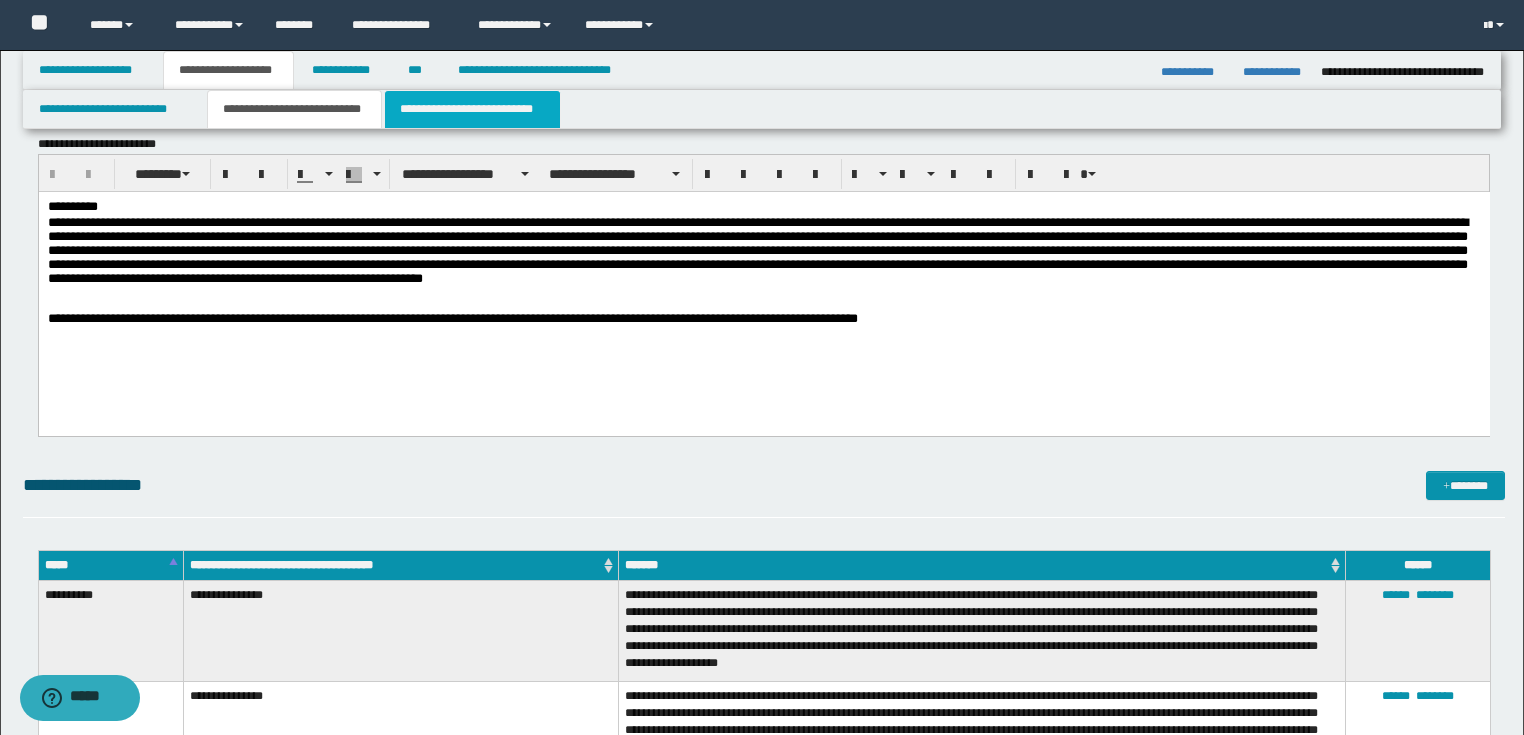 click on "**********" at bounding box center (472, 109) 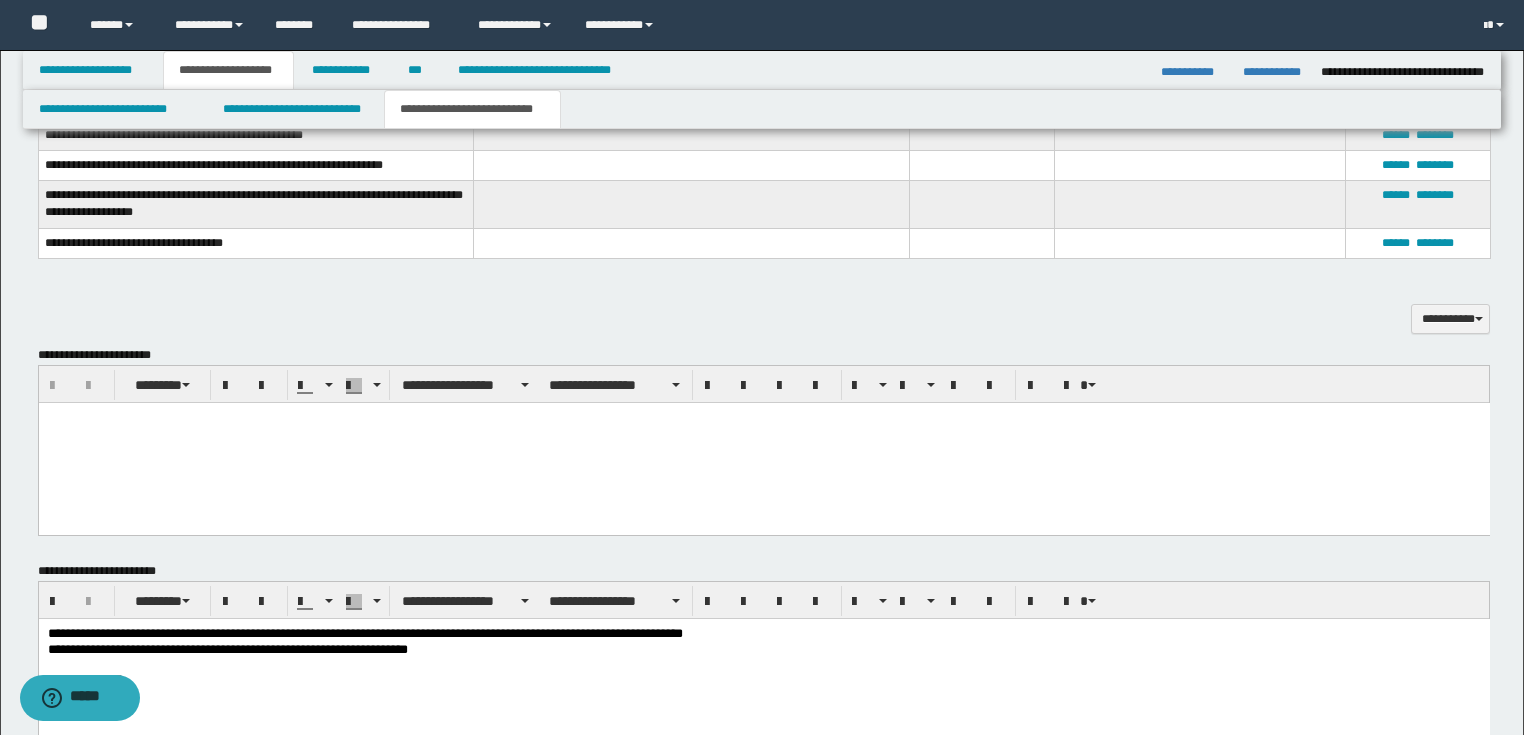 scroll, scrollTop: 960, scrollLeft: 0, axis: vertical 